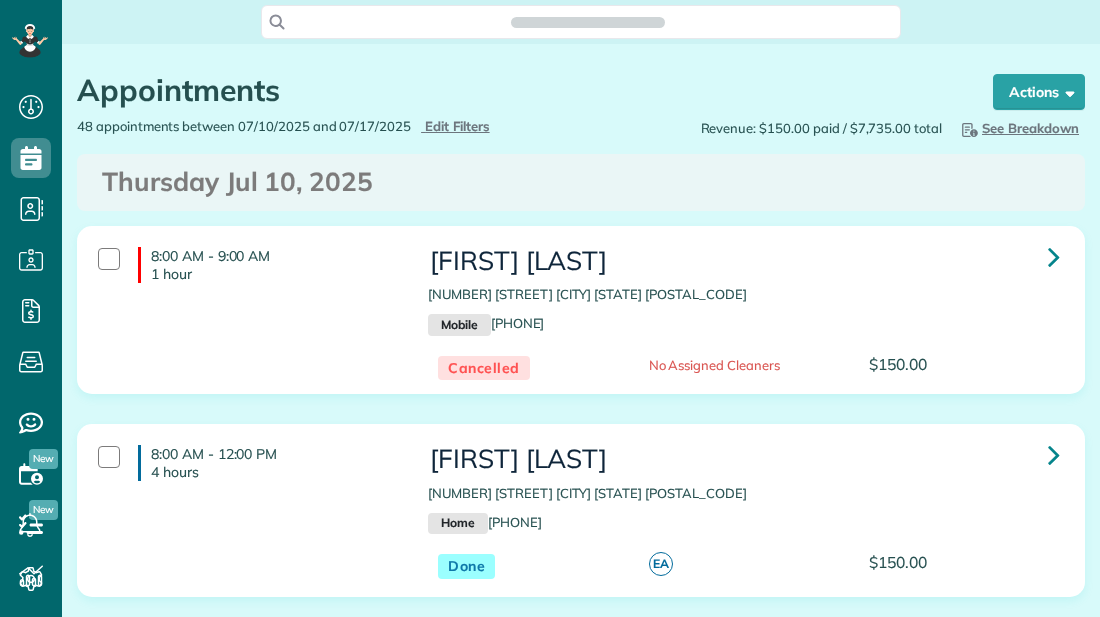 scroll, scrollTop: 0, scrollLeft: 0, axis: both 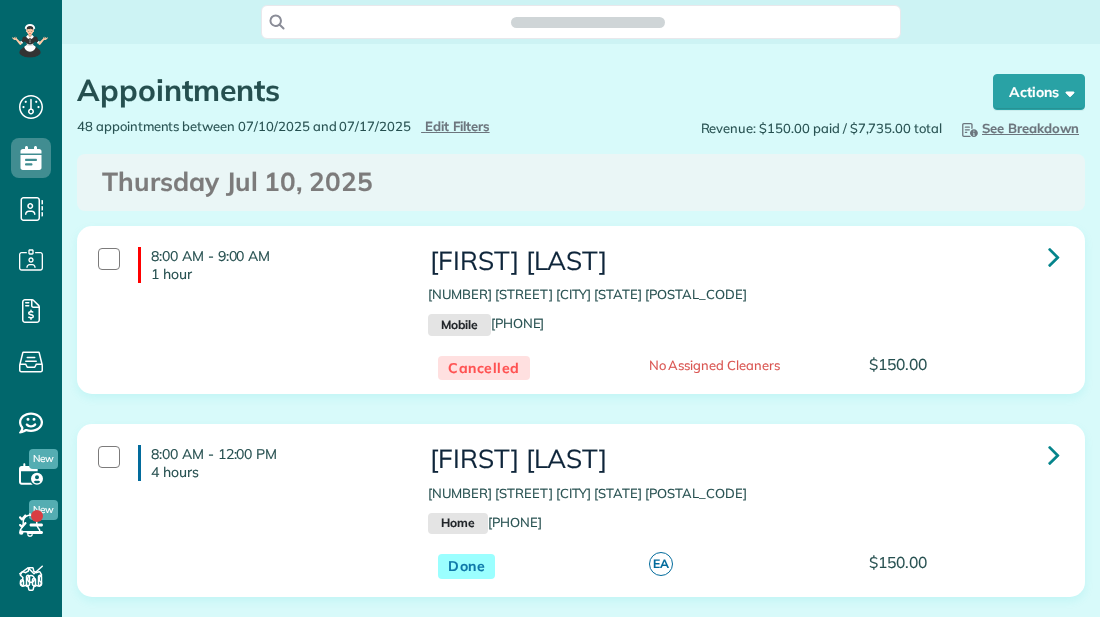 click on "Thursday Jul 10, 2025" at bounding box center [581, 182] 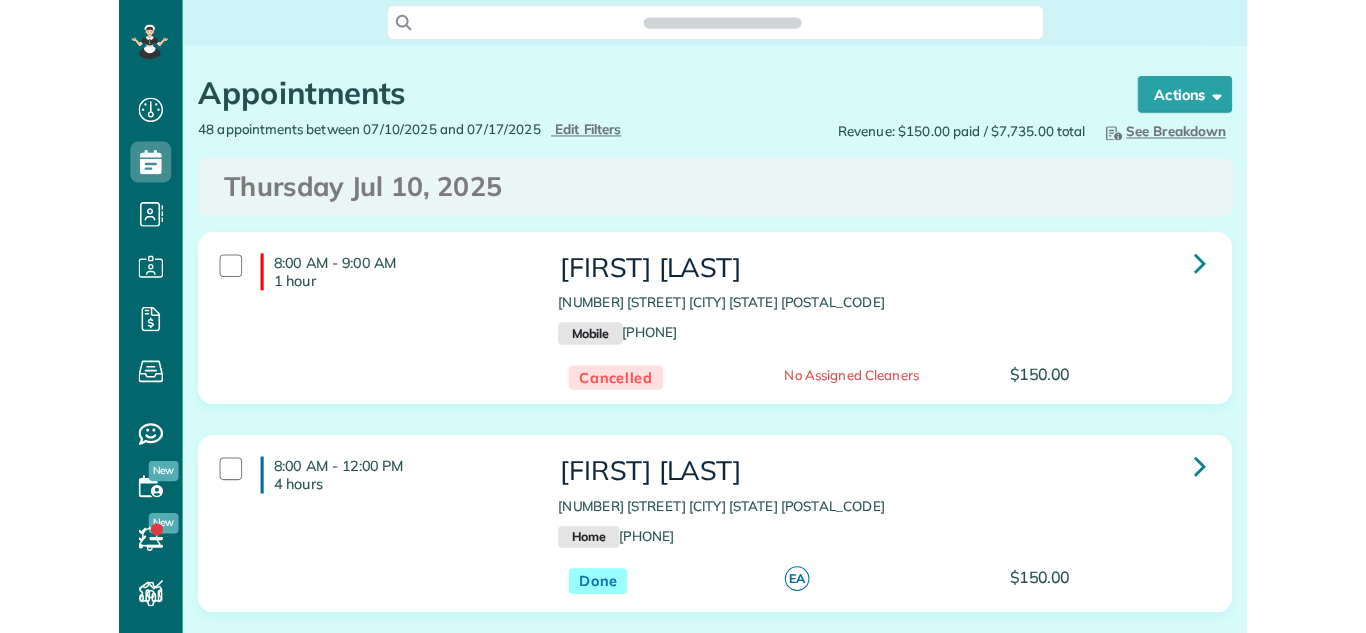 scroll, scrollTop: 9, scrollLeft: 9, axis: both 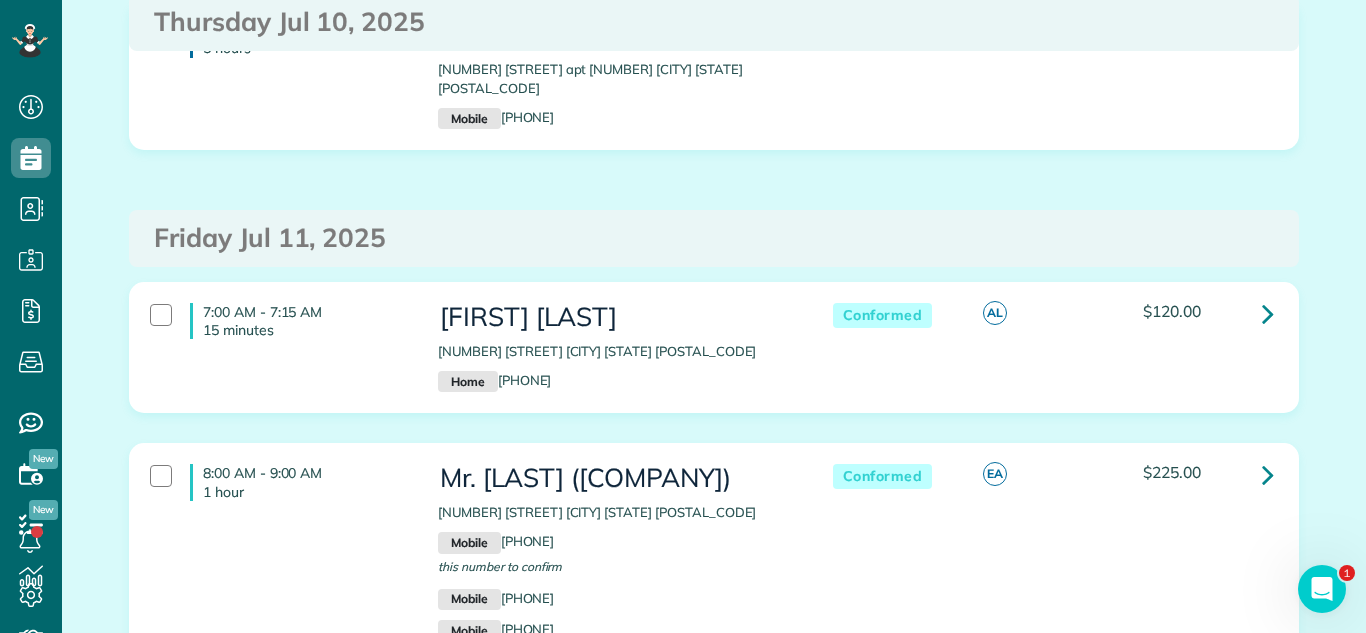 click on "Appointments
the List View [2 min]
Schedule Changes
Actions
Create Appointment
Create Task
Clock In/Out
Send Work Orders
Print Route Sheets
Today's Emails/Texts
Export data (Owner Only)..
Bulk Actions
Set status to: Active
Set status to: Conformed" at bounding box center [714, 2903] 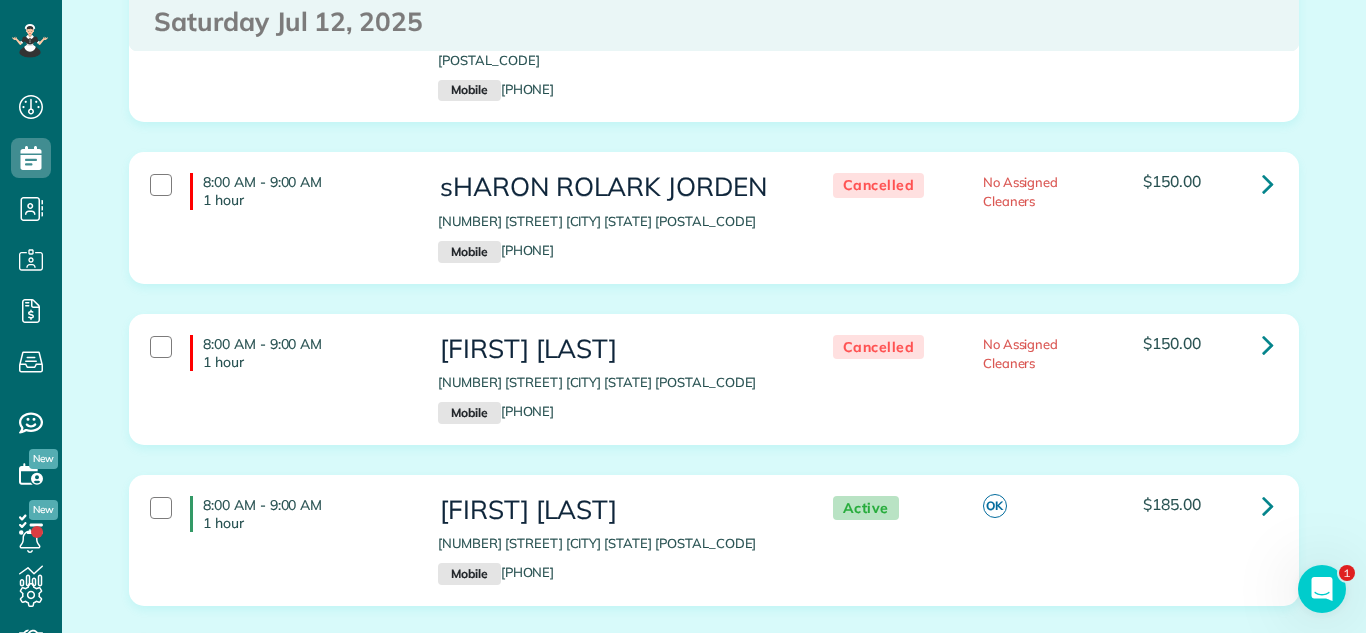 scroll, scrollTop: 3292, scrollLeft: 0, axis: vertical 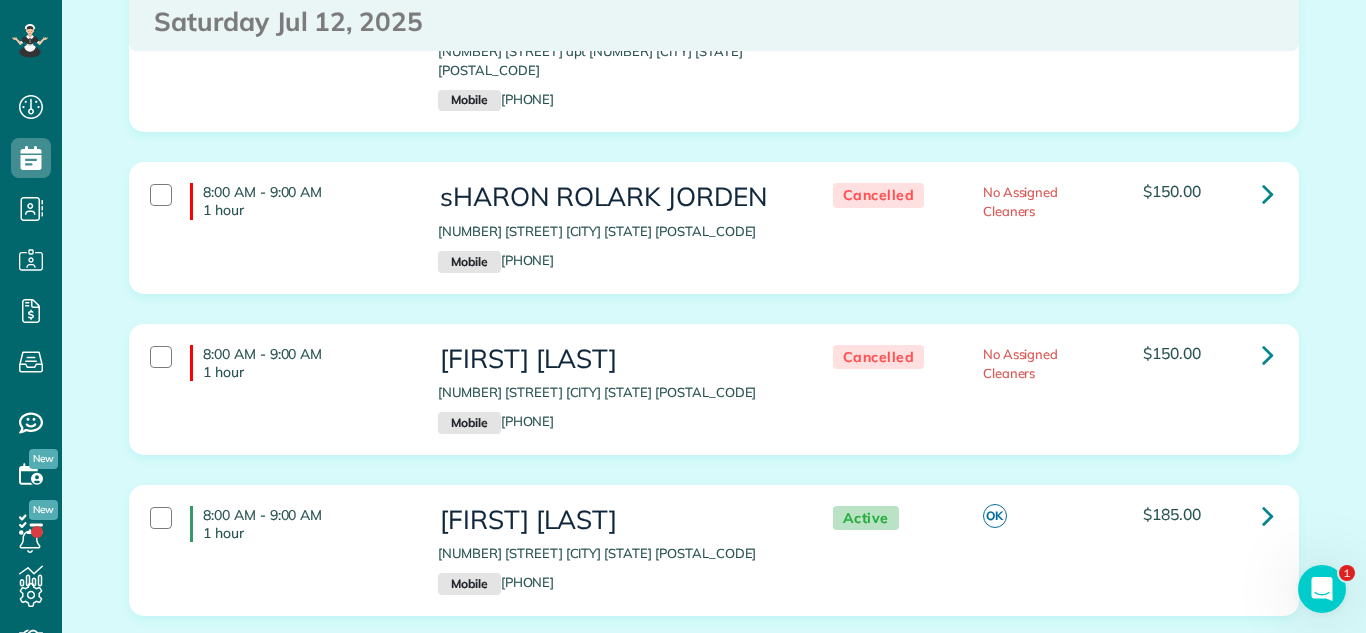 click on "8:00 AM -  9:00 AM
1 hour
Clarre Cosgrove
22252 West Little Pond Road Kildeer IL 60047
Mobile
(847) 372-2404
Active
OK
$185.00" at bounding box center [714, 565] 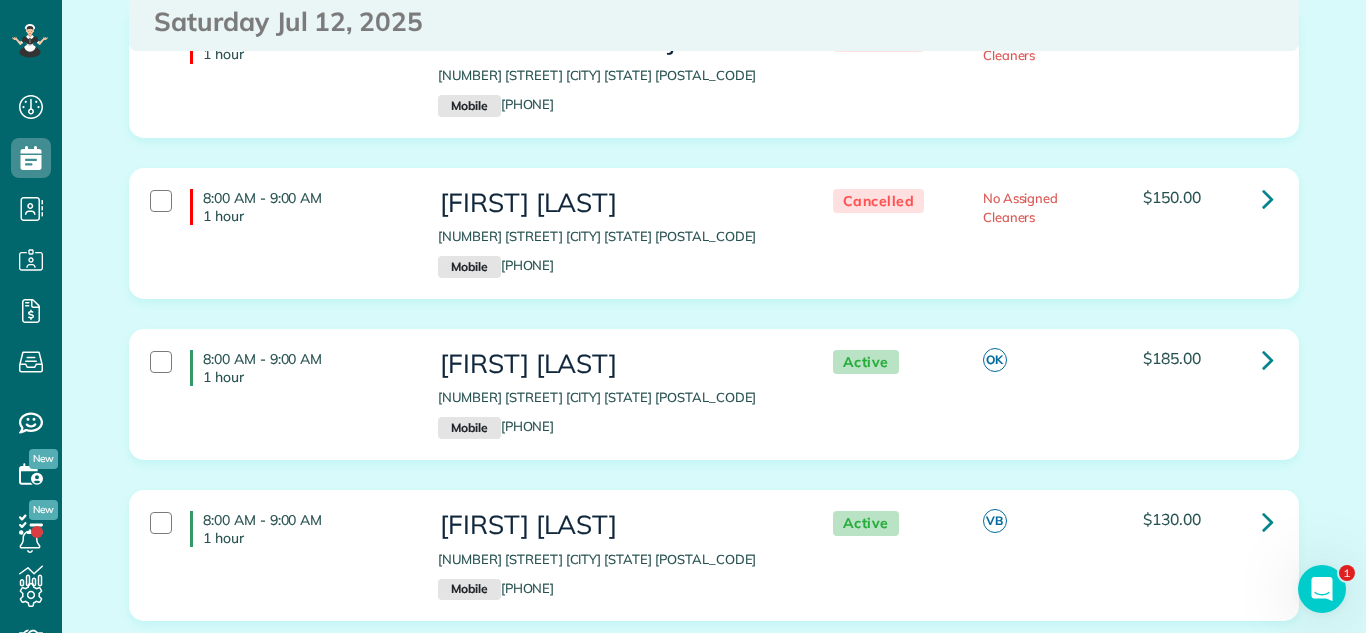 scroll, scrollTop: 3450, scrollLeft: 0, axis: vertical 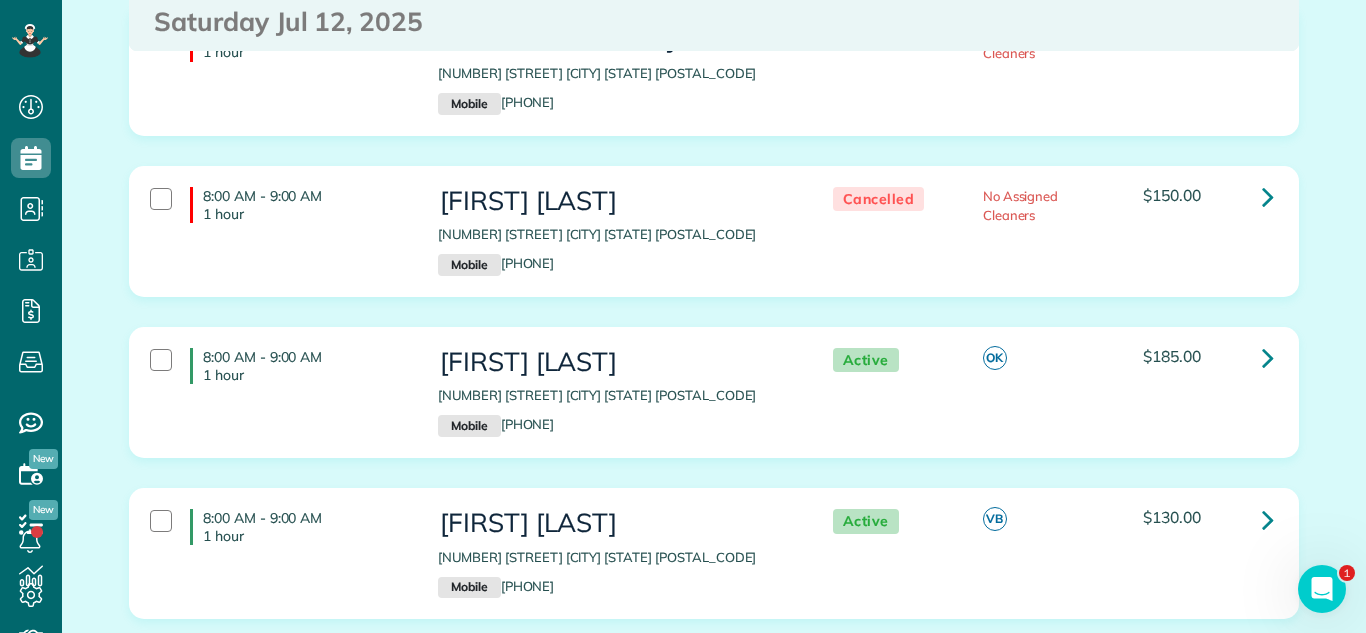 click on "8:00 AM -  9:00 AM
1 hour
Clarre Cosgrove
22252 West Little Pond Road Kildeer IL 60047
Mobile
(847) 372-2404
Active
OK
$185.00" at bounding box center [714, 407] 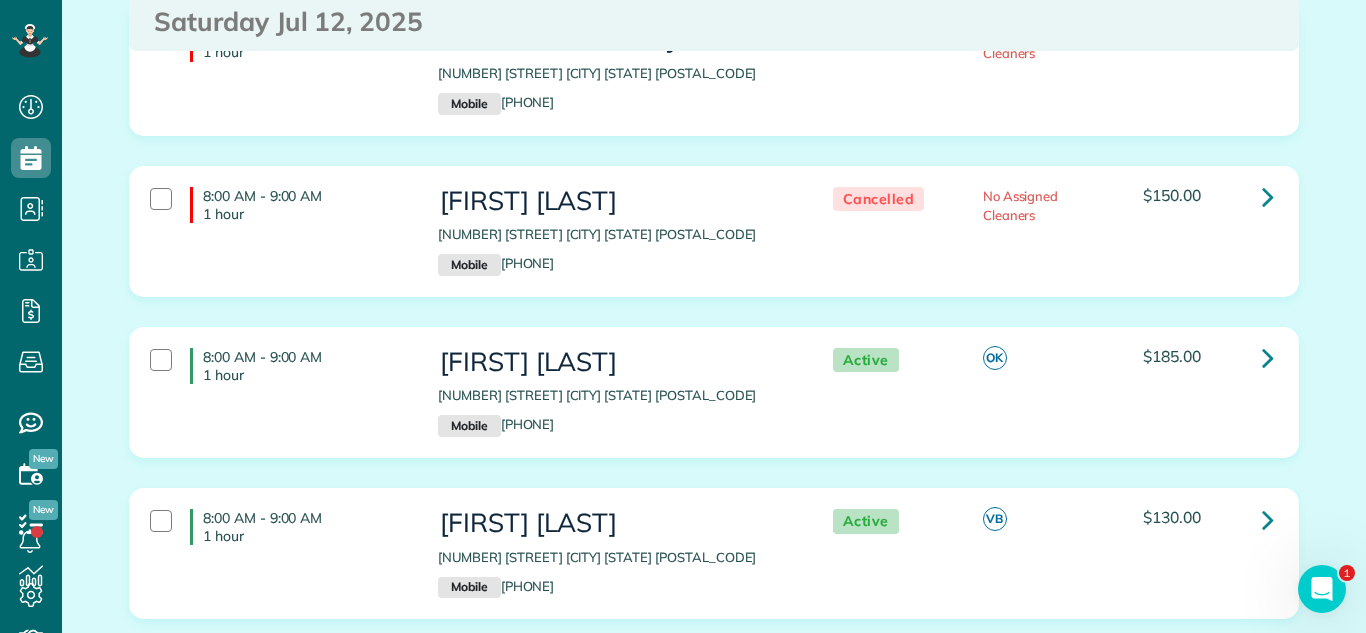 click on "8:00 AM -  9:00 AM
1 hour
Kelly Phillips
2154 Camden Lane Hanover Park IL 60133
Mobile
(708) 655-0027
Cancelled
No Assigned Cleaners
$150.00" at bounding box center [714, 246] 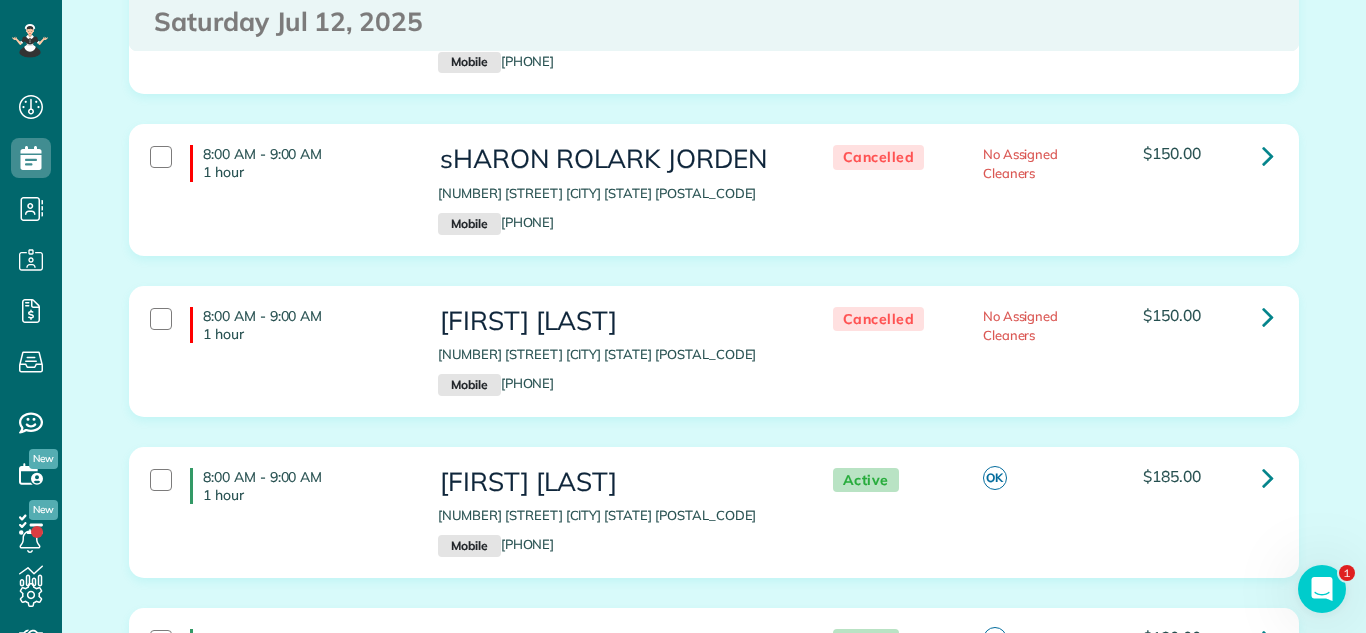 scroll, scrollTop: 3334, scrollLeft: 0, axis: vertical 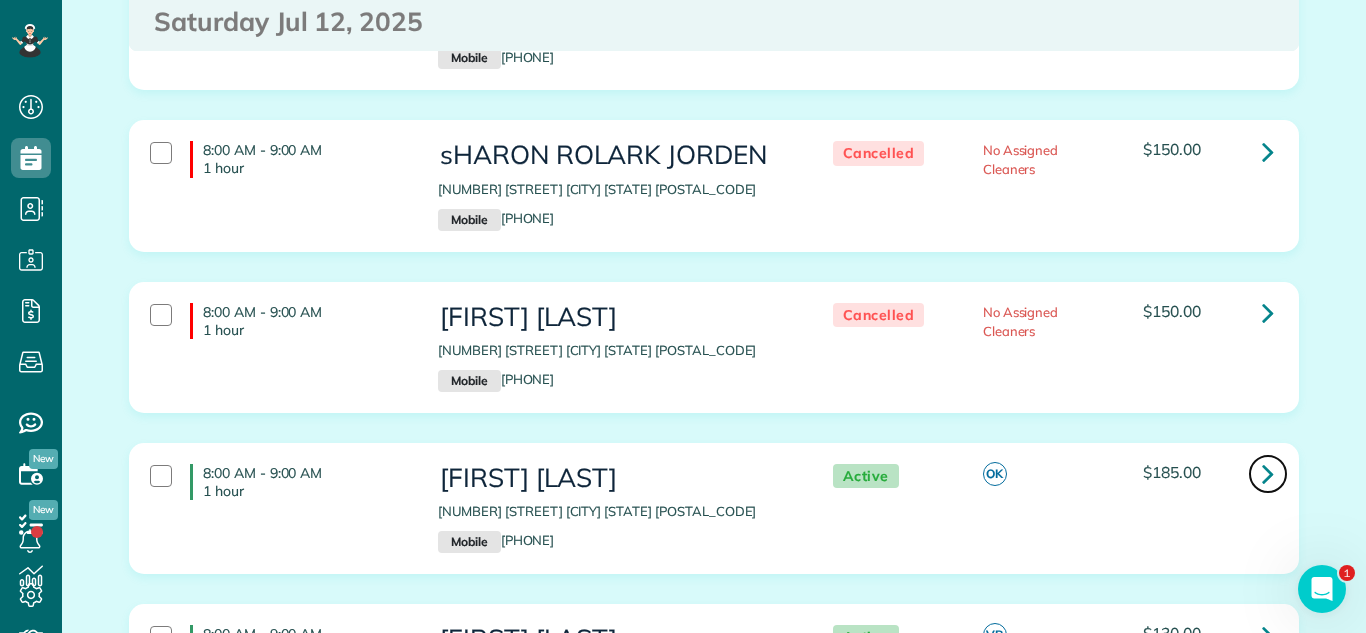 click at bounding box center [1268, 473] 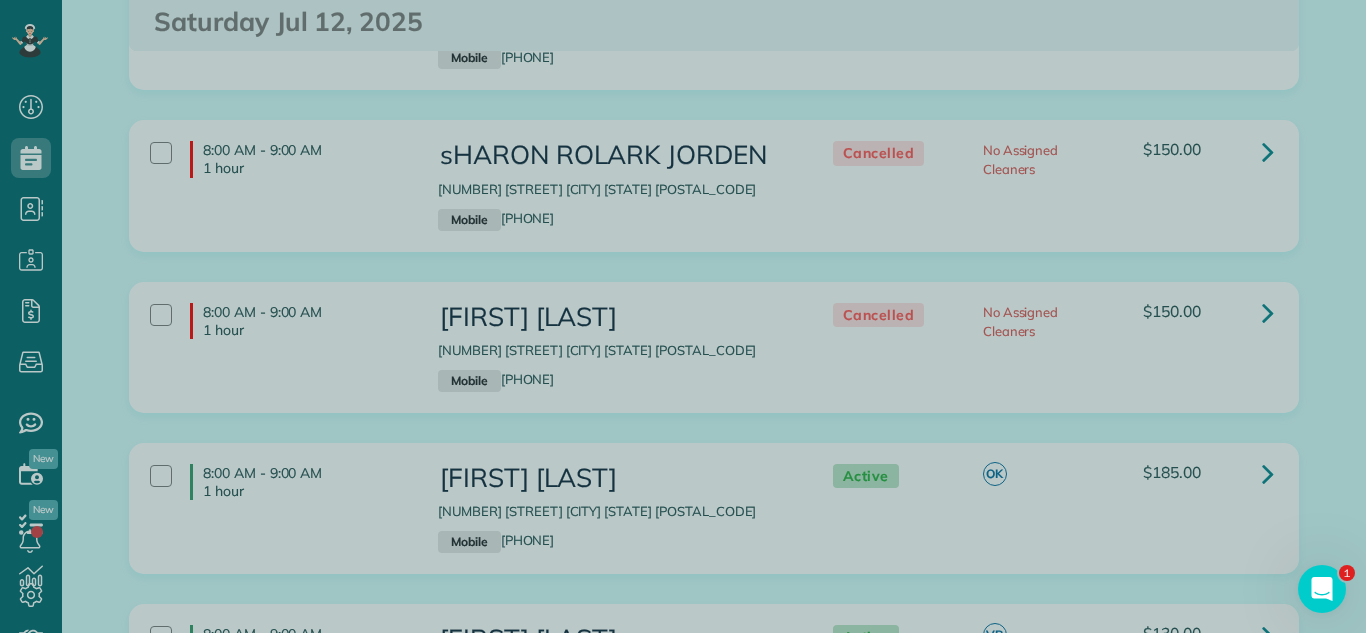 drag, startPoint x: 1090, startPoint y: 400, endPoint x: 991, endPoint y: 486, distance: 131.13733 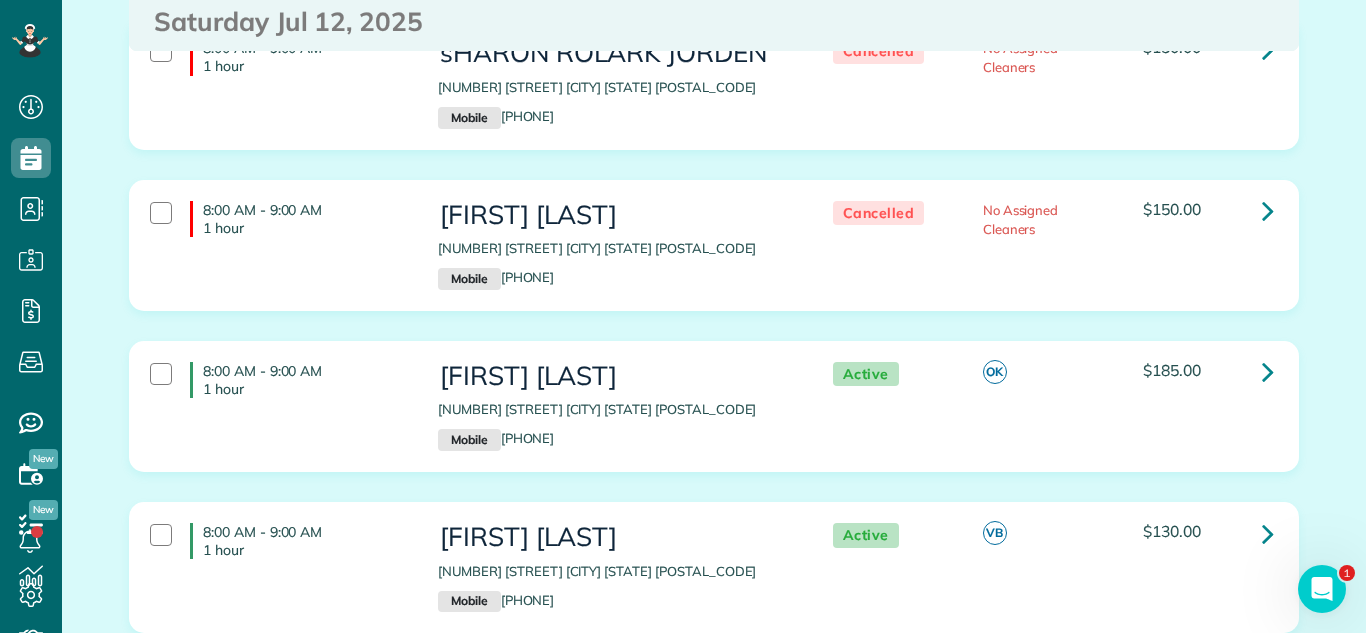 scroll, scrollTop: 3463, scrollLeft: 0, axis: vertical 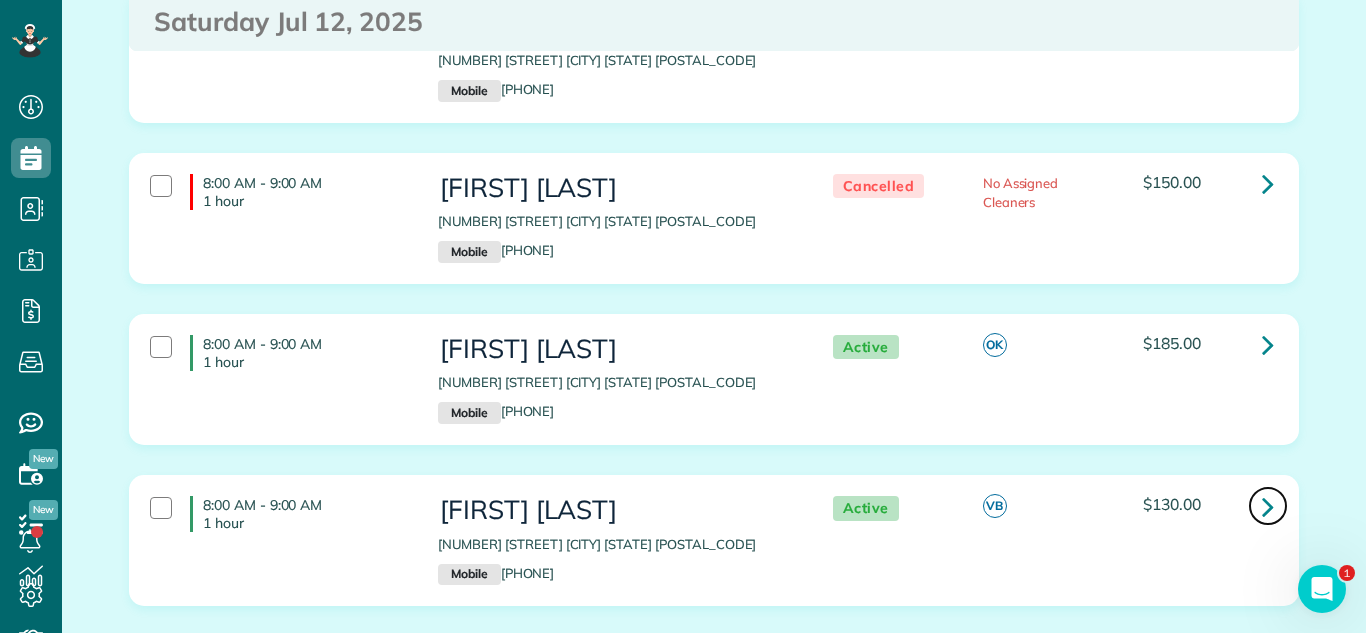click at bounding box center (1268, 506) 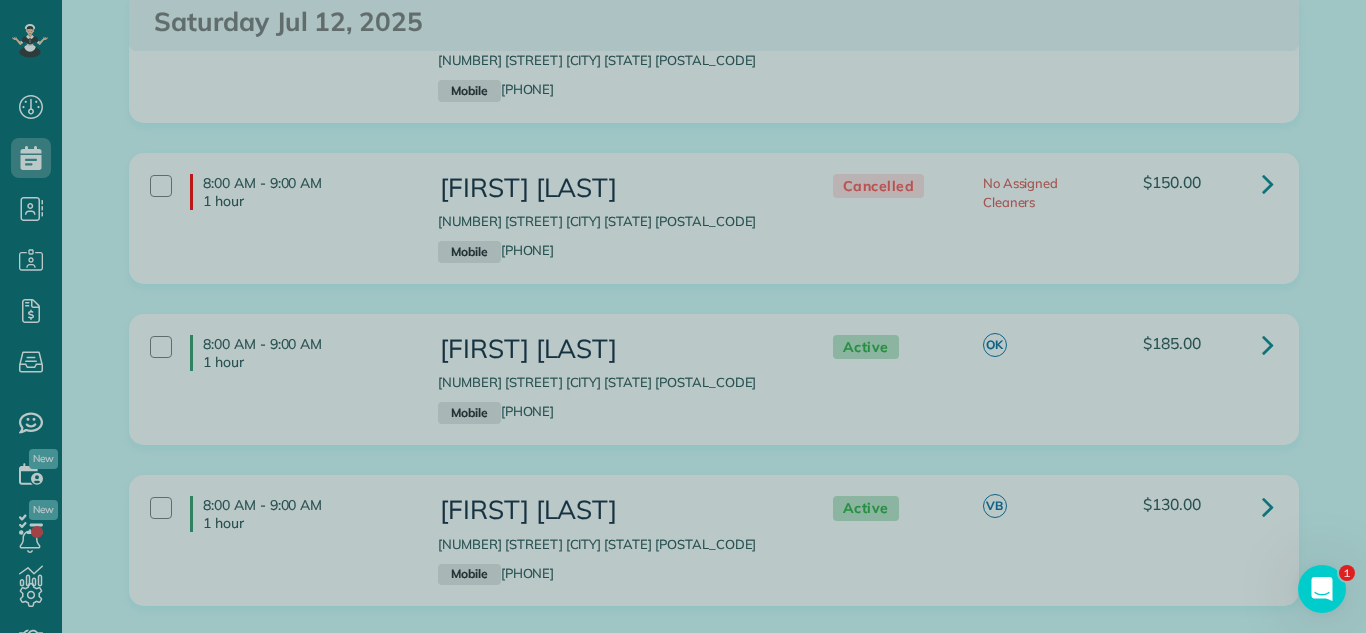 drag, startPoint x: 1328, startPoint y: 166, endPoint x: 1325, endPoint y: 195, distance: 29.15476 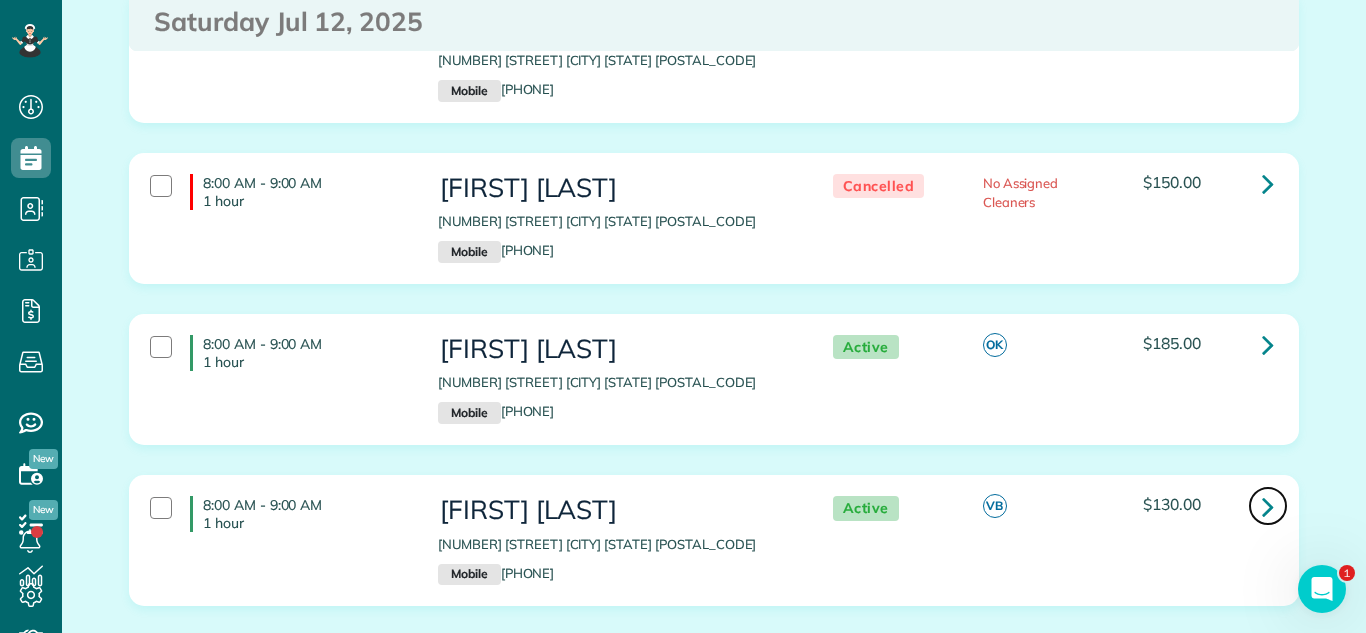 click at bounding box center [1268, 506] 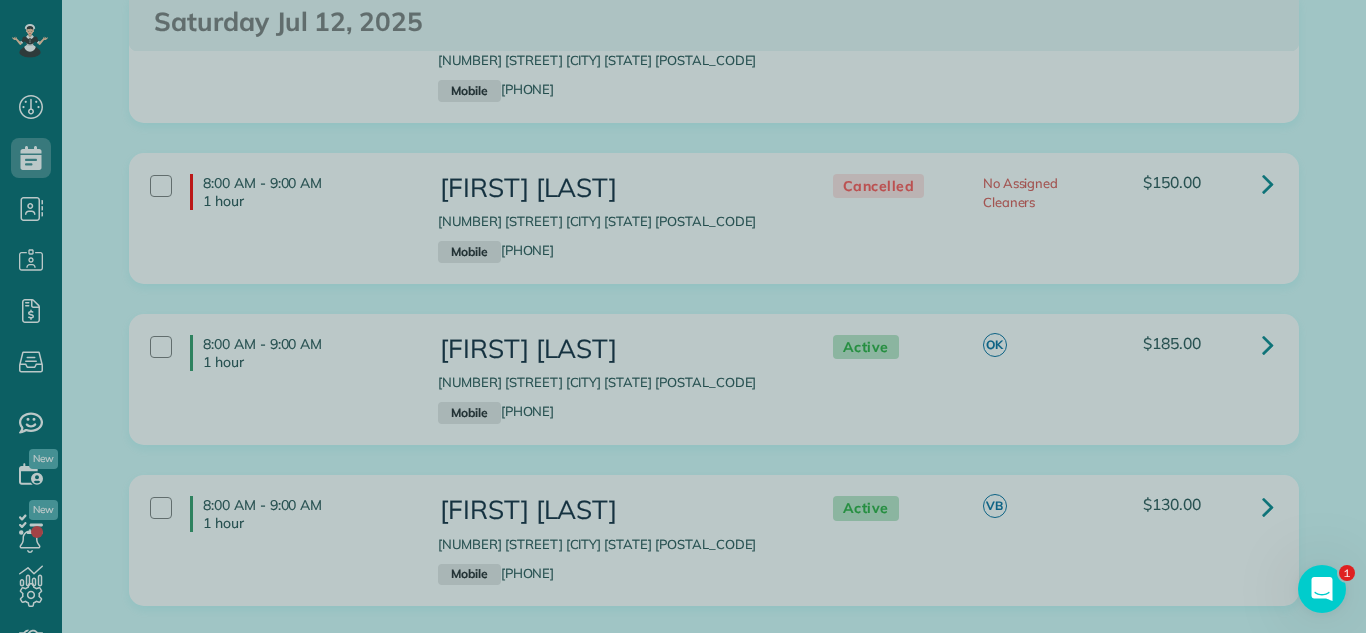 click at bounding box center [683, 316] 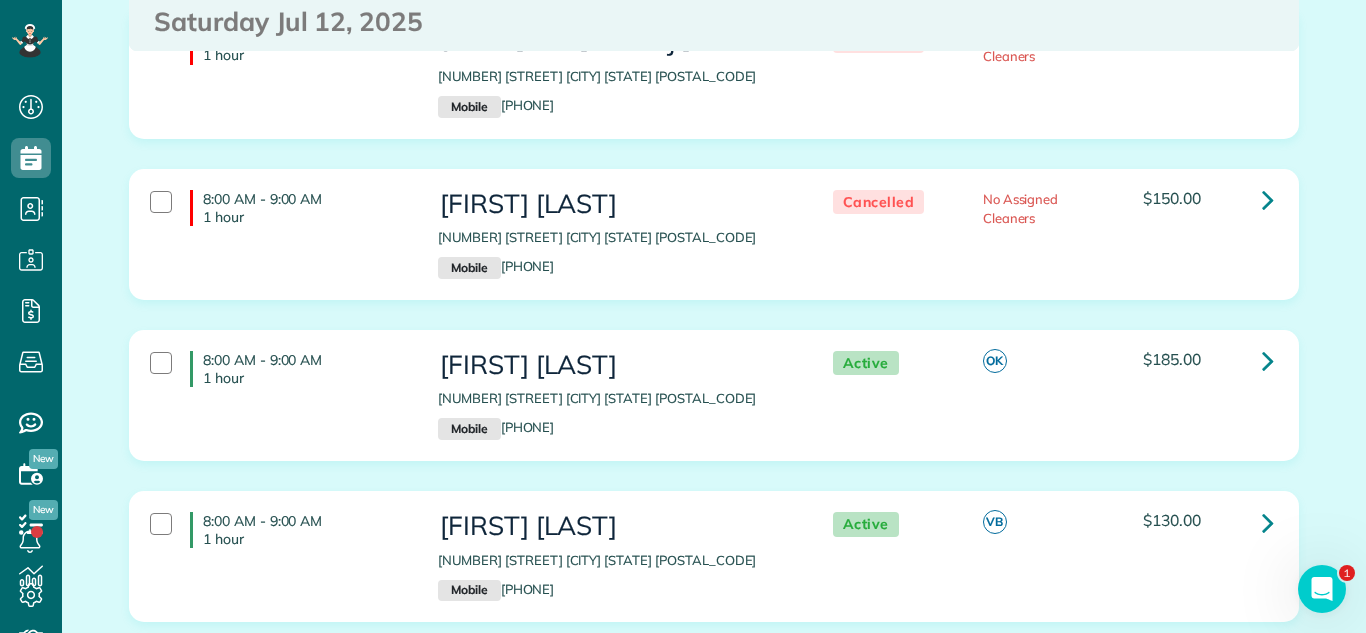 scroll, scrollTop: 3441, scrollLeft: 0, axis: vertical 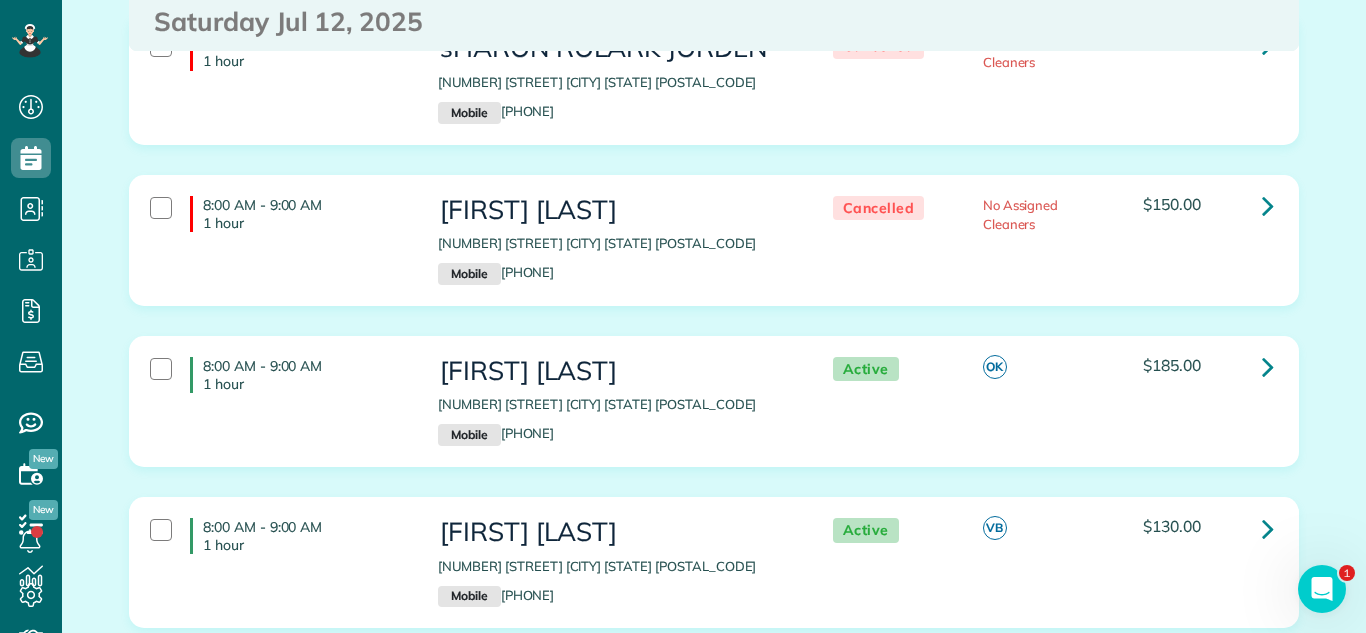 click on "8:00 AM -  9:00 AM
1 hour
Kelly Phillips
2154 Camden Lane Hanover Park IL 60133
Mobile
(708) 655-0027
Cancelled
No Assigned Cleaners
$150.00" at bounding box center [714, 255] 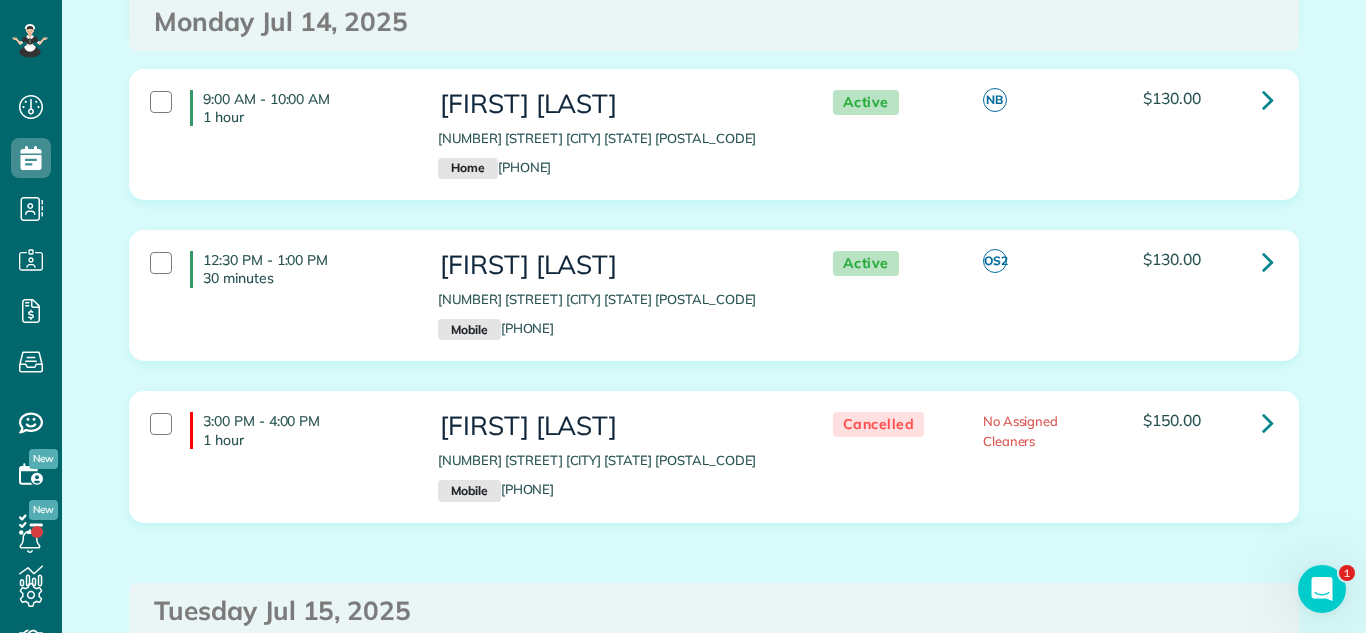 scroll, scrollTop: 4807, scrollLeft: 0, axis: vertical 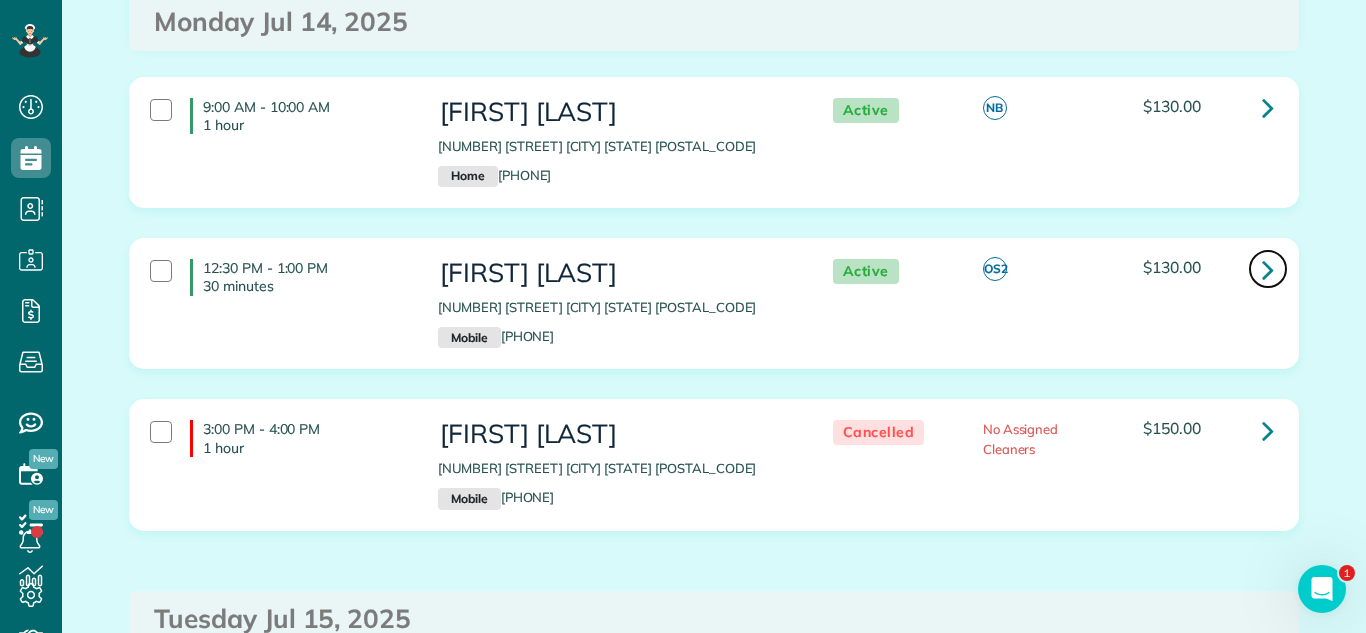 click at bounding box center [1268, 269] 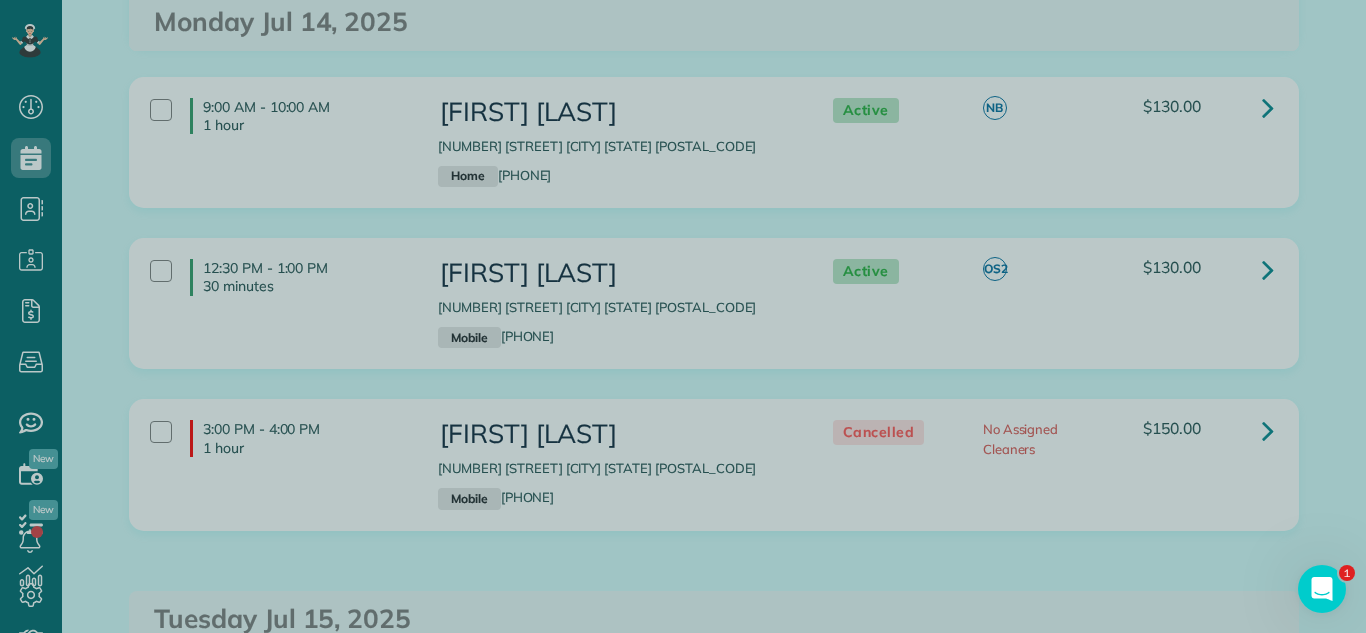 click at bounding box center (683, 316) 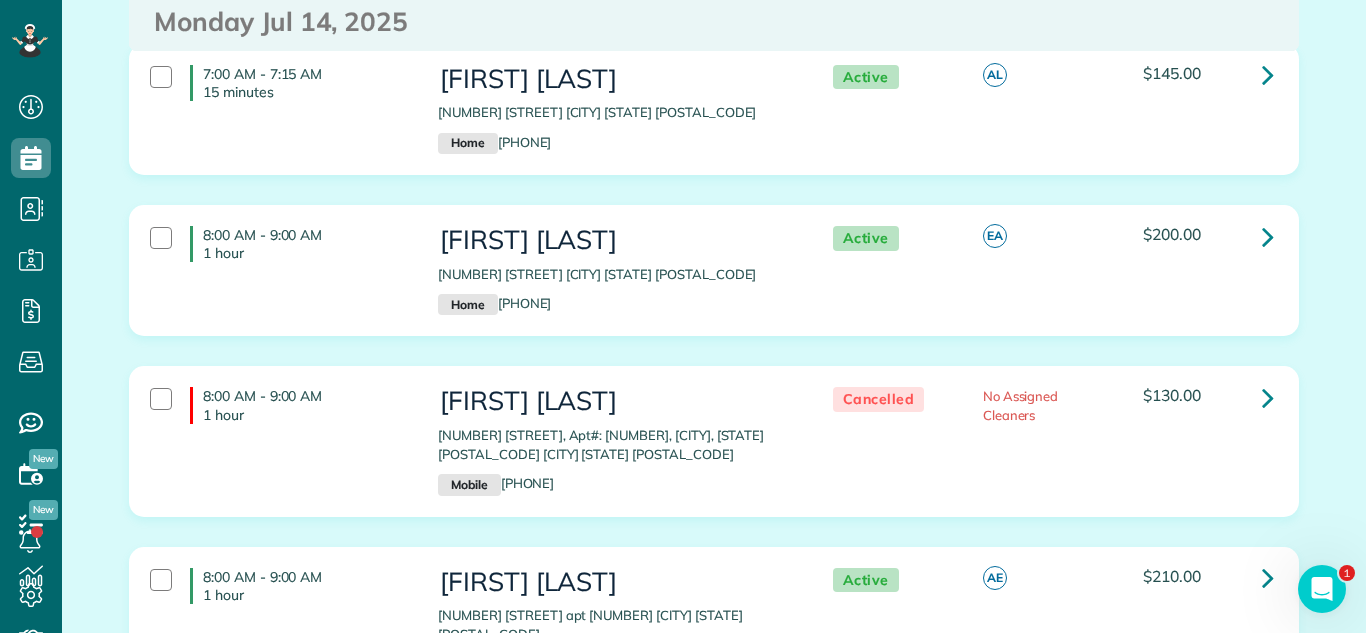 scroll, scrollTop: 4147, scrollLeft: 0, axis: vertical 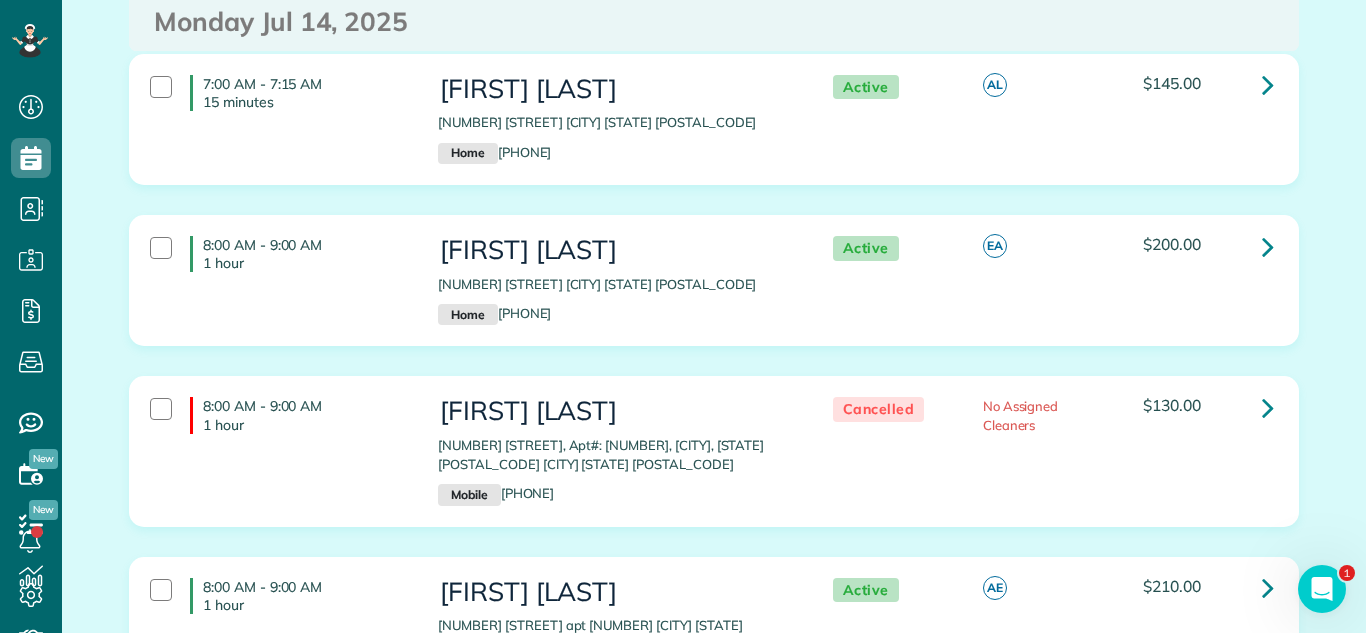 click on "8:00 AM -  9:00 AM
1 hour
Michall Wiervicki
232 Grant Avenue Clarendon Hills IL 60514
Home
(708) 323-6947
Active
EA
$200.00" at bounding box center (714, 295) 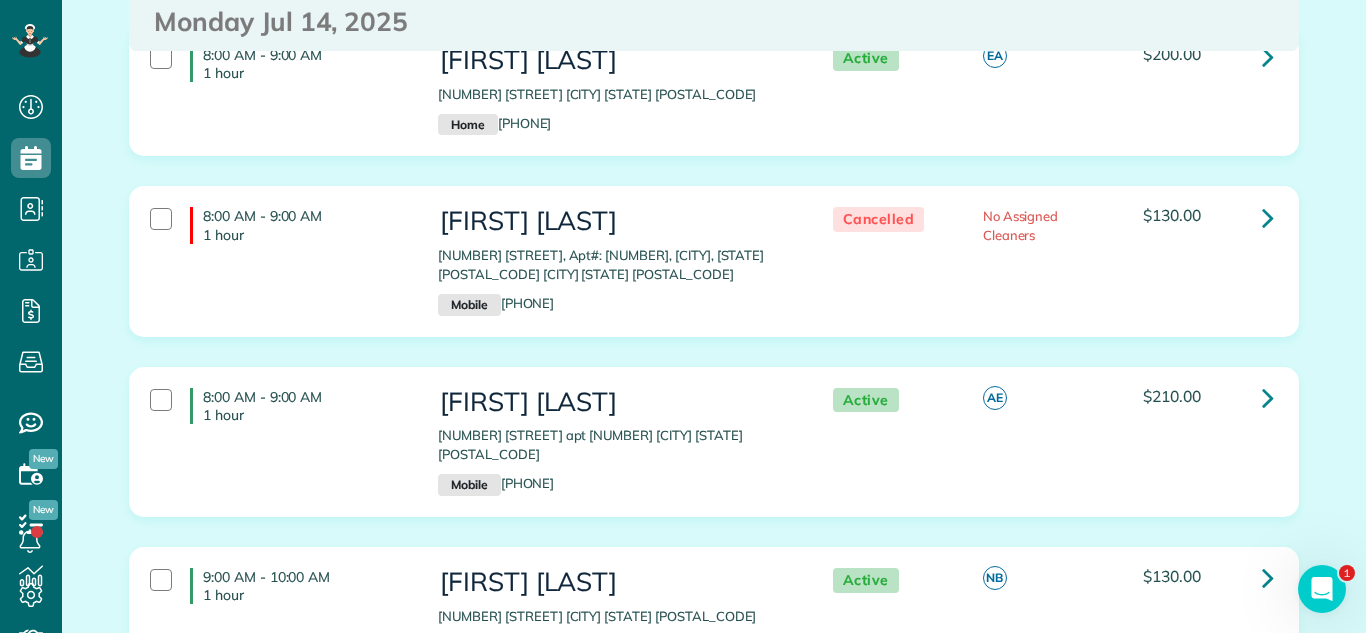 scroll, scrollTop: 4382, scrollLeft: 0, axis: vertical 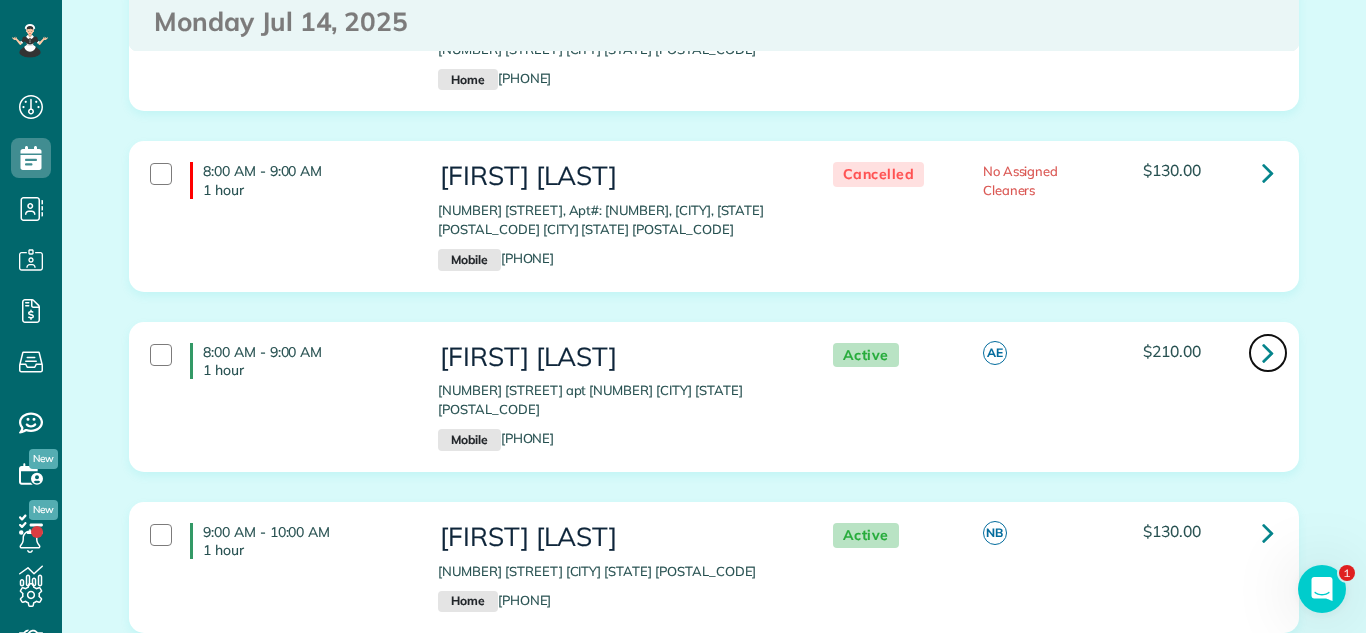 click at bounding box center [1268, 353] 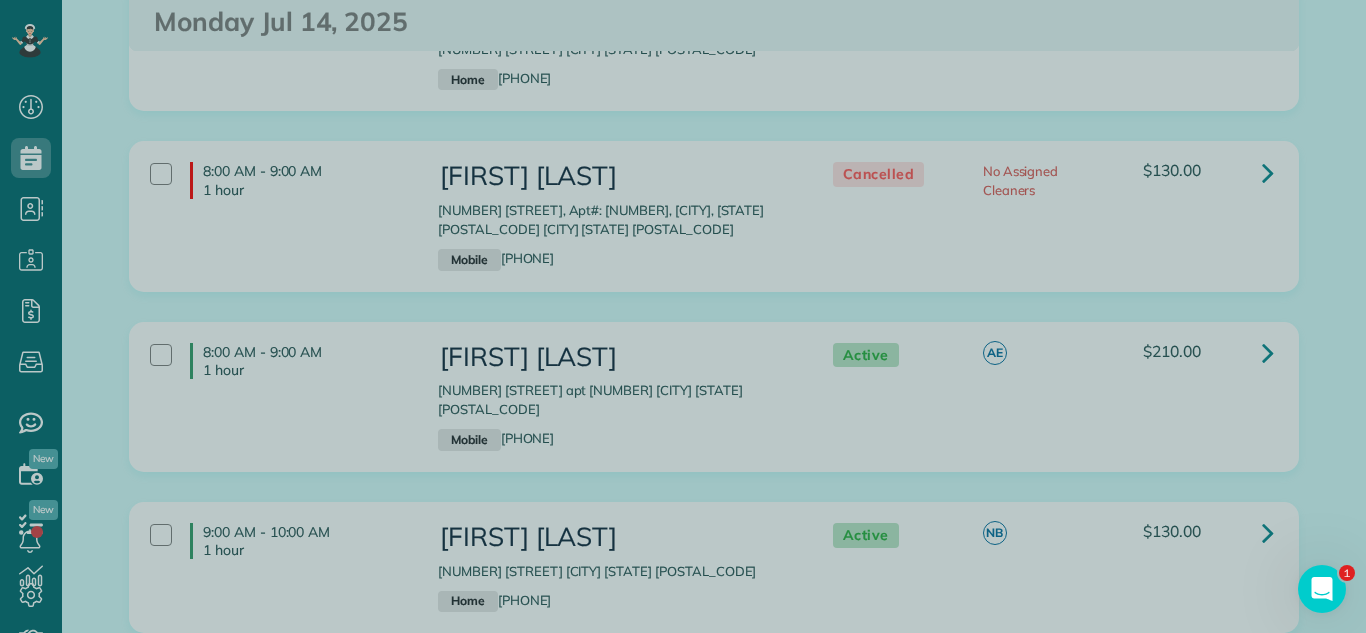 click at bounding box center [683, 316] 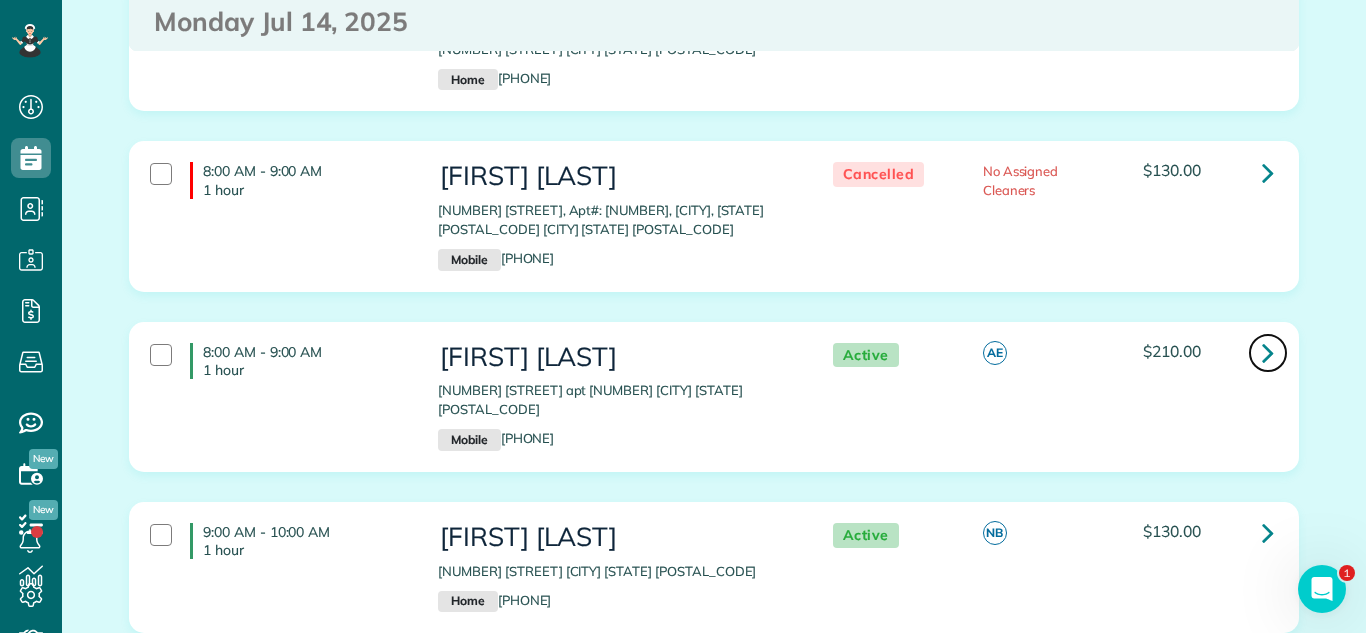 click at bounding box center (1268, 352) 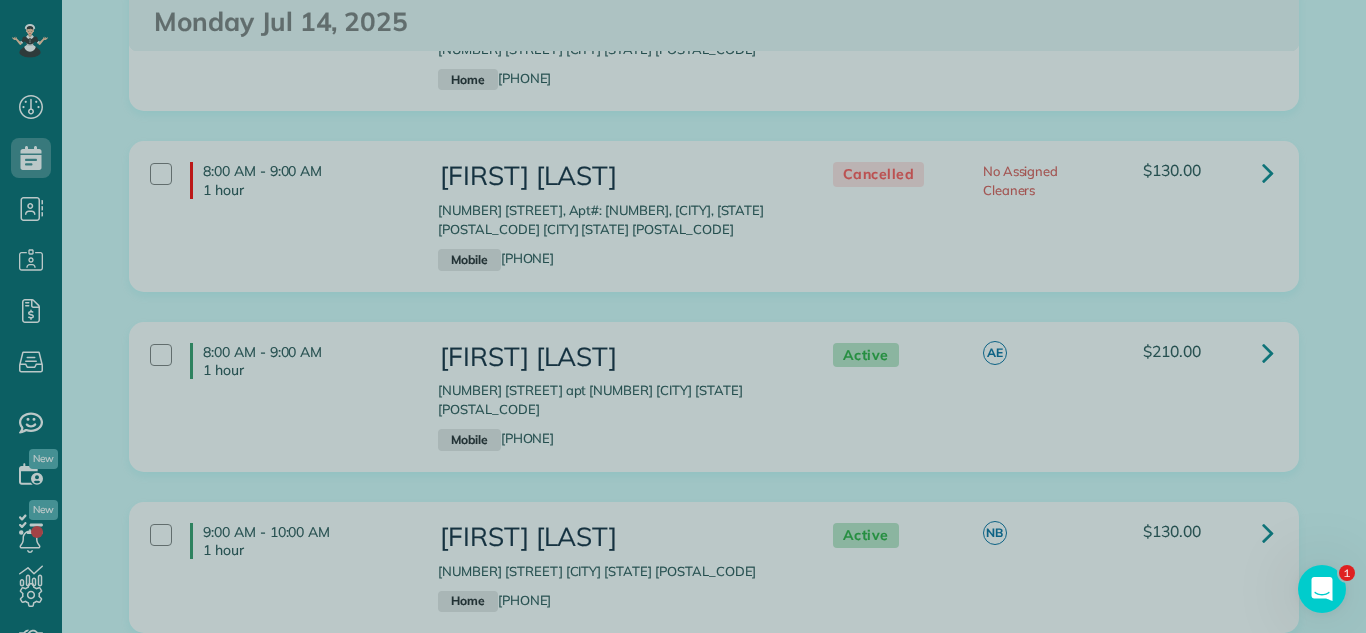 click at bounding box center [683, 316] 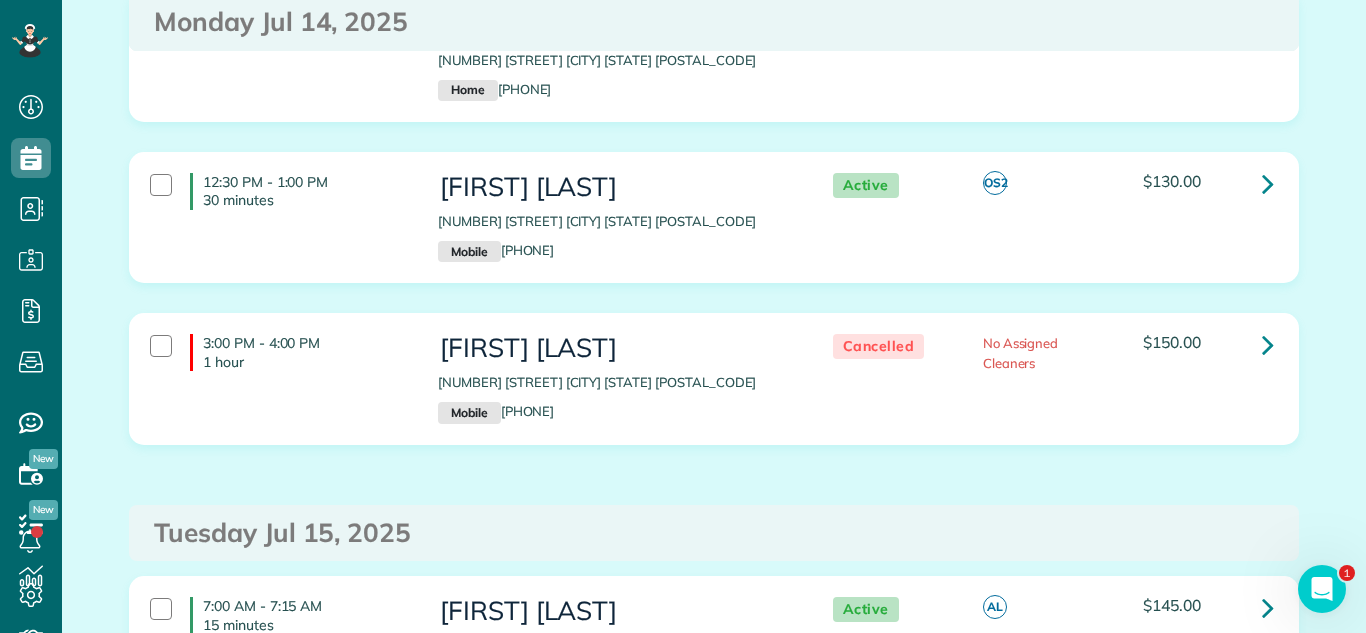 scroll, scrollTop: 4896, scrollLeft: 0, axis: vertical 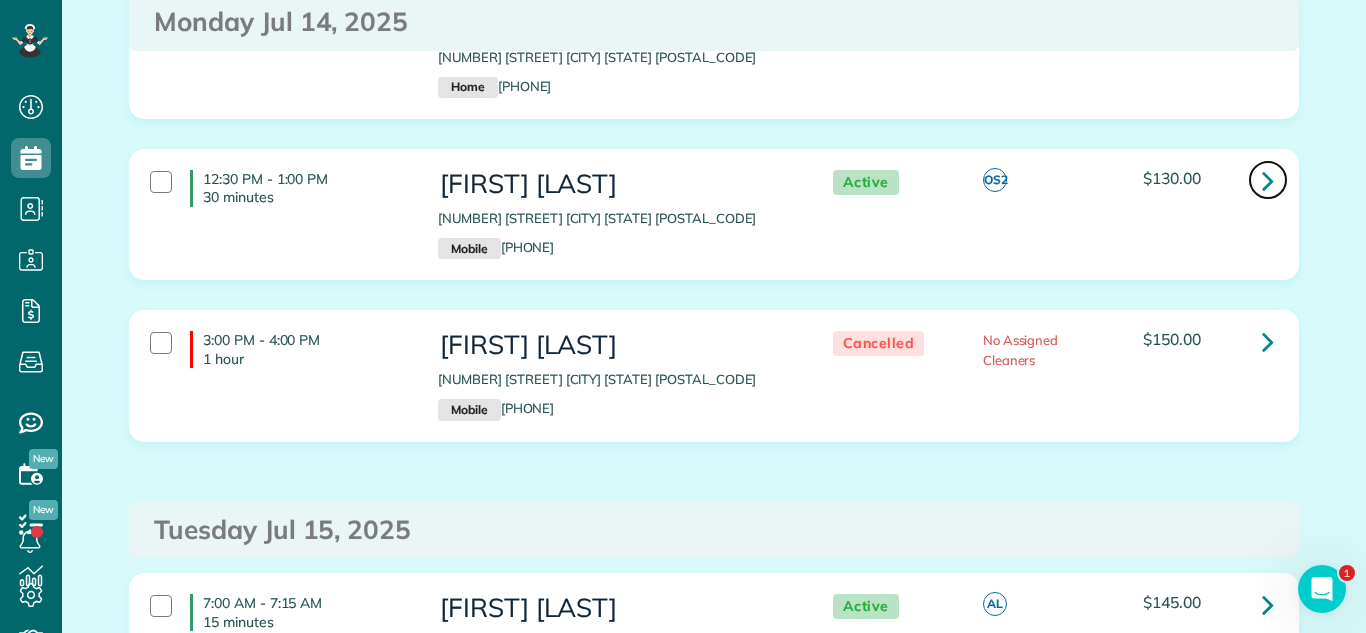 click at bounding box center [1268, 180] 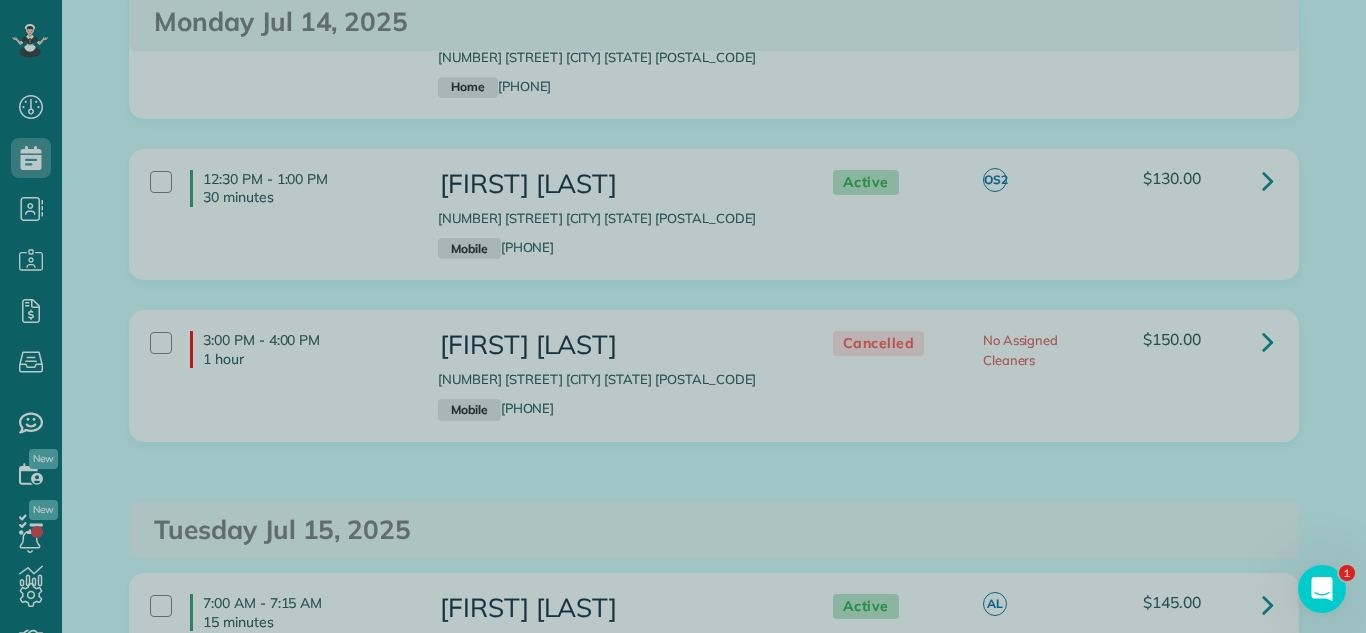 drag, startPoint x: 319, startPoint y: 68, endPoint x: 286, endPoint y: 83, distance: 36.249138 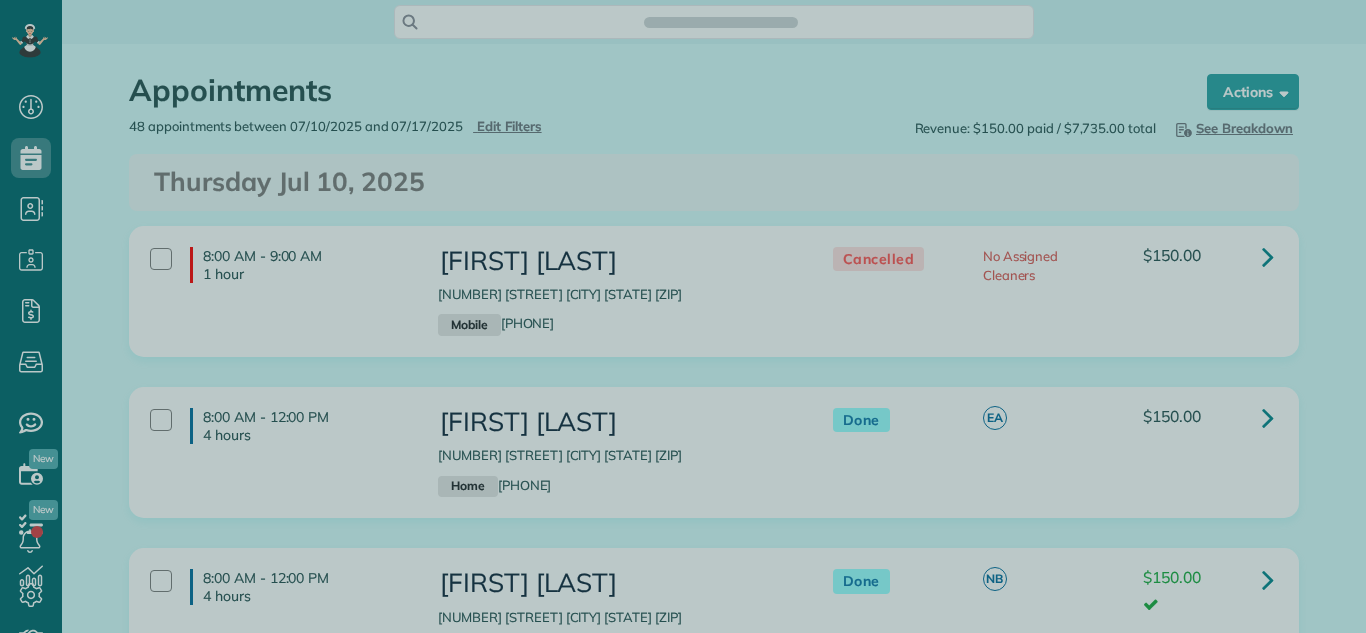 scroll, scrollTop: 0, scrollLeft: 0, axis: both 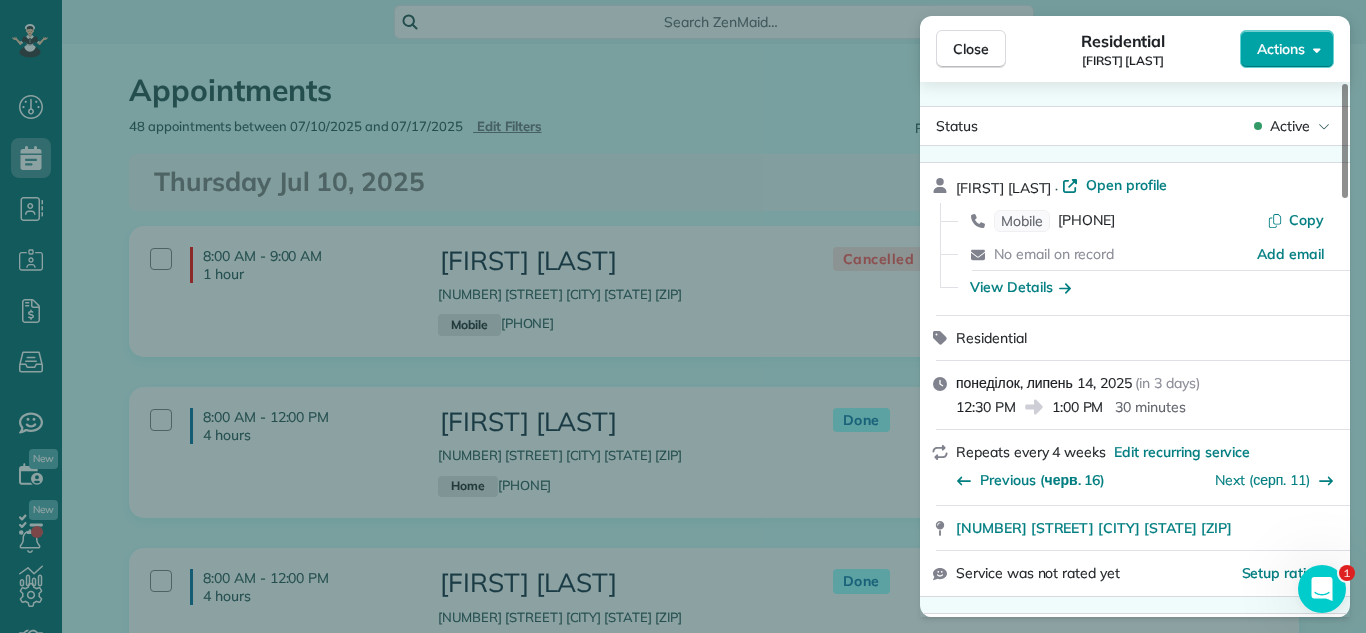 click on "Actions" at bounding box center [1281, 49] 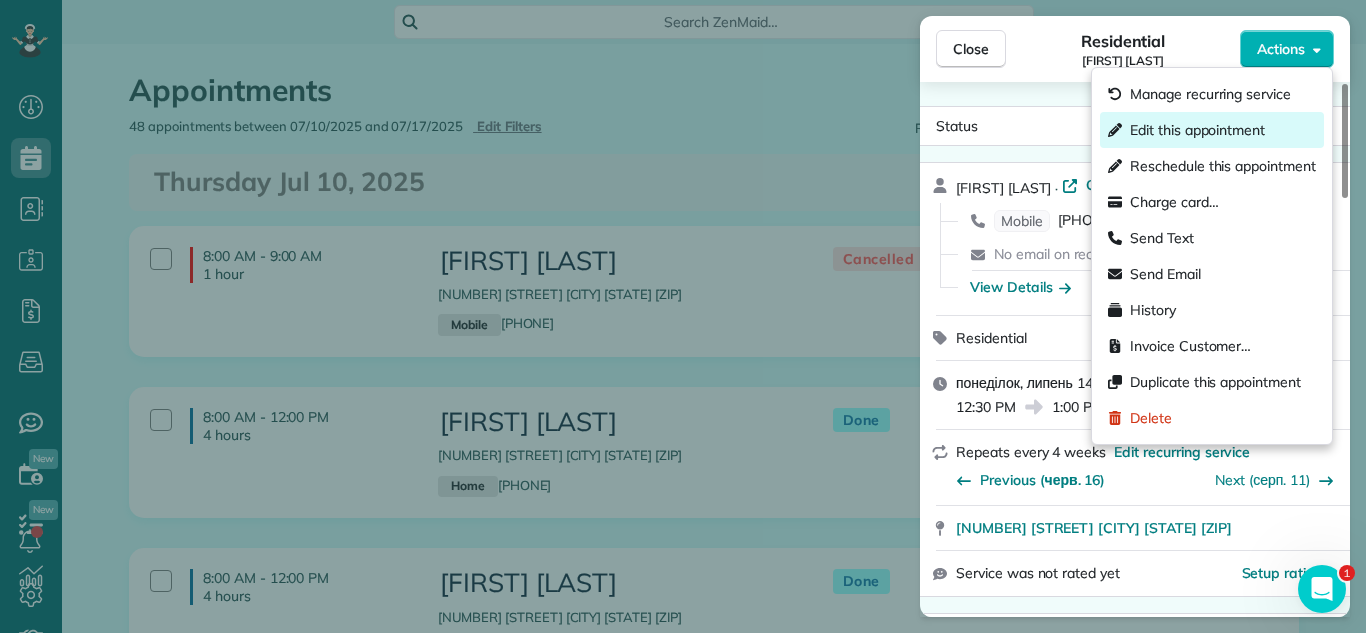 click on "Edit this appointment" at bounding box center [1197, 130] 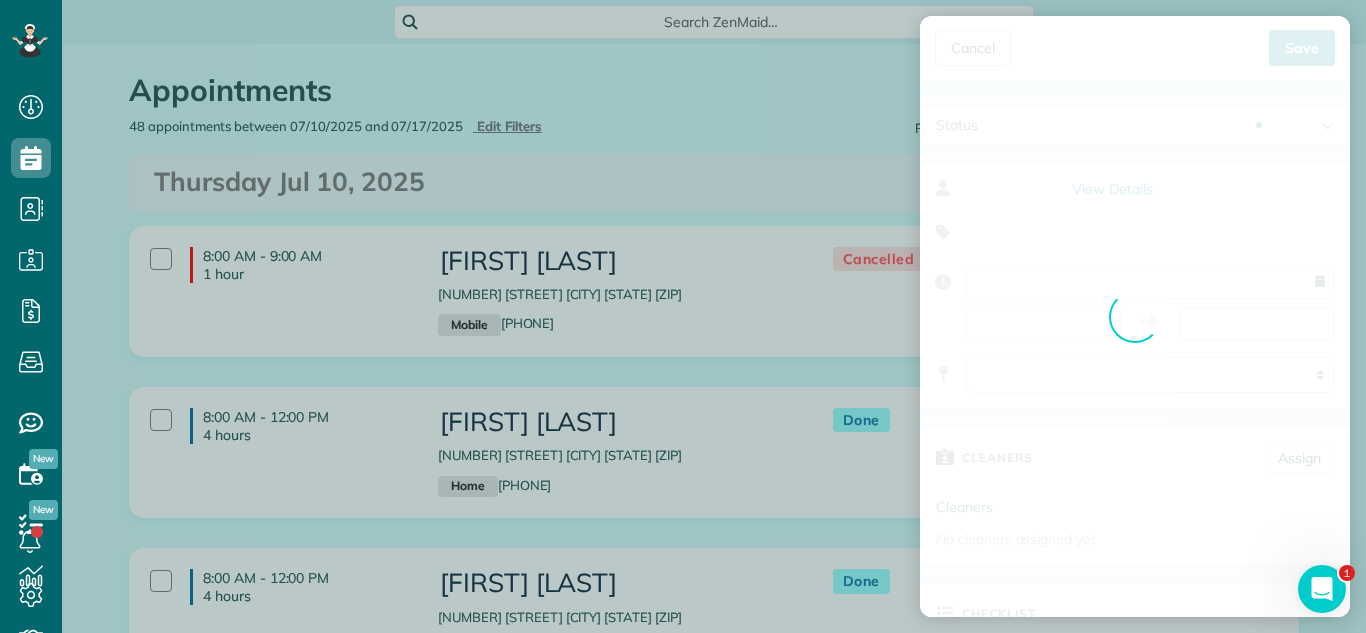 type on "**********" 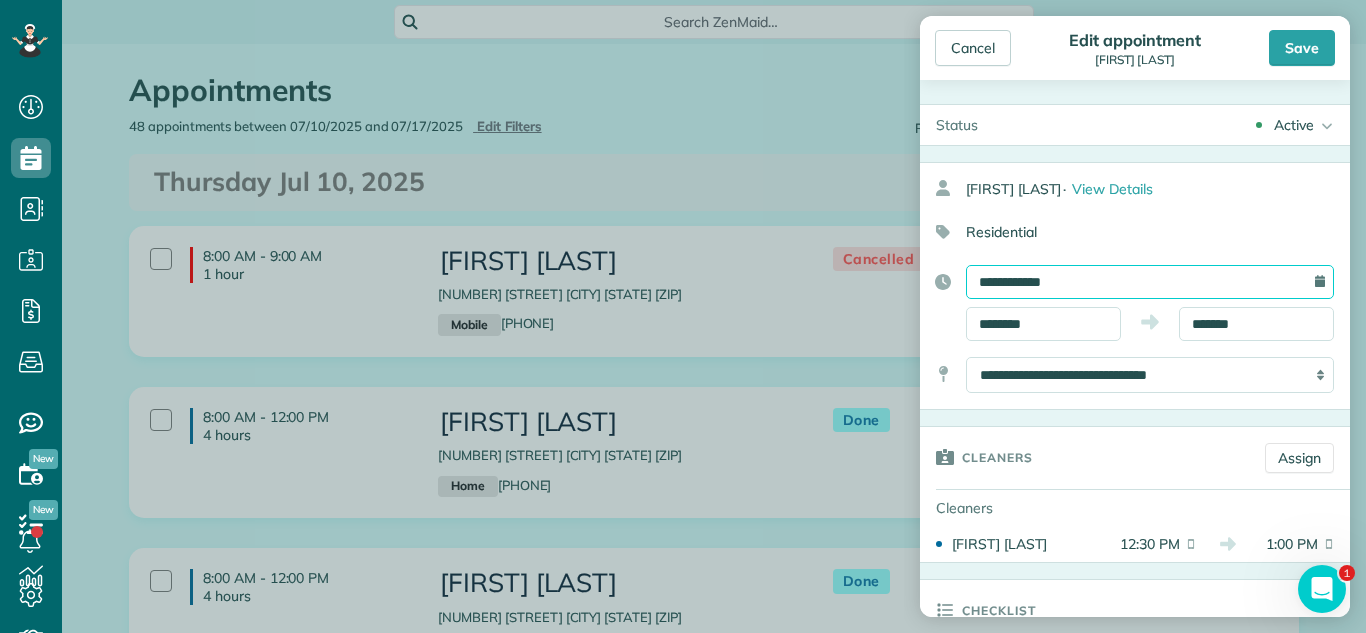 click on "**********" at bounding box center (1150, 282) 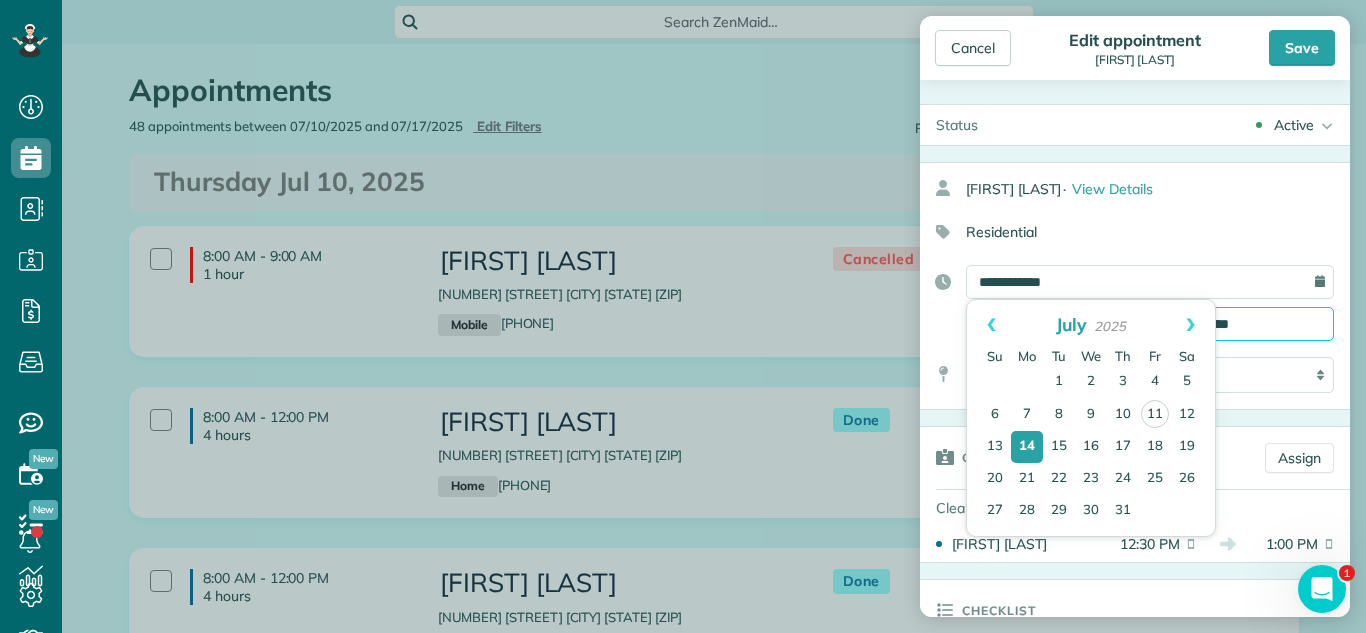 click on "*******" at bounding box center (1256, 324) 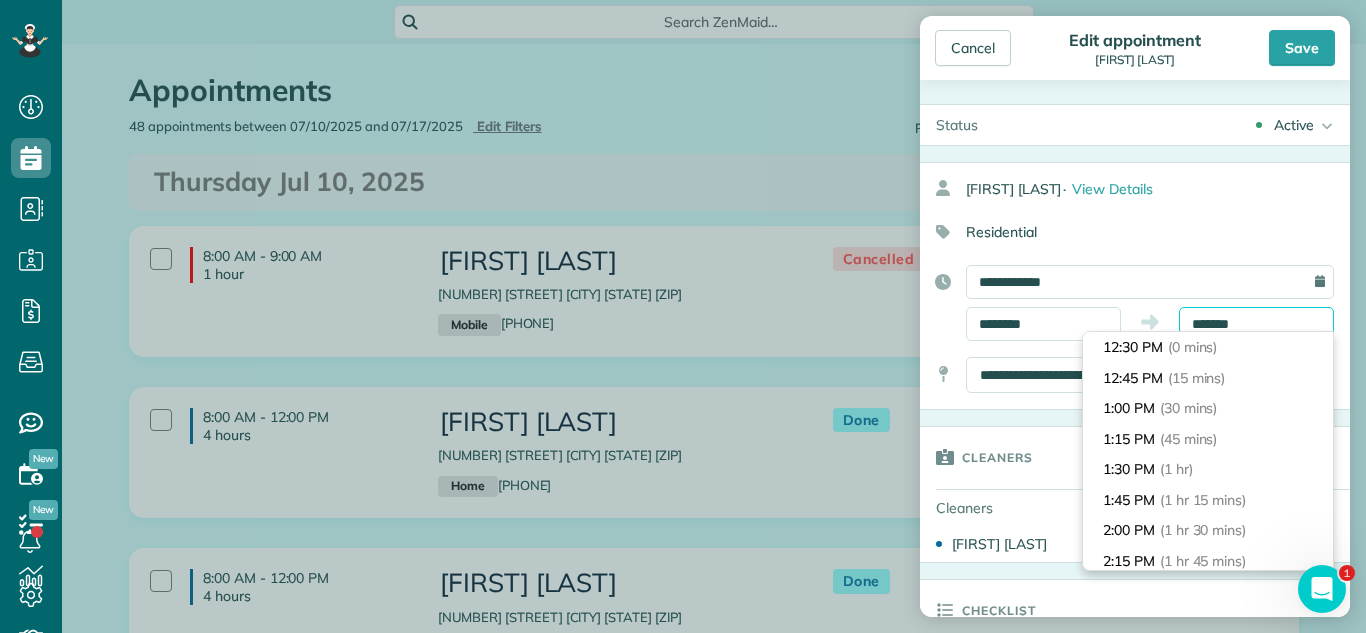 scroll, scrollTop: 31, scrollLeft: 0, axis: vertical 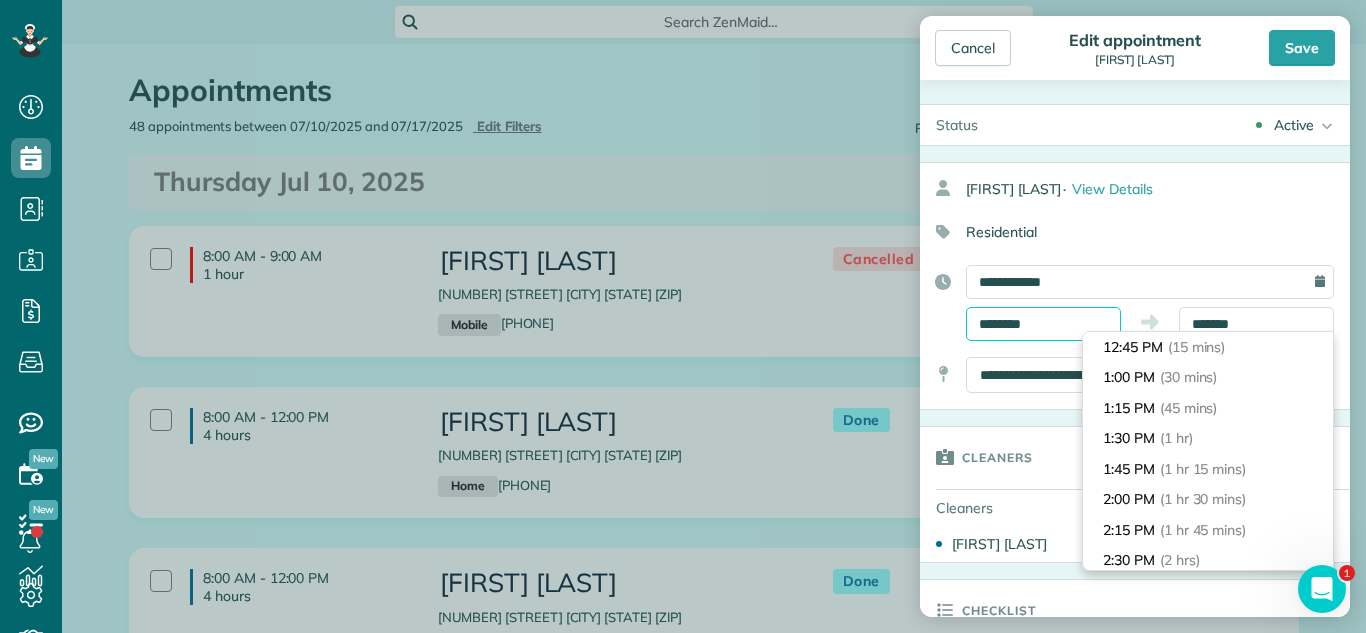 click on "********" at bounding box center (1043, 324) 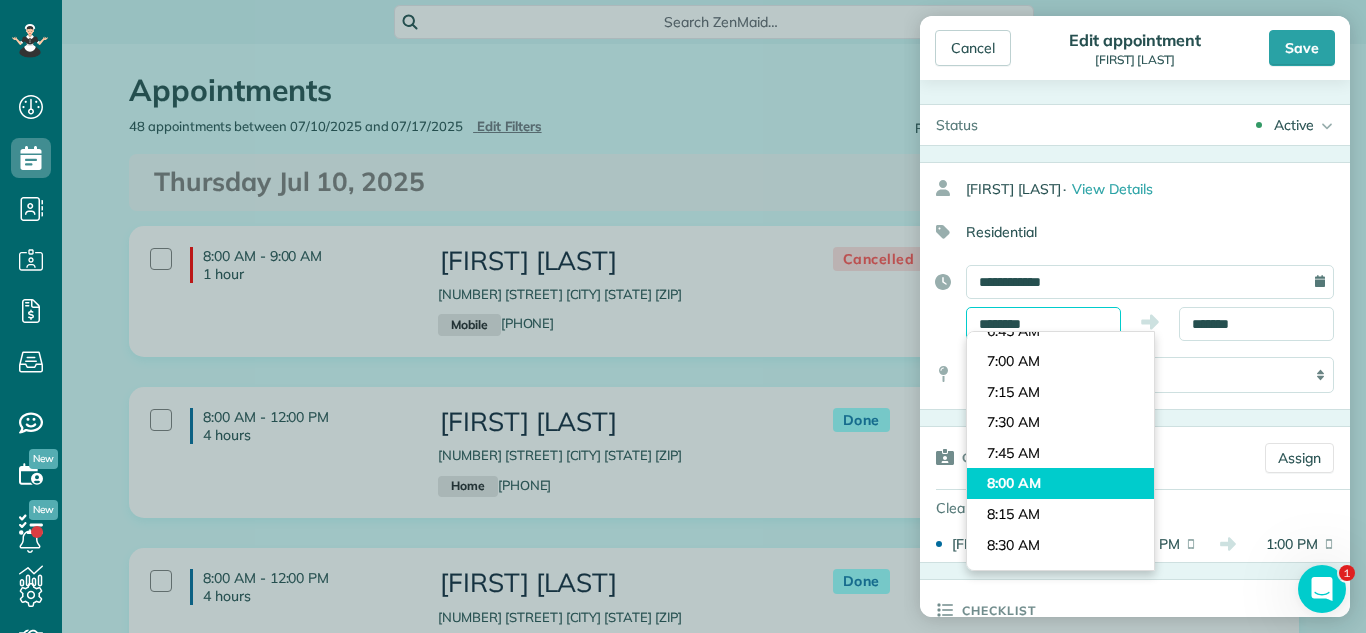 scroll, scrollTop: 851, scrollLeft: 0, axis: vertical 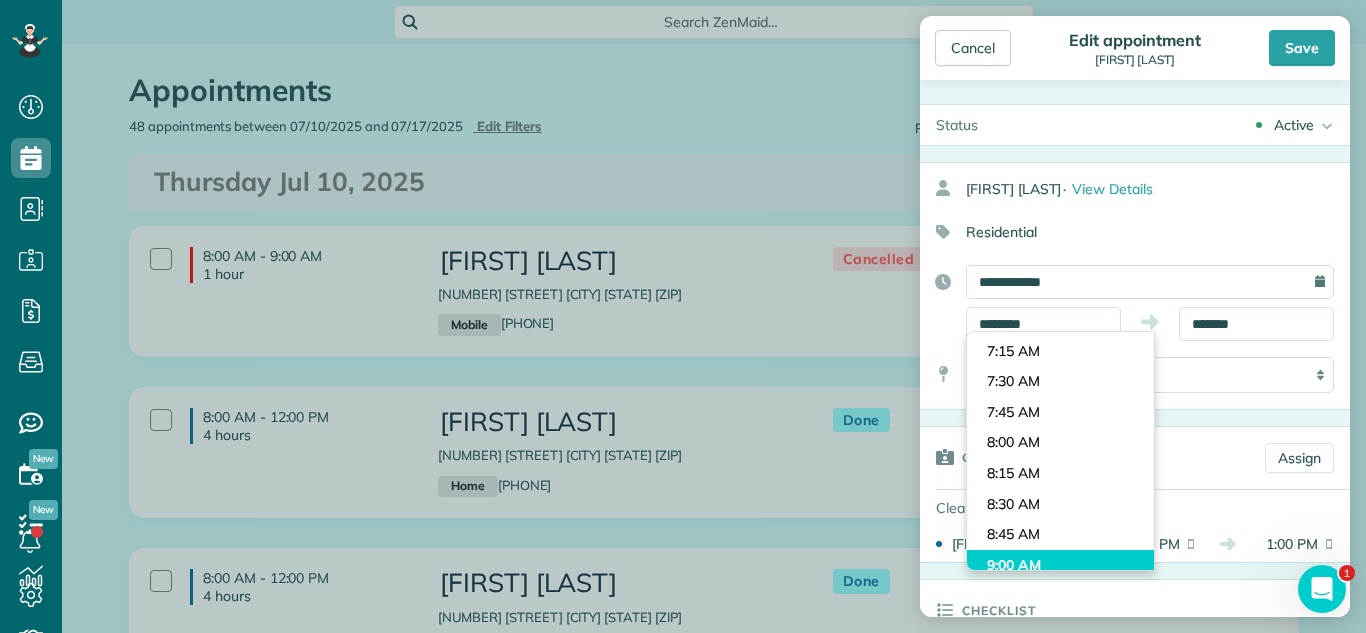 click on "Dashboard
Scheduling
Calendar View
List View
Dispatch View - Weekly scheduling (Beta)" at bounding box center (683, 316) 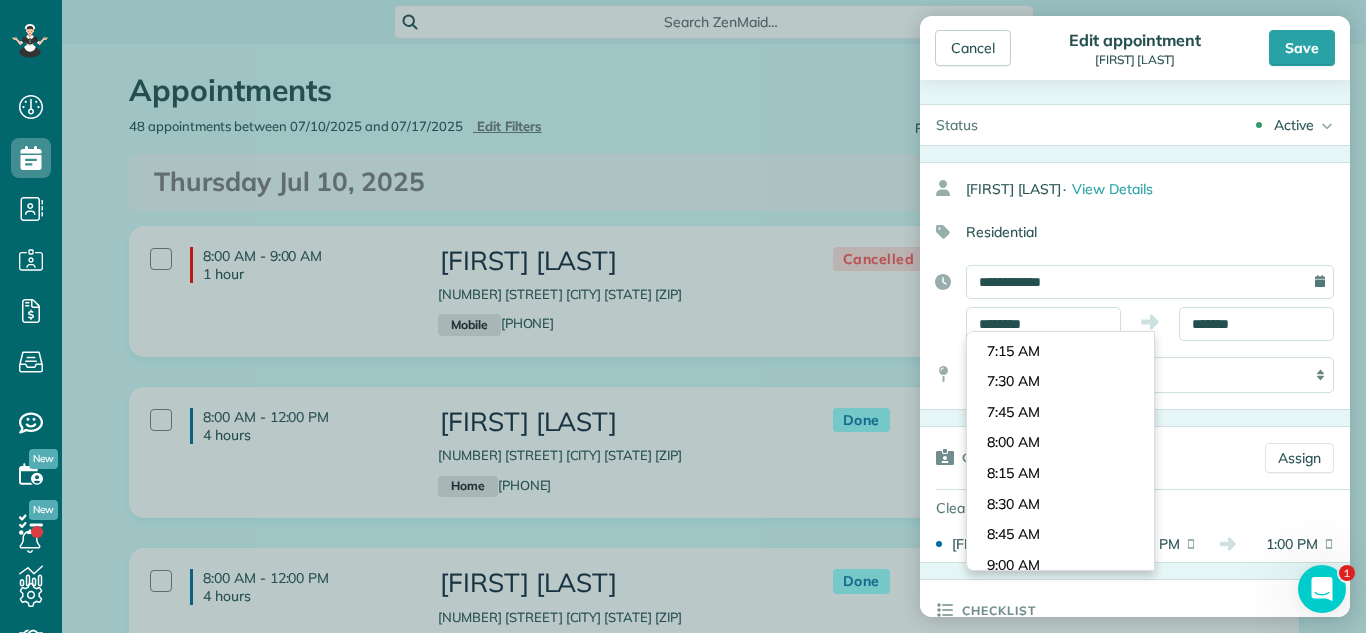 type on "*******" 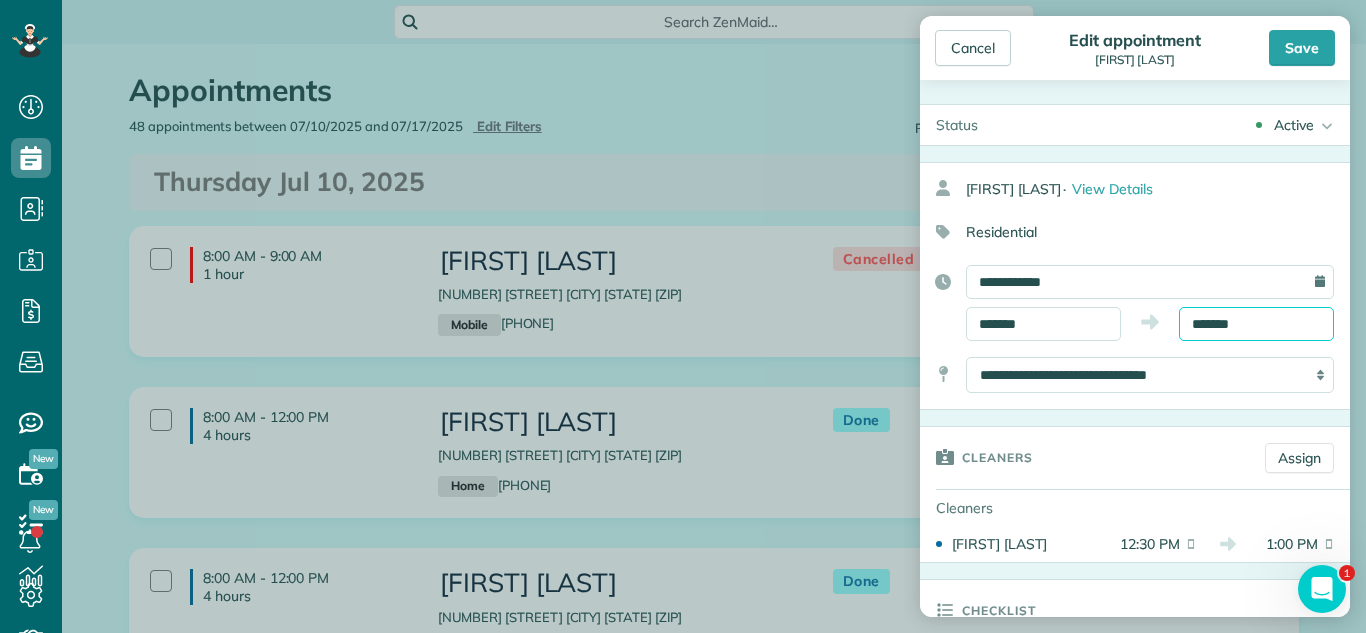 click on "*******" at bounding box center (1256, 324) 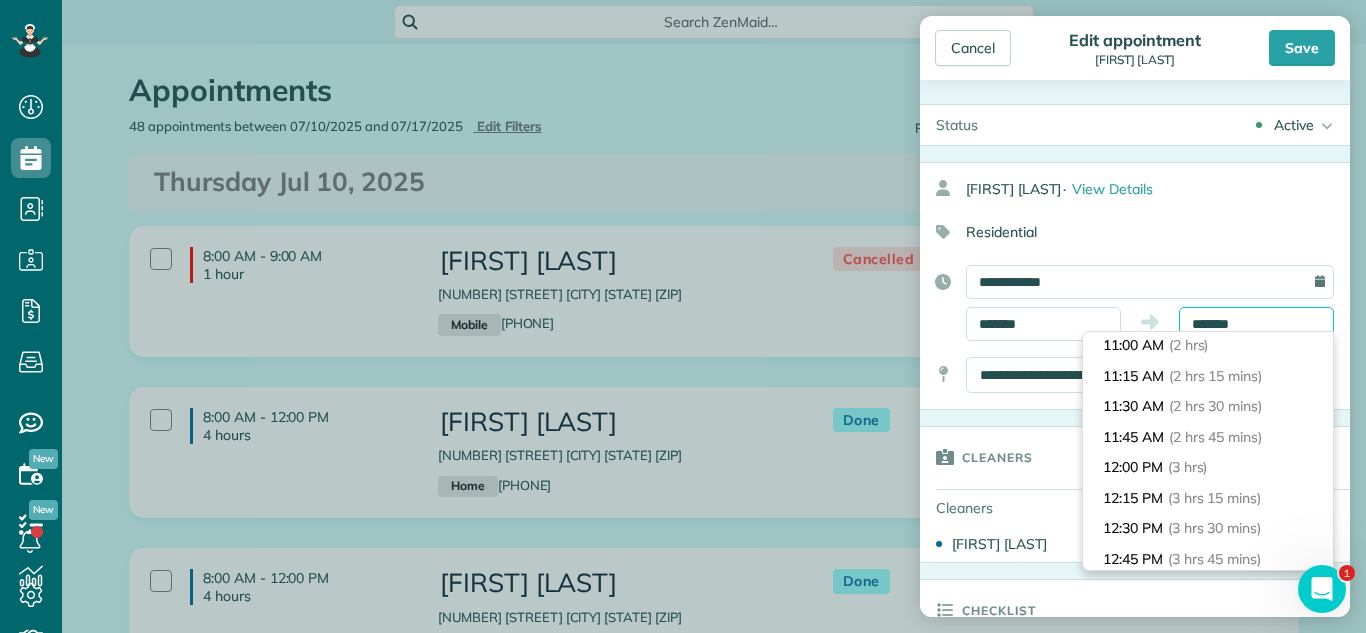 scroll, scrollTop: 0, scrollLeft: 0, axis: both 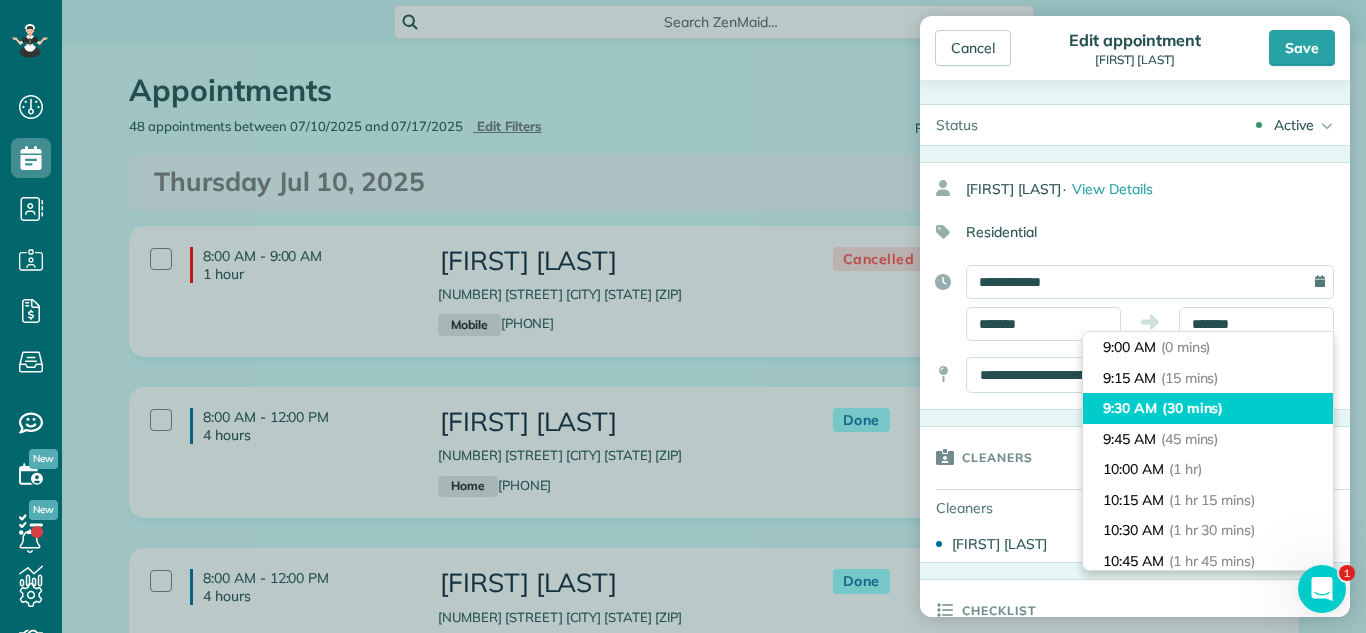click on "(30 mins)" at bounding box center [1193, 408] 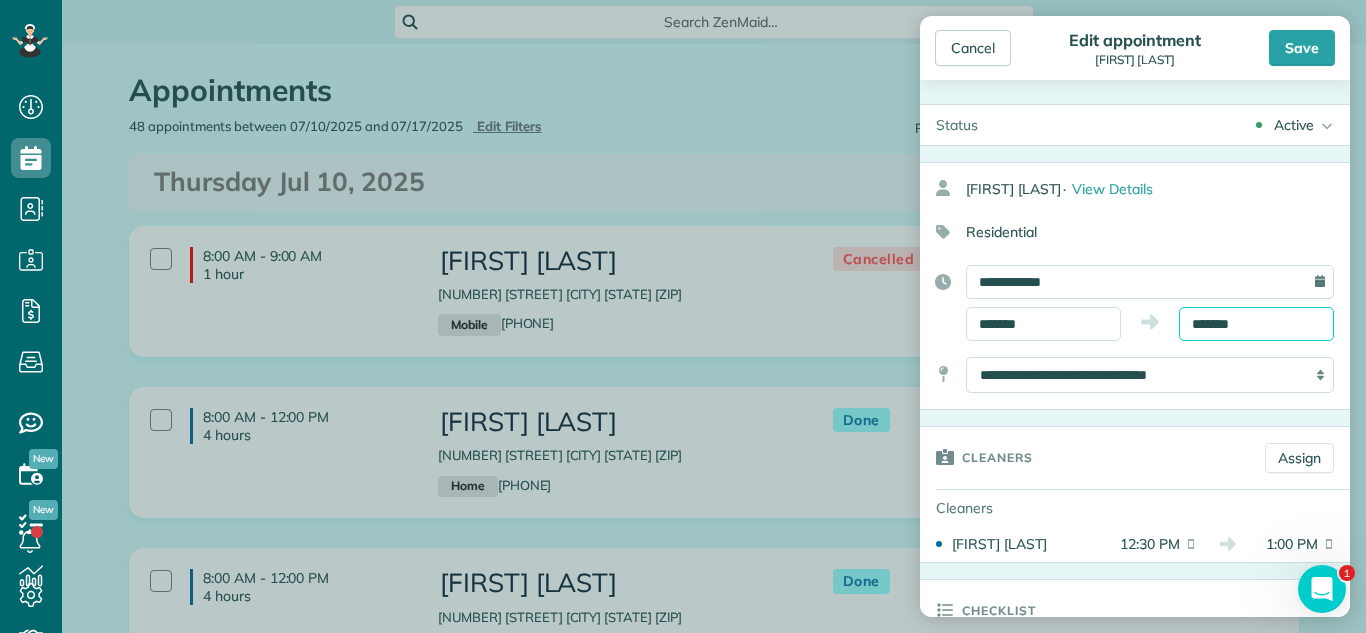click on "*******" at bounding box center (1256, 324) 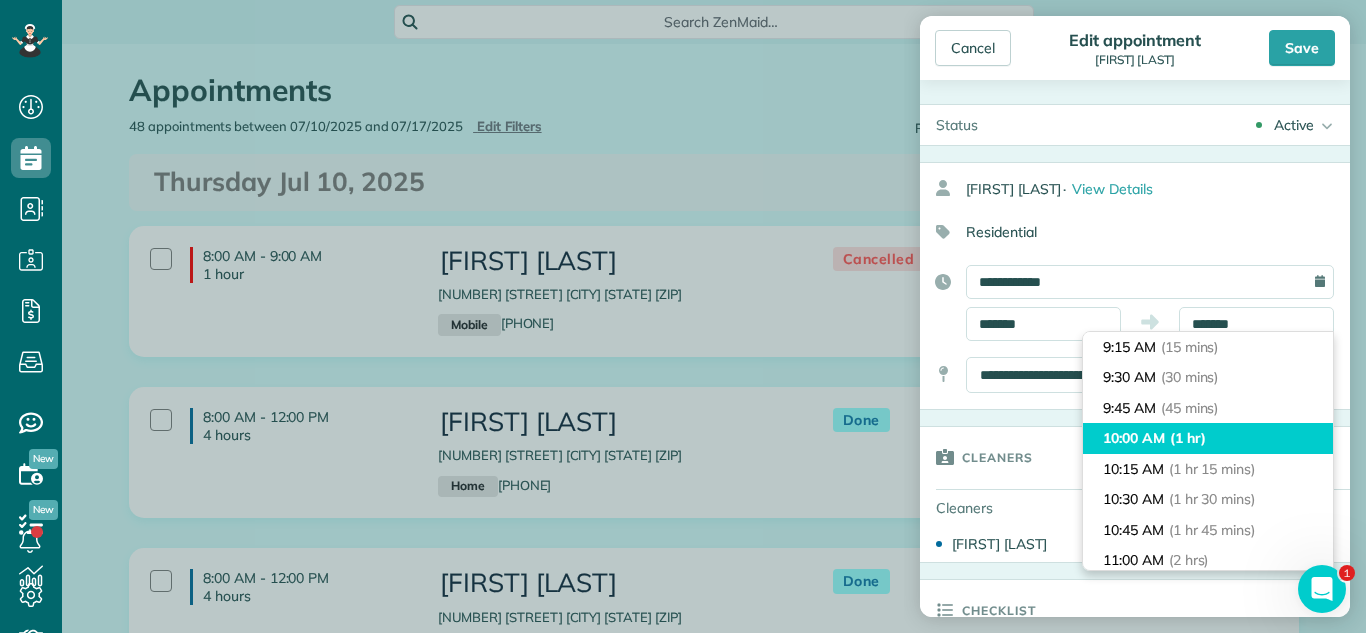 type on "********" 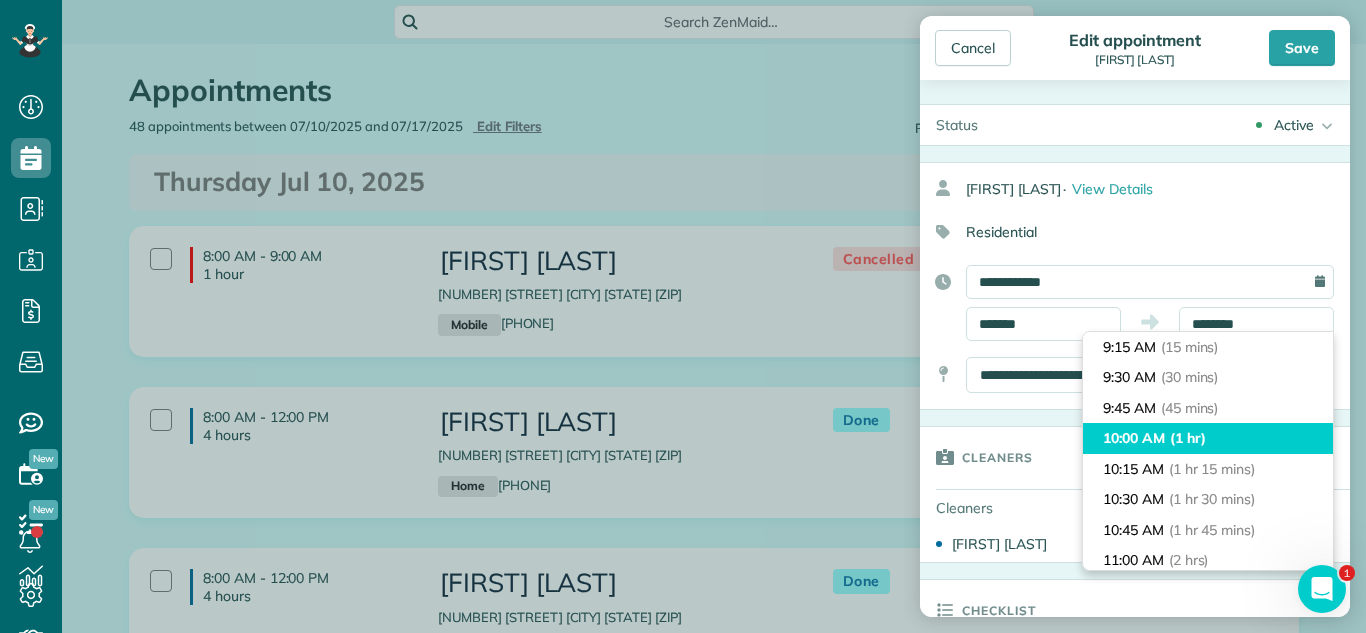 click on "10:00 AM  (1 hr)" at bounding box center (1208, 438) 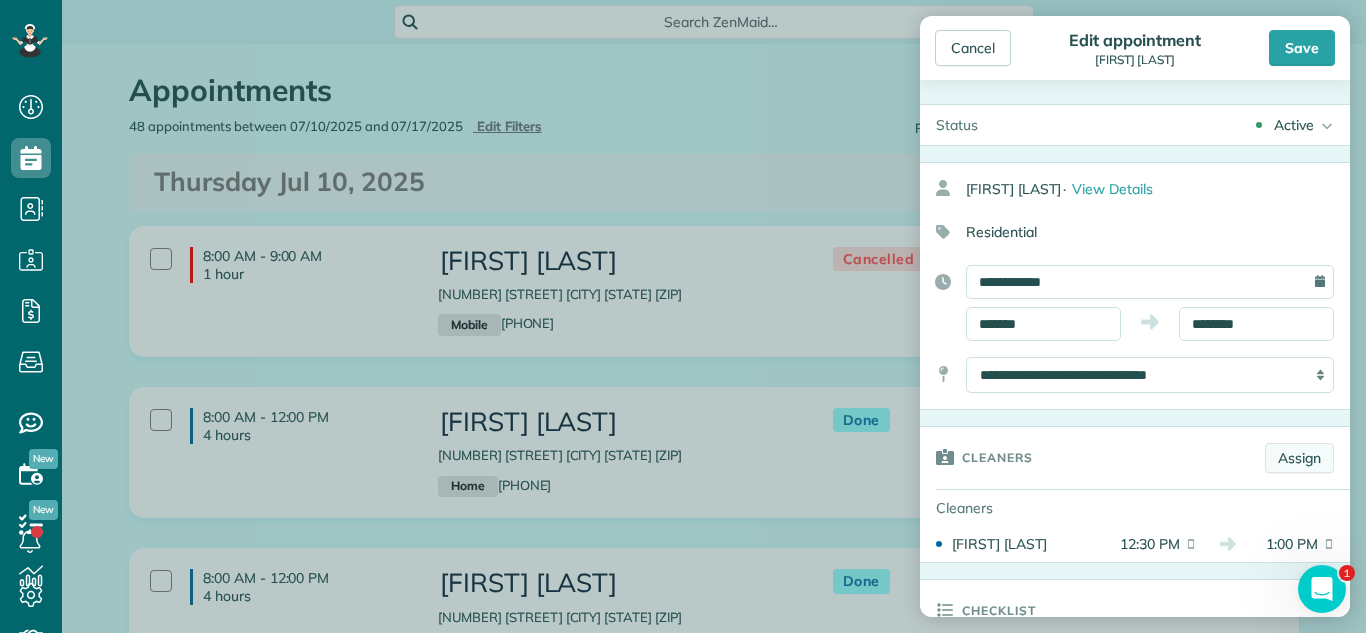 click on "Assign" at bounding box center (1299, 458) 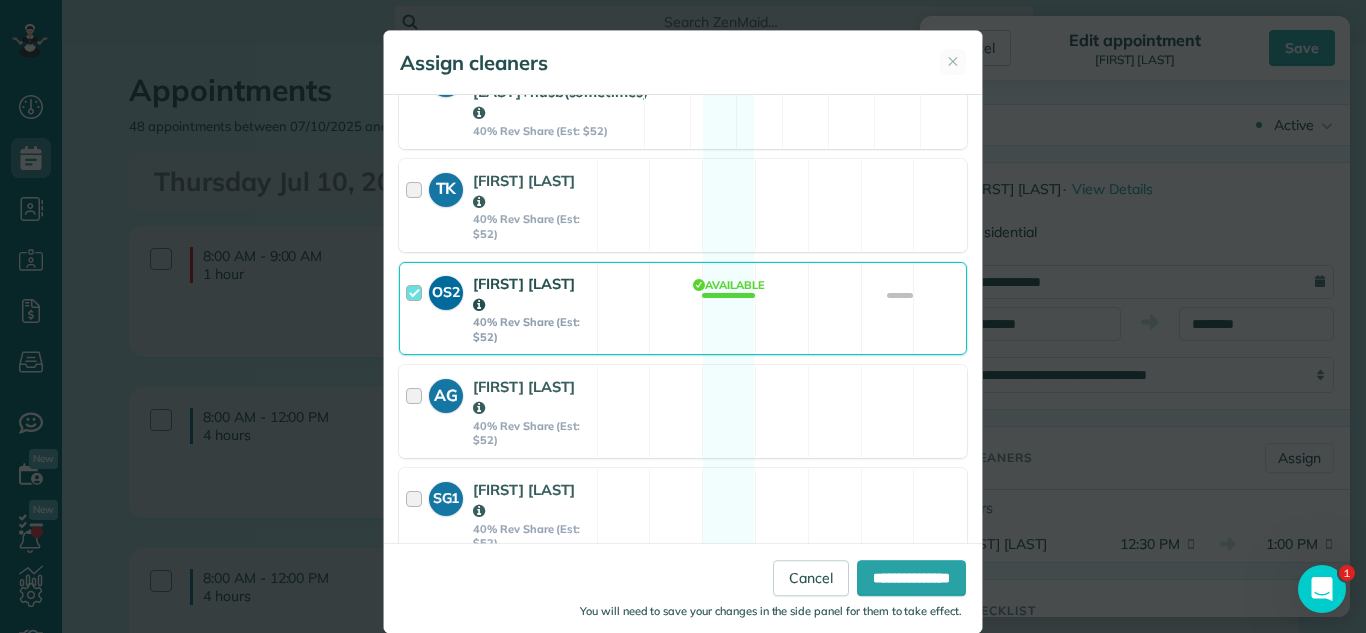 scroll, scrollTop: 1763, scrollLeft: 0, axis: vertical 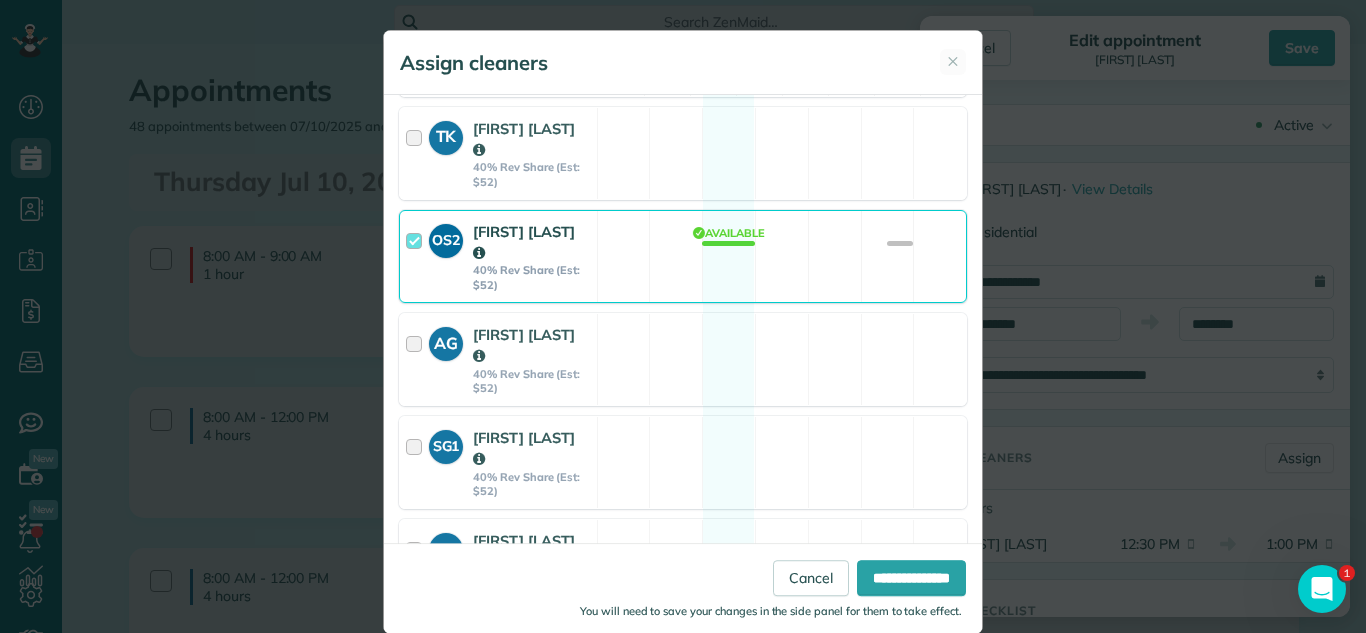 click on "OS2
Olena Shvediuk
40% Rev Share (Est: $52)
Available" at bounding box center (683, 256) 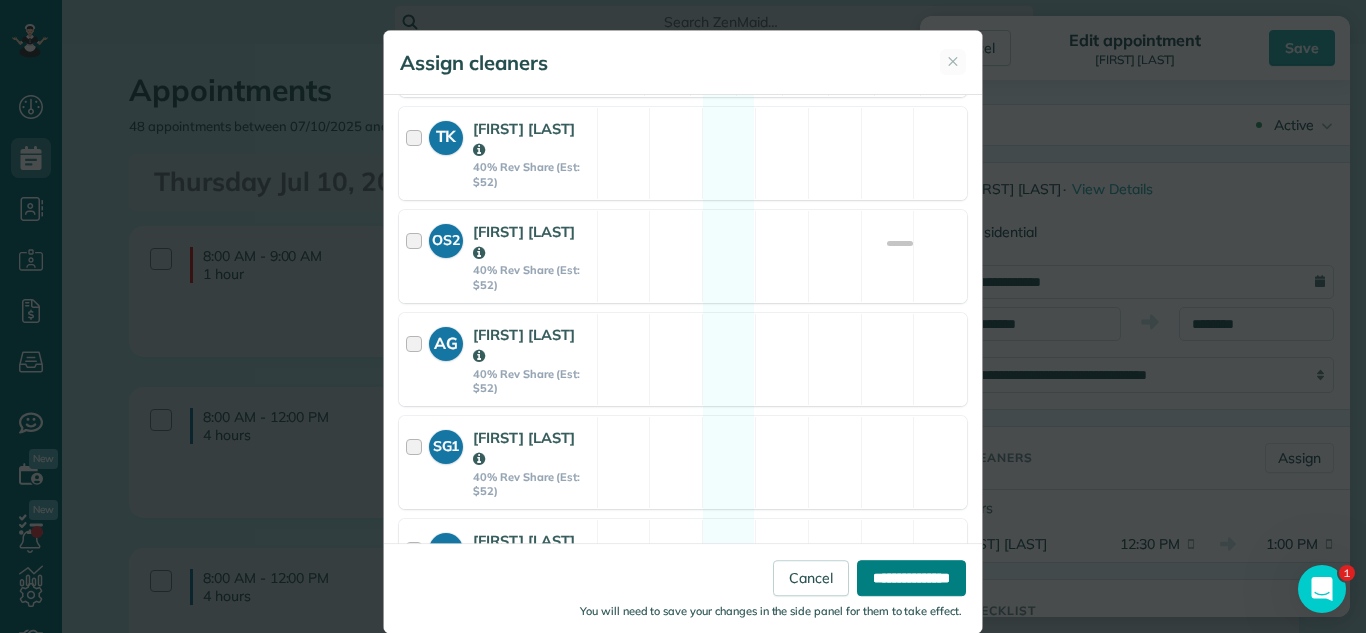 click on "**********" at bounding box center (911, 578) 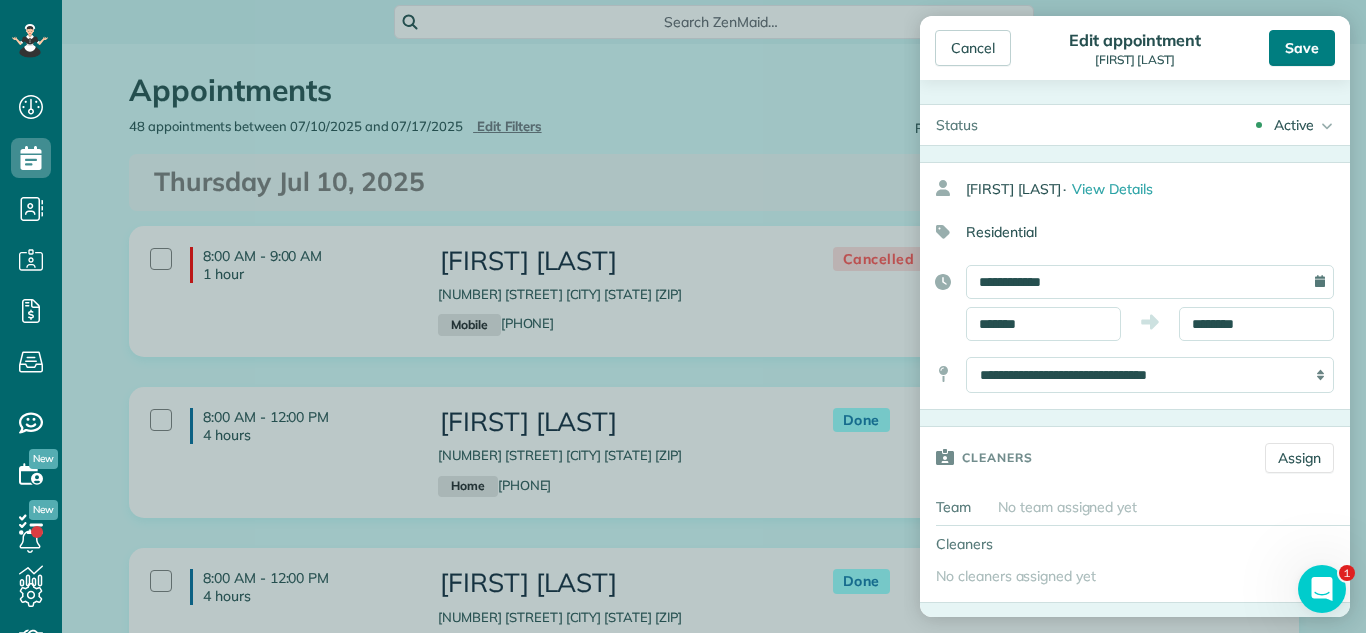 click on "Save" at bounding box center (1302, 48) 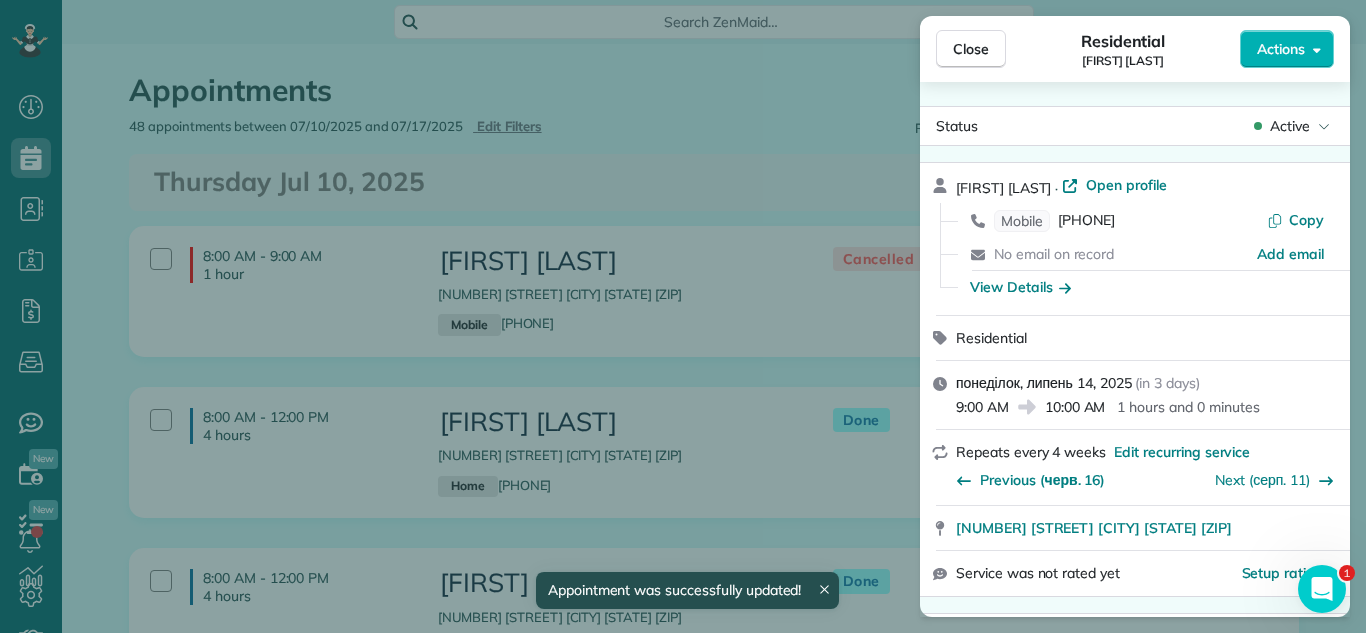 click on "Close Residential Dann Brown Actions Status Active Dann Brown · Open profile Mobile (847) 652-6226 Copy No email on record Add email View Details Residential понеділок, липень 14, 2025 ( in 3 days ) 9:00 AM 10:00 AM 1 hours and 0 minutes Repeats every 4 weeks Edit recurring service Previous (черв. 16) Next (серп. 11) 896 Anita Avenue Antioch IL 60002 Service was not rated yet Setup ratings Cleaners Time in and out Assign Invite Cleaners Olena   Shvediuk 9:00 AM 10:00 AM Checklist Try Now Keep this appointment up to your standards. Stay on top of every detail, keep your cleaners organised, and your client happy. Assign a checklist Watch a 5 min demo Billing Billing actions Price $130.00 Overcharge $0.00 Discount $0.00 Coupon discount - Primary tax - Secondary tax - Total appointment price $130.00 Tips collected New feature! $0.00 Unpaid Mark as paid Total including tip $130.00 Get paid online in no-time! Send an invoice and reward your cleaners with tips Charge customer credit card Yes" at bounding box center (683, 316) 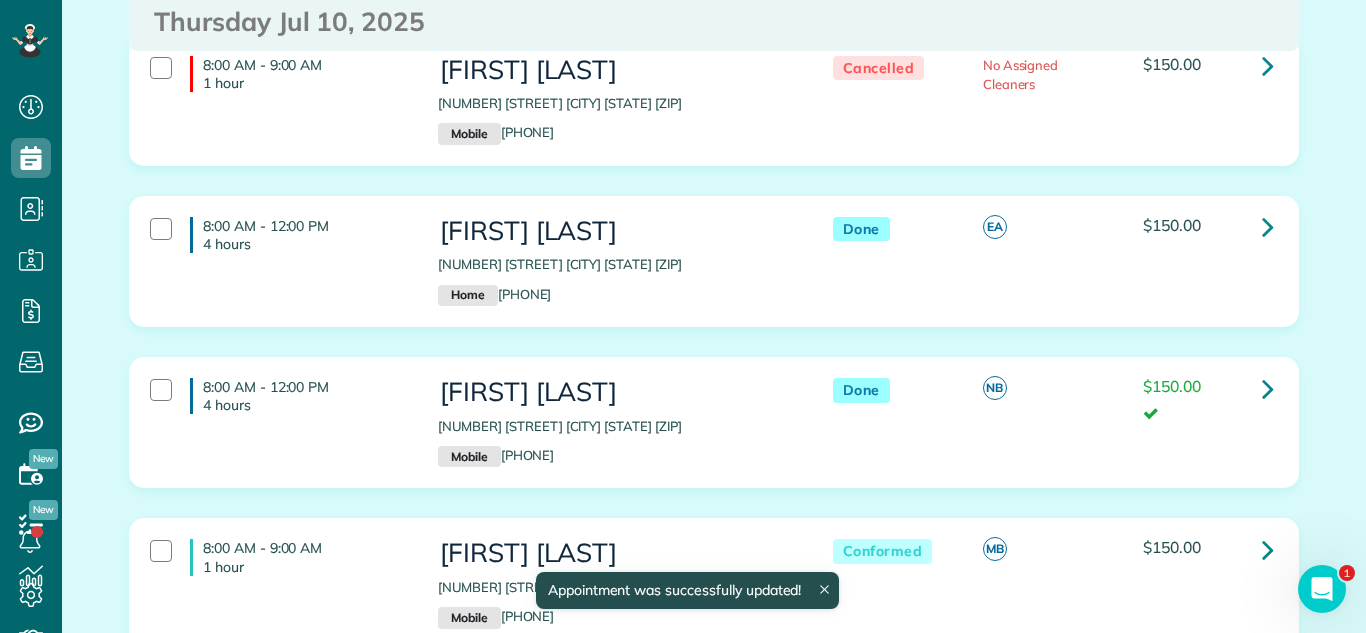 scroll, scrollTop: 350, scrollLeft: 0, axis: vertical 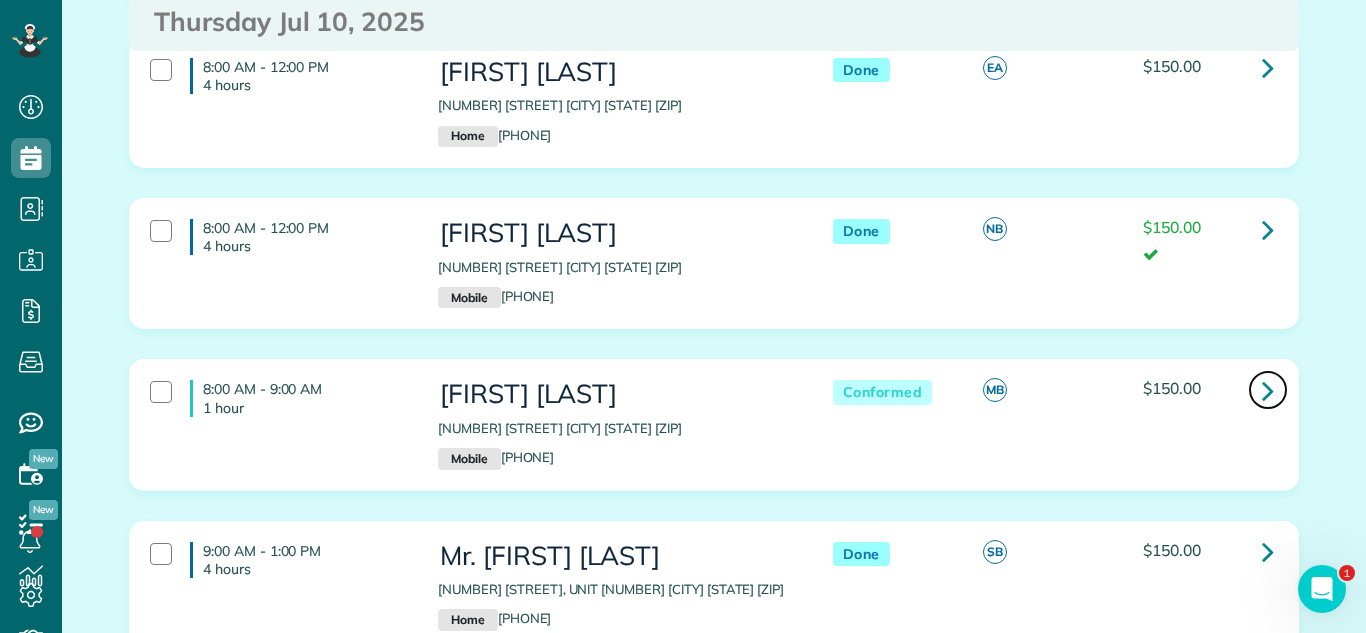 click at bounding box center (1268, 390) 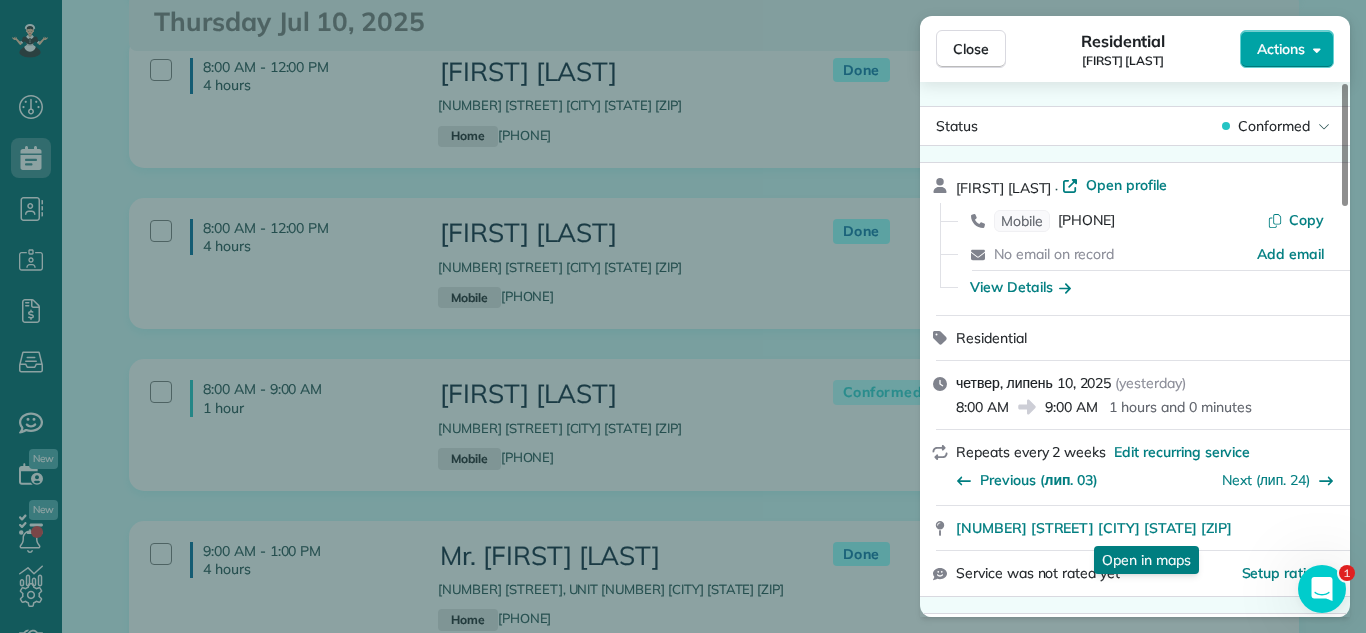 click on "Actions" at bounding box center (1281, 49) 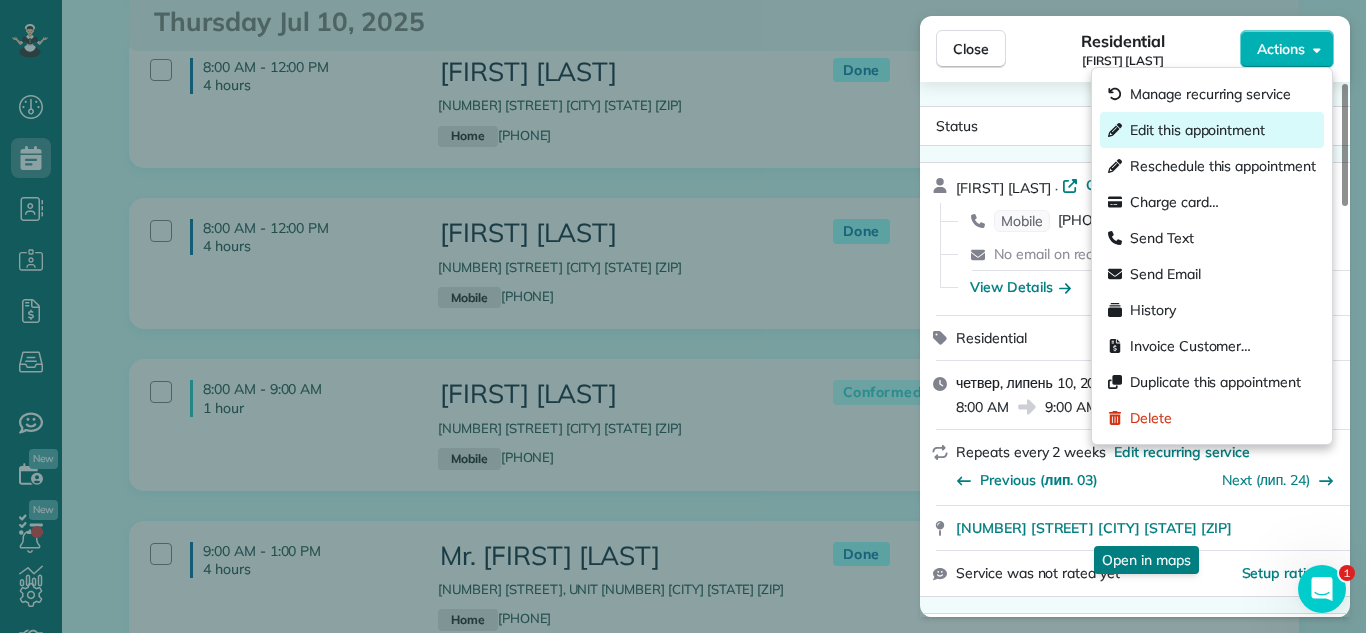click on "Edit this appointment" at bounding box center (1212, 130) 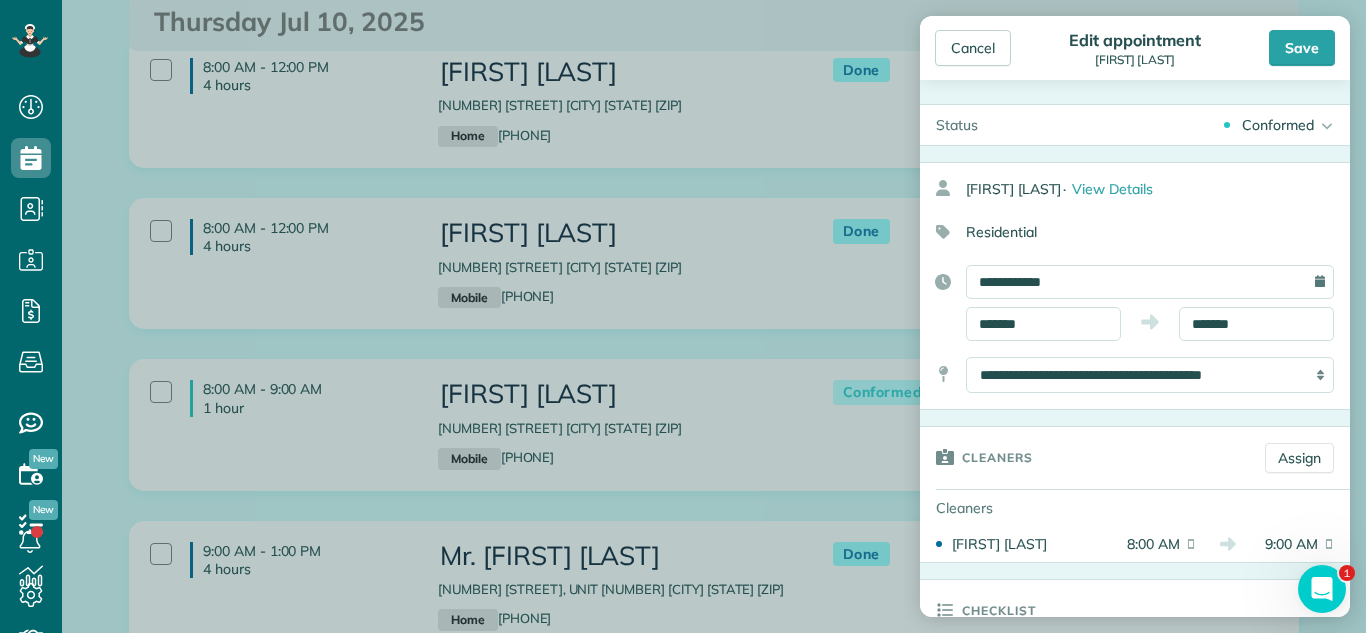 click on "Conformed" at bounding box center [1278, 125] 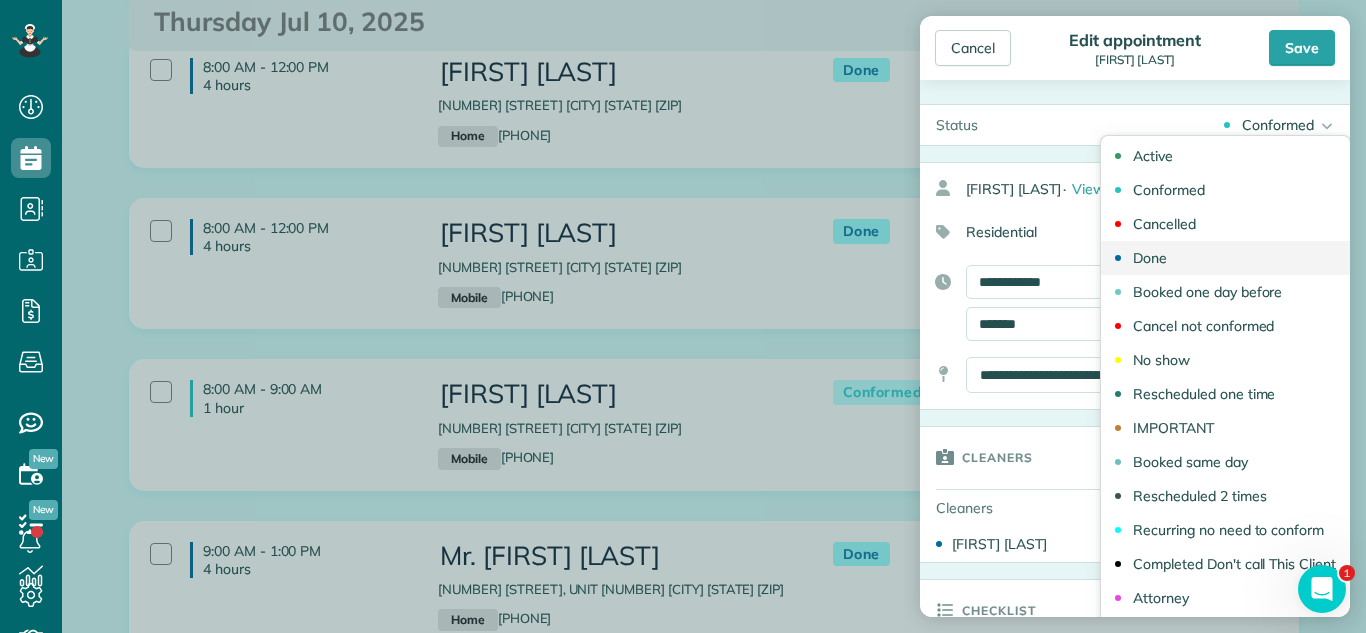 click on "Done" at bounding box center [1225, 258] 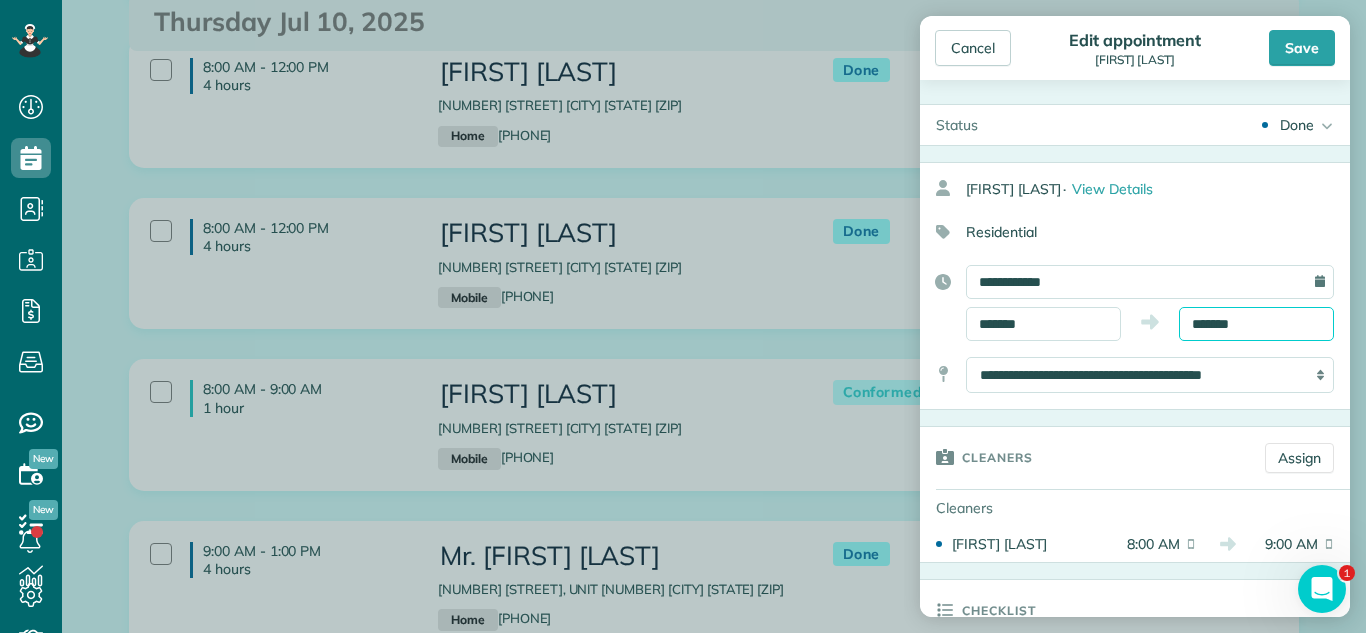 click on "*******" at bounding box center [1256, 324] 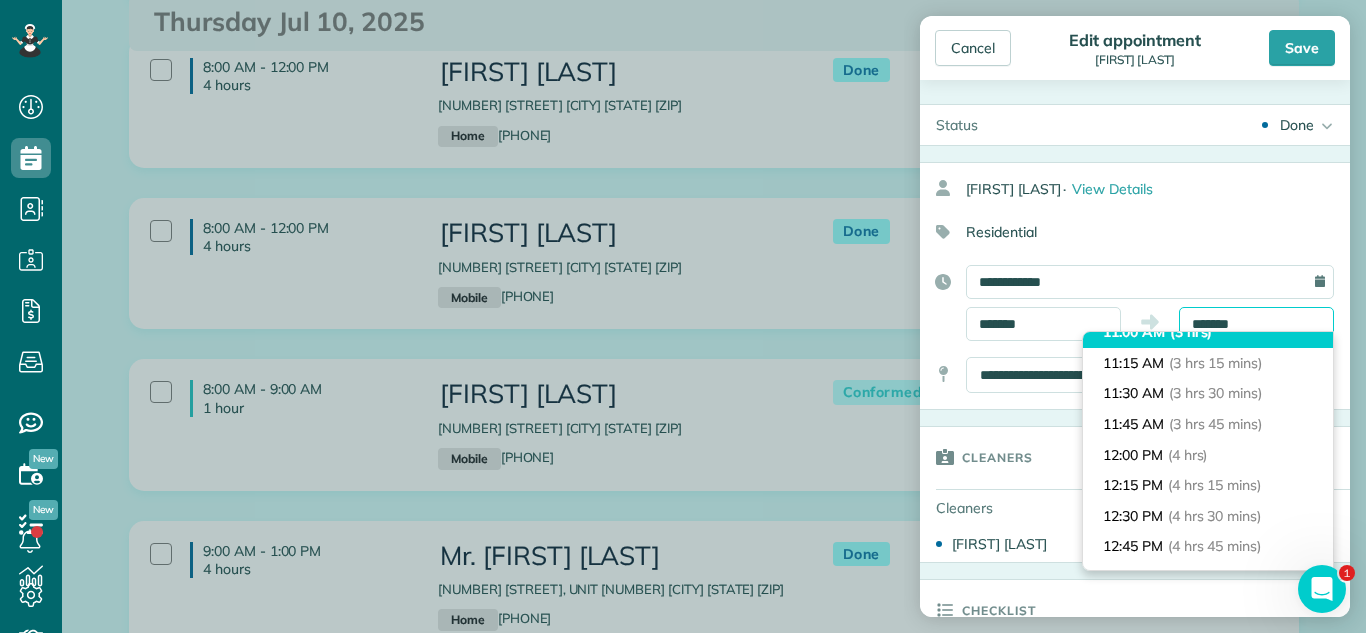 scroll, scrollTop: 386, scrollLeft: 0, axis: vertical 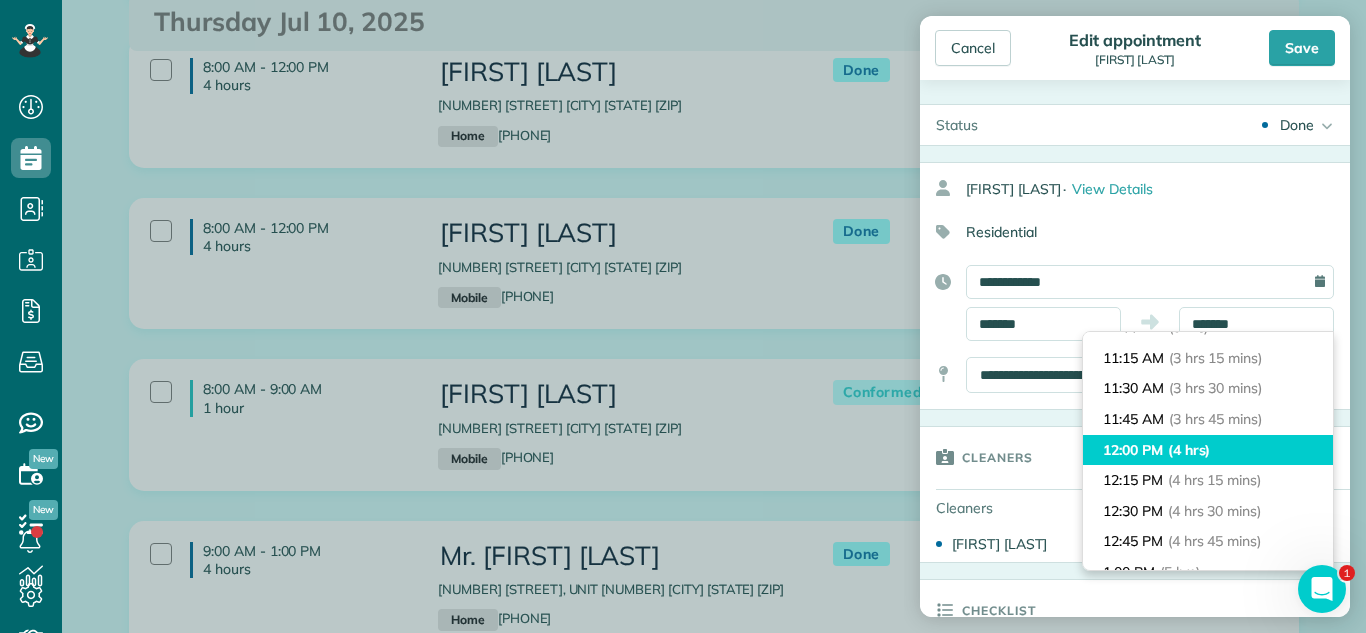 type on "********" 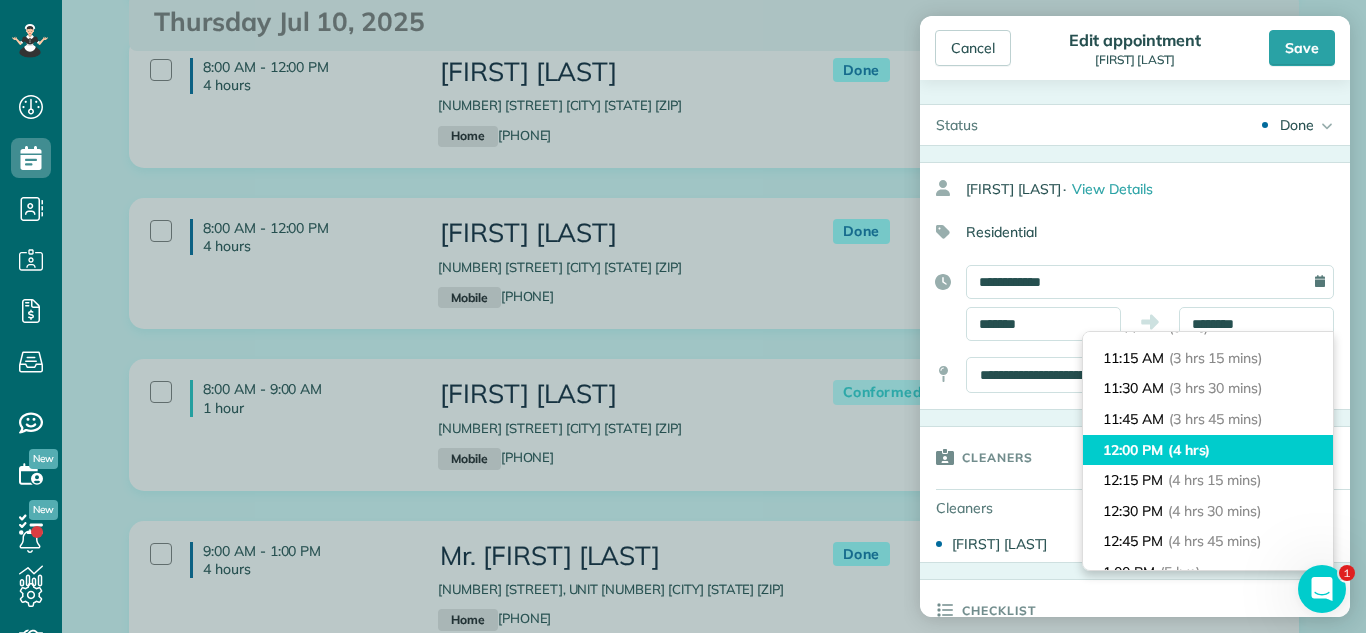 click on "12:00 PM  (4 hrs)" at bounding box center (1208, 450) 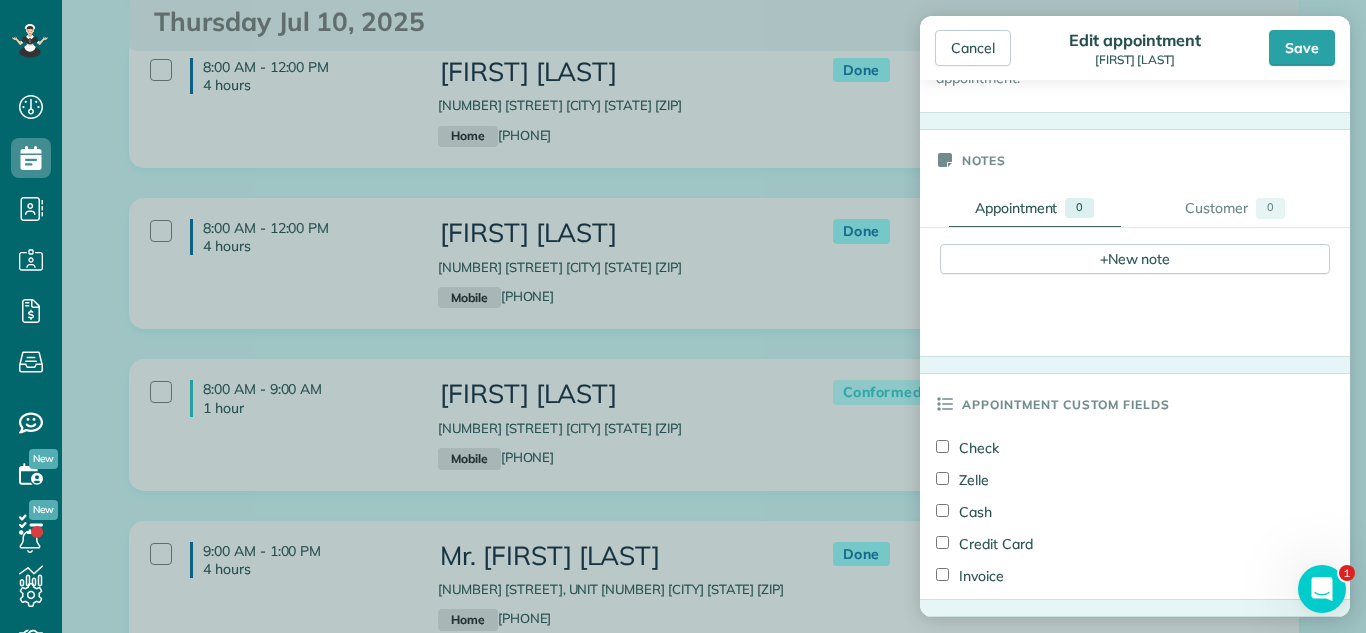 scroll, scrollTop: 645, scrollLeft: 0, axis: vertical 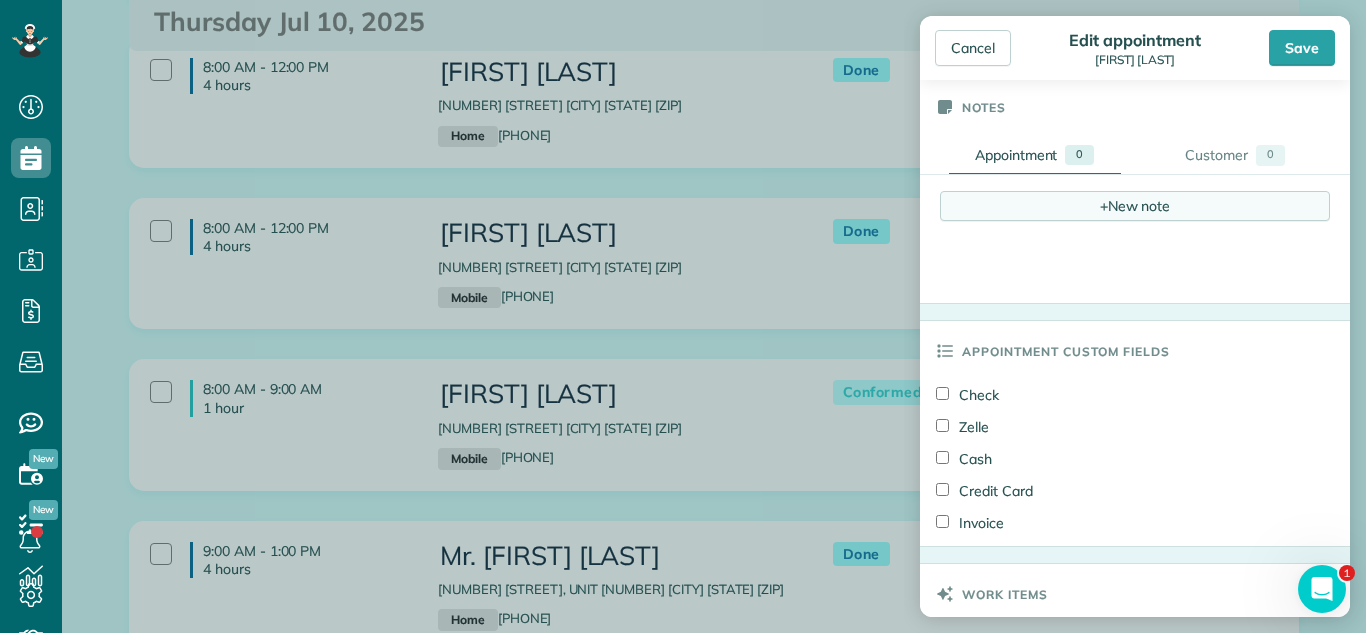 click on "+
New note" at bounding box center [1135, 206] 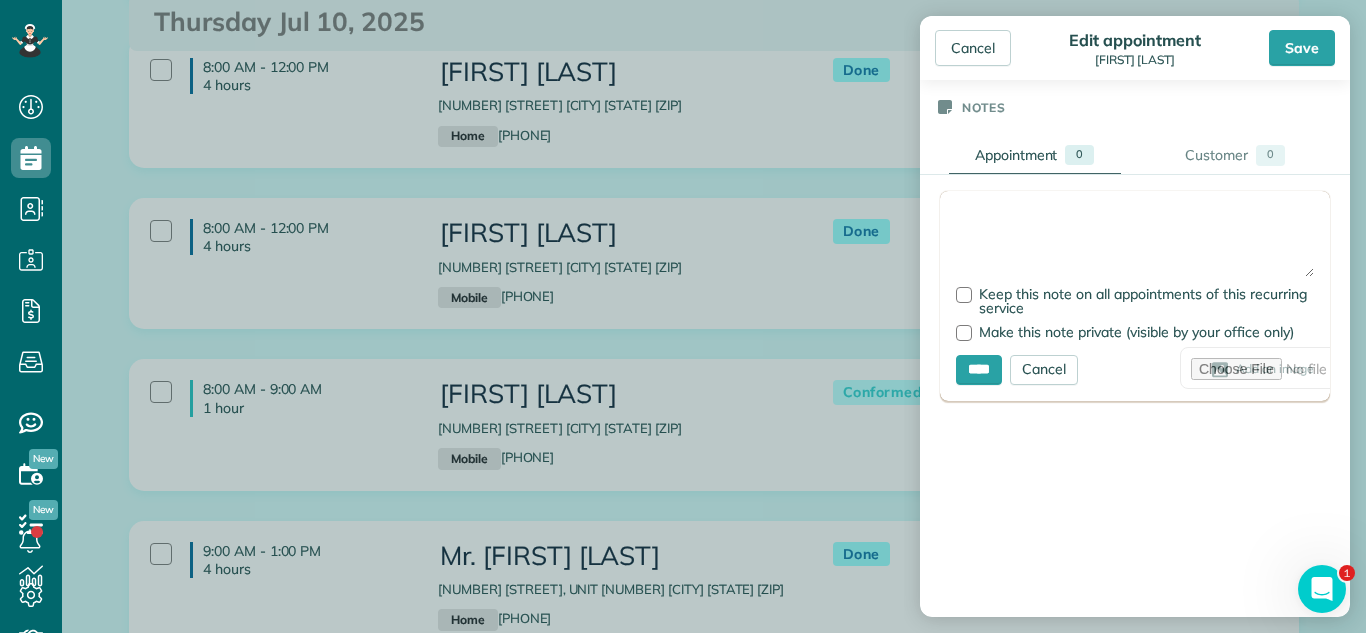 click at bounding box center (1135, 242) 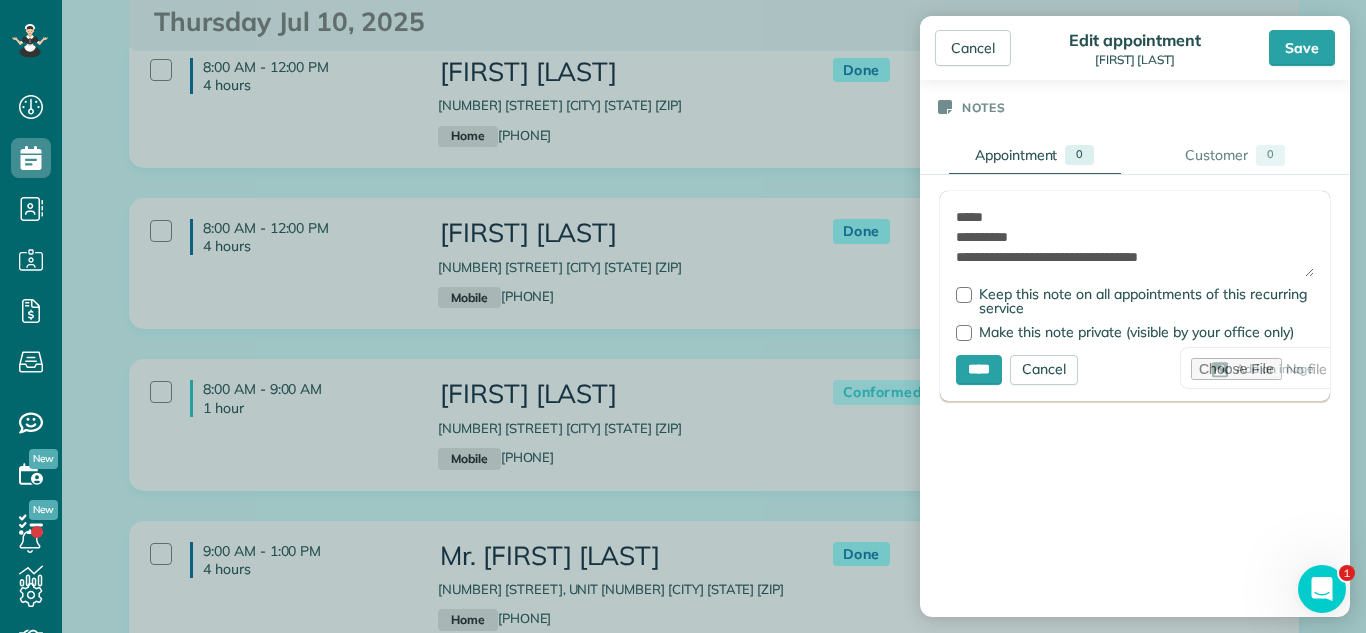 type on "**********" 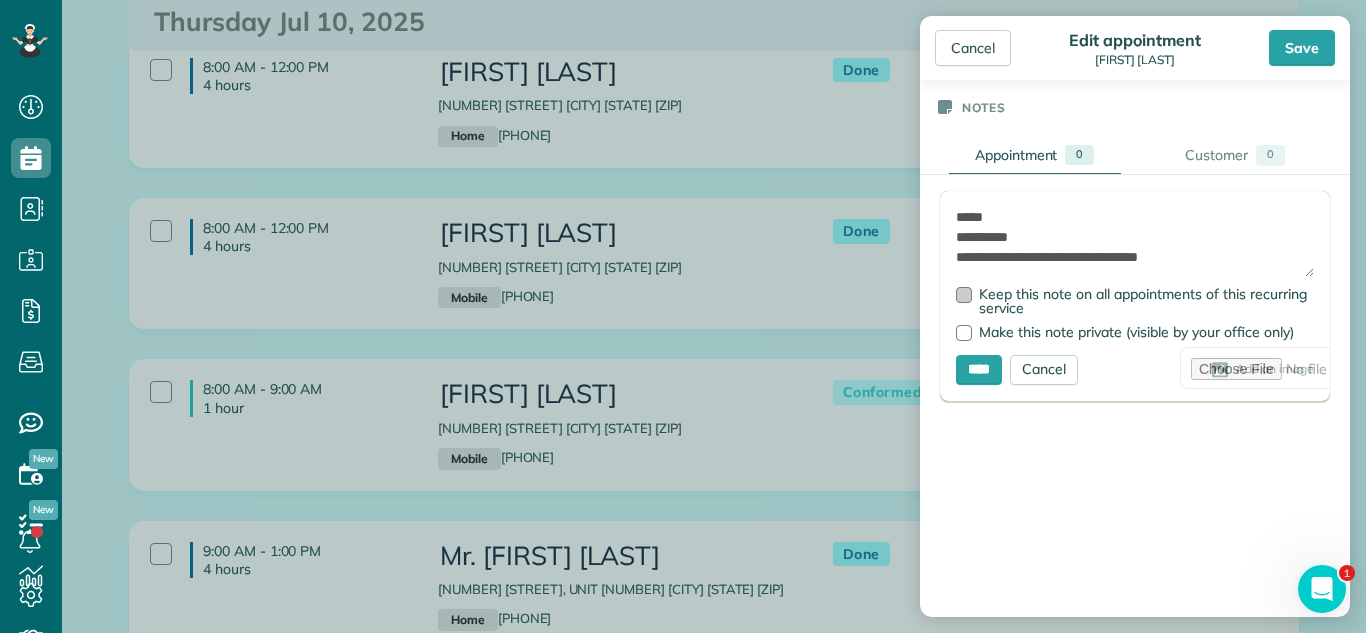 click at bounding box center (964, 295) 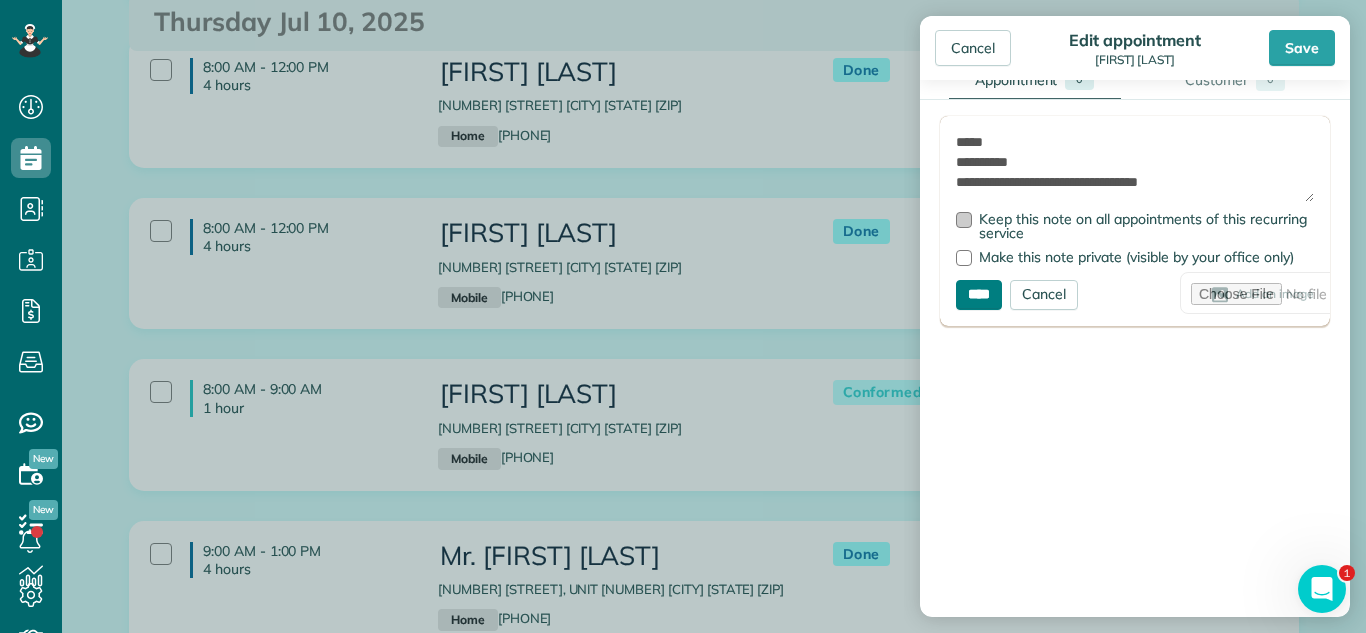 scroll, scrollTop: 730, scrollLeft: 0, axis: vertical 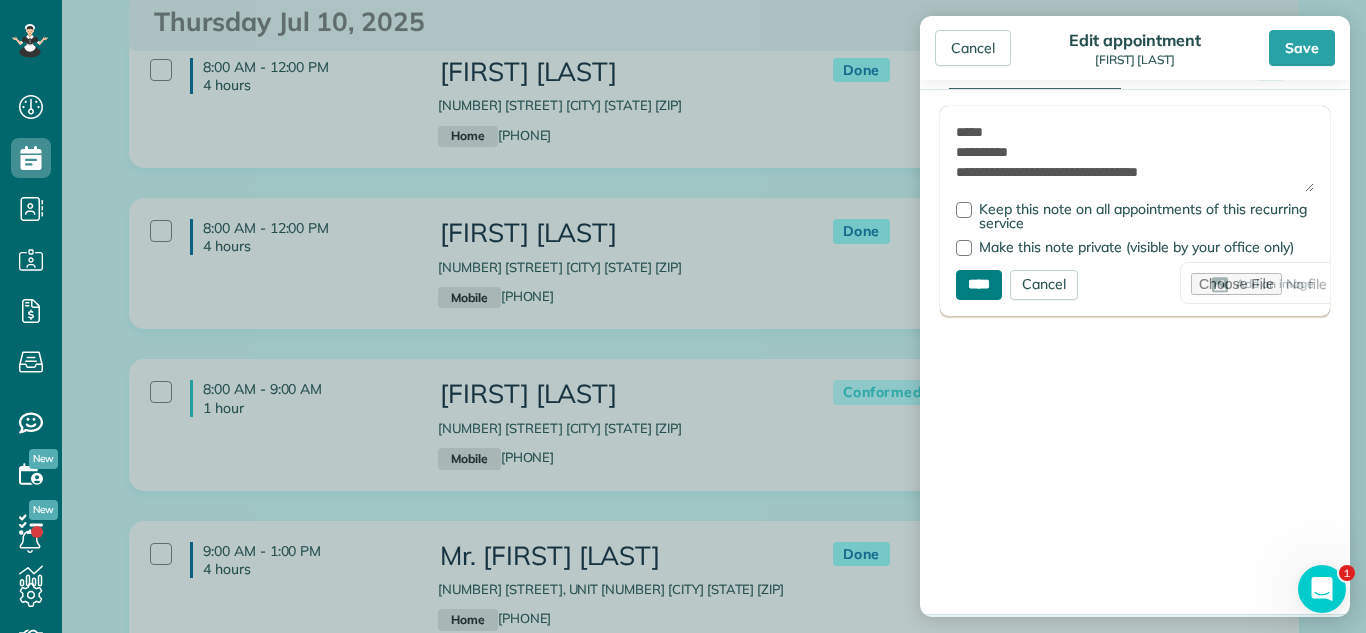 click on "****" at bounding box center [979, 285] 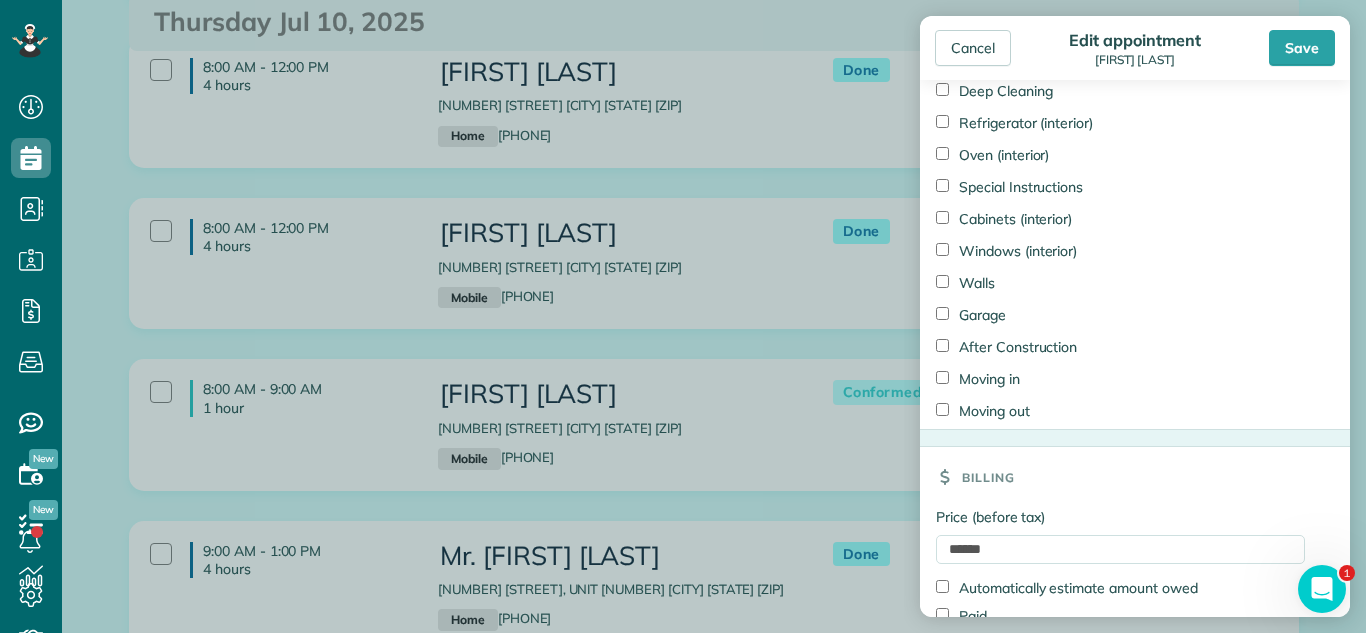 scroll, scrollTop: 1441, scrollLeft: 0, axis: vertical 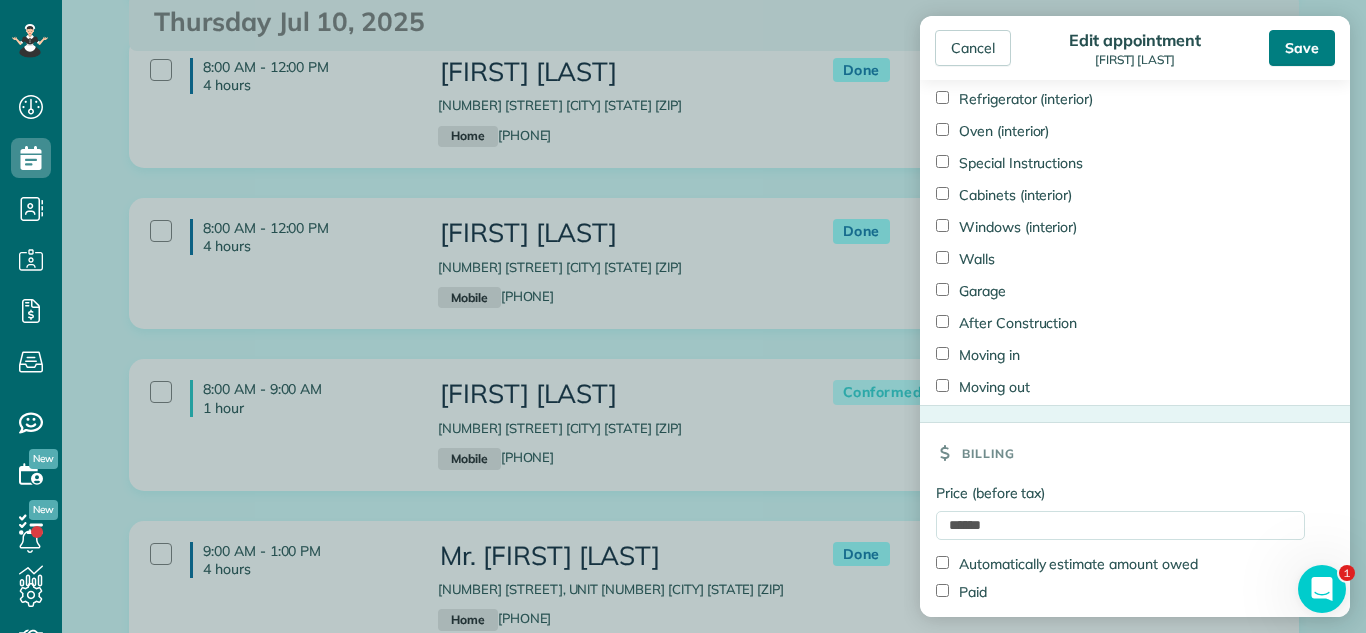 click on "Save" at bounding box center (1302, 48) 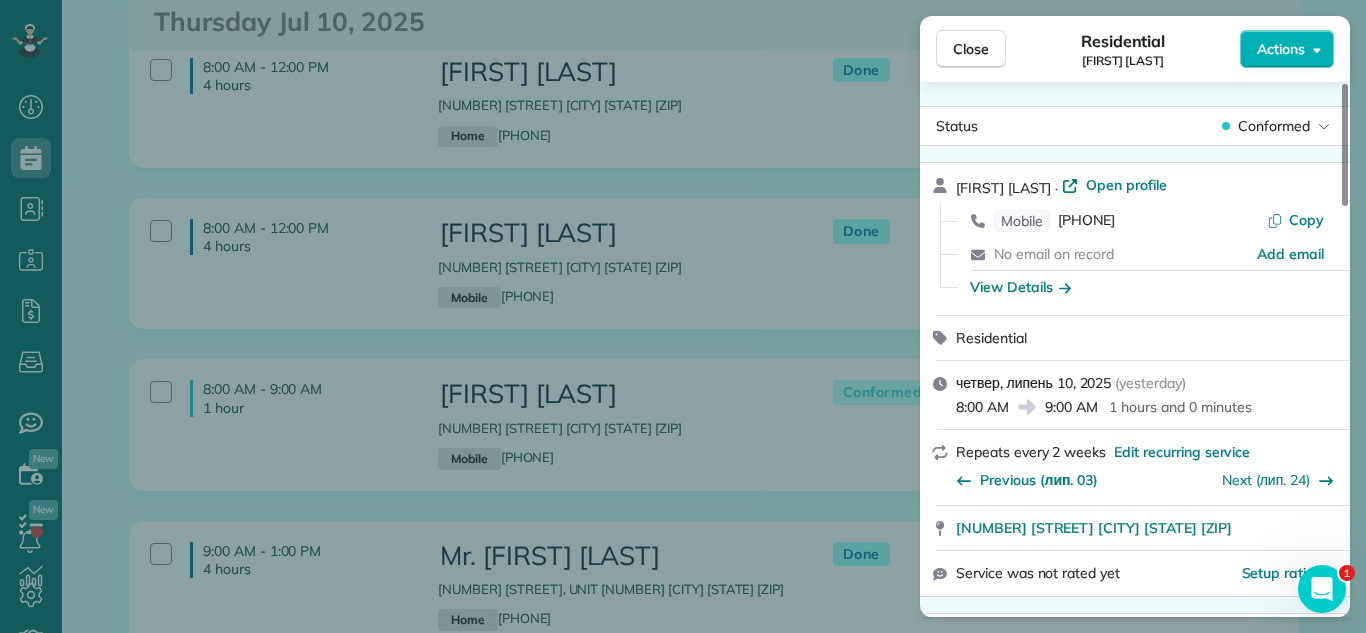 drag, startPoint x: 944, startPoint y: 53, endPoint x: 504, endPoint y: 361, distance: 537.08844 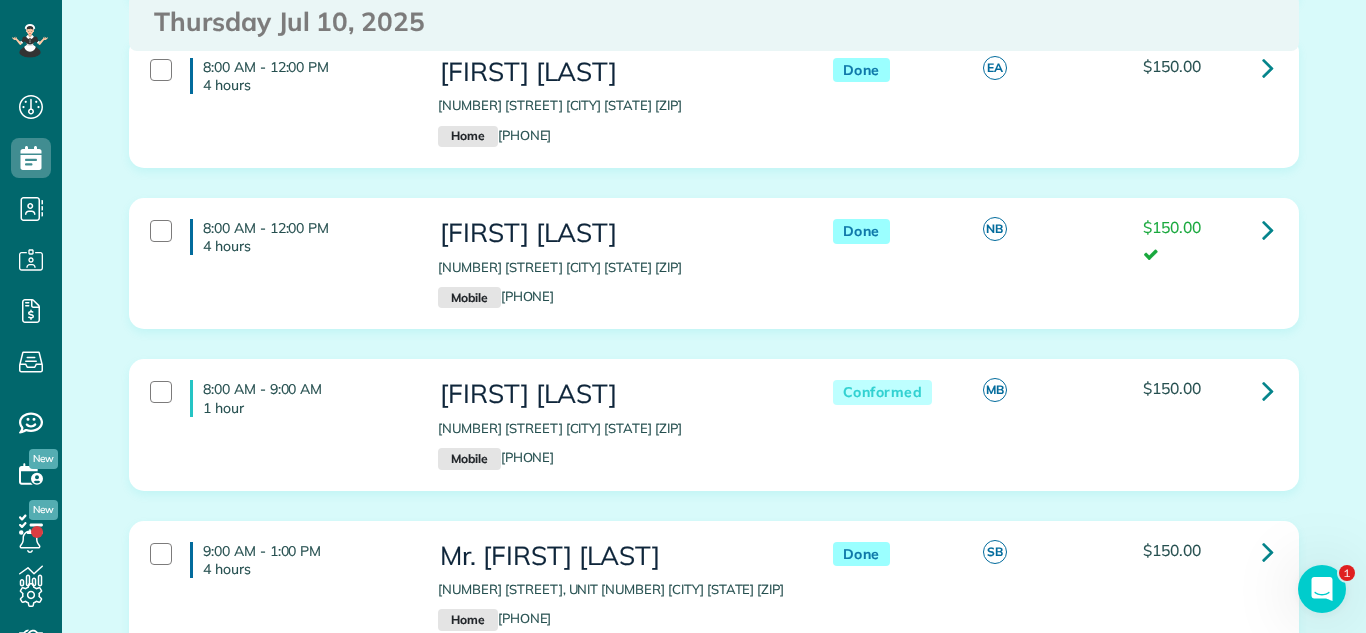 drag, startPoint x: 432, startPoint y: 424, endPoint x: 750, endPoint y: 433, distance: 318.12732 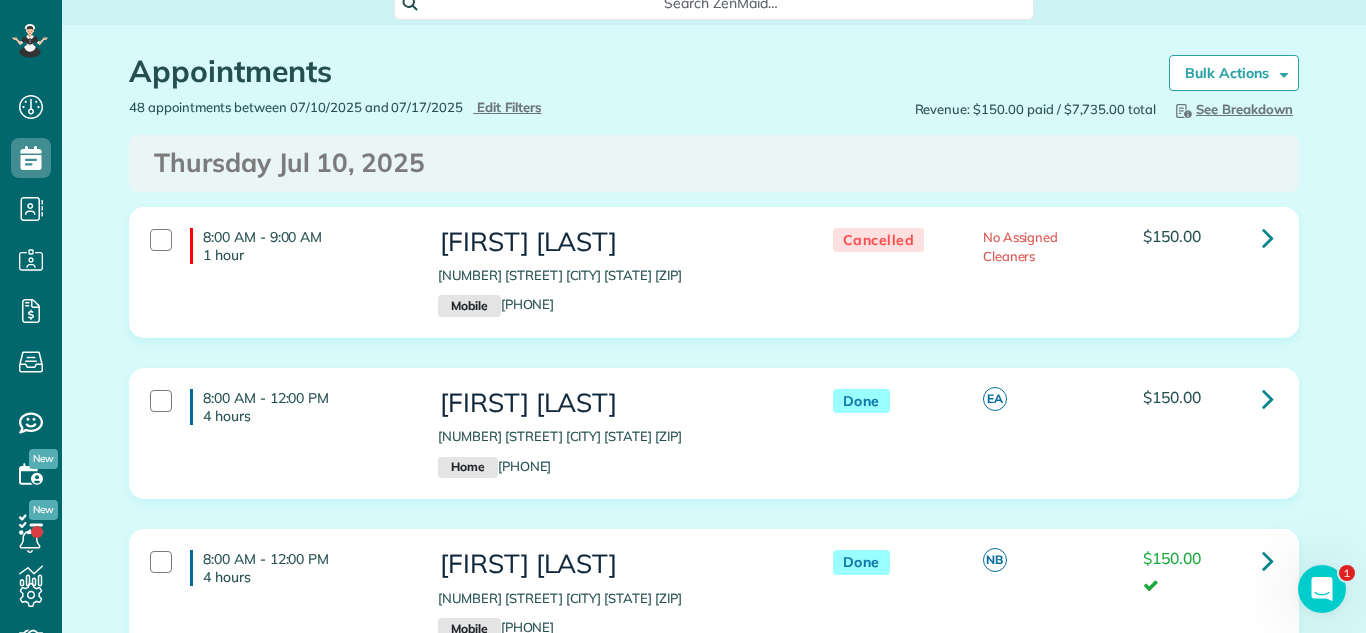 scroll, scrollTop: 0, scrollLeft: 0, axis: both 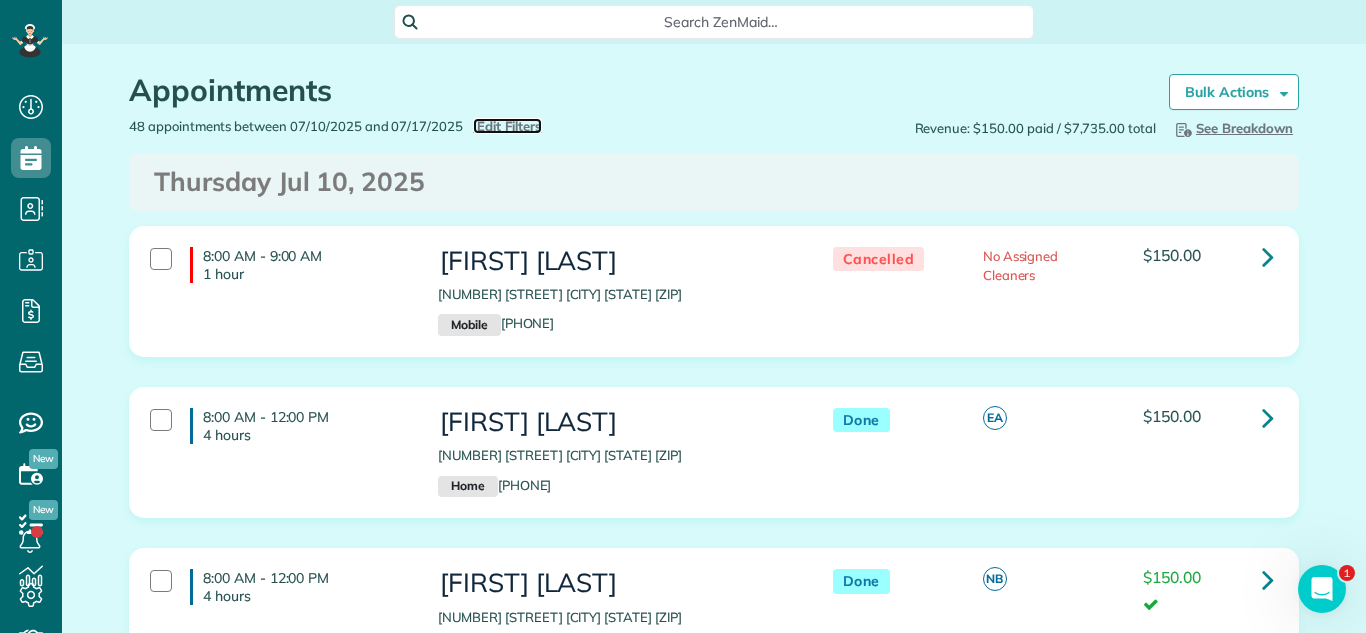 click on "Edit Filters" at bounding box center (509, 126) 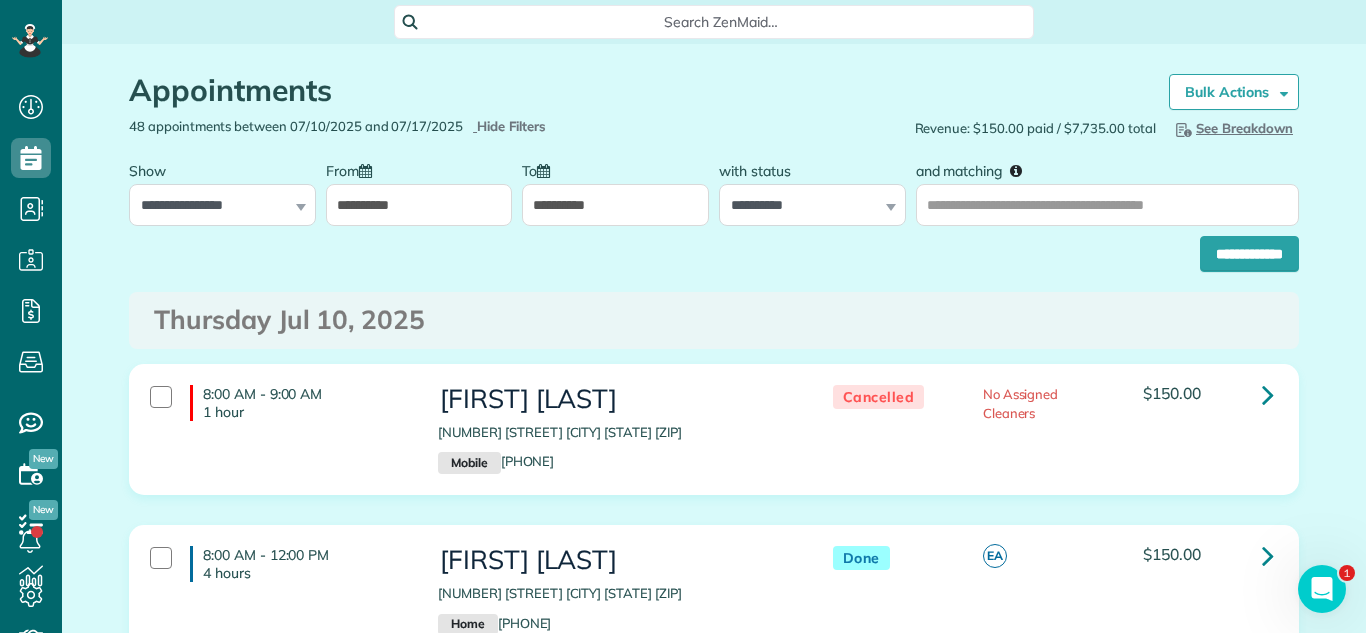 click on "**********" at bounding box center [419, 205] 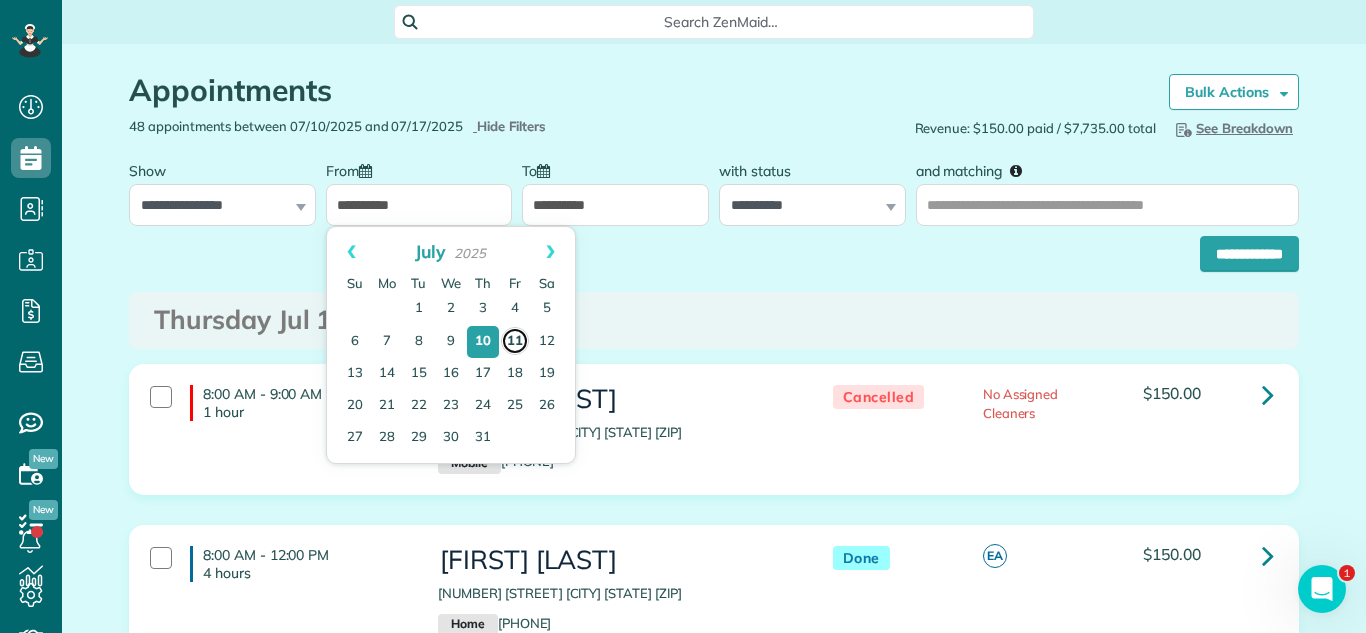 click on "11" at bounding box center [515, 341] 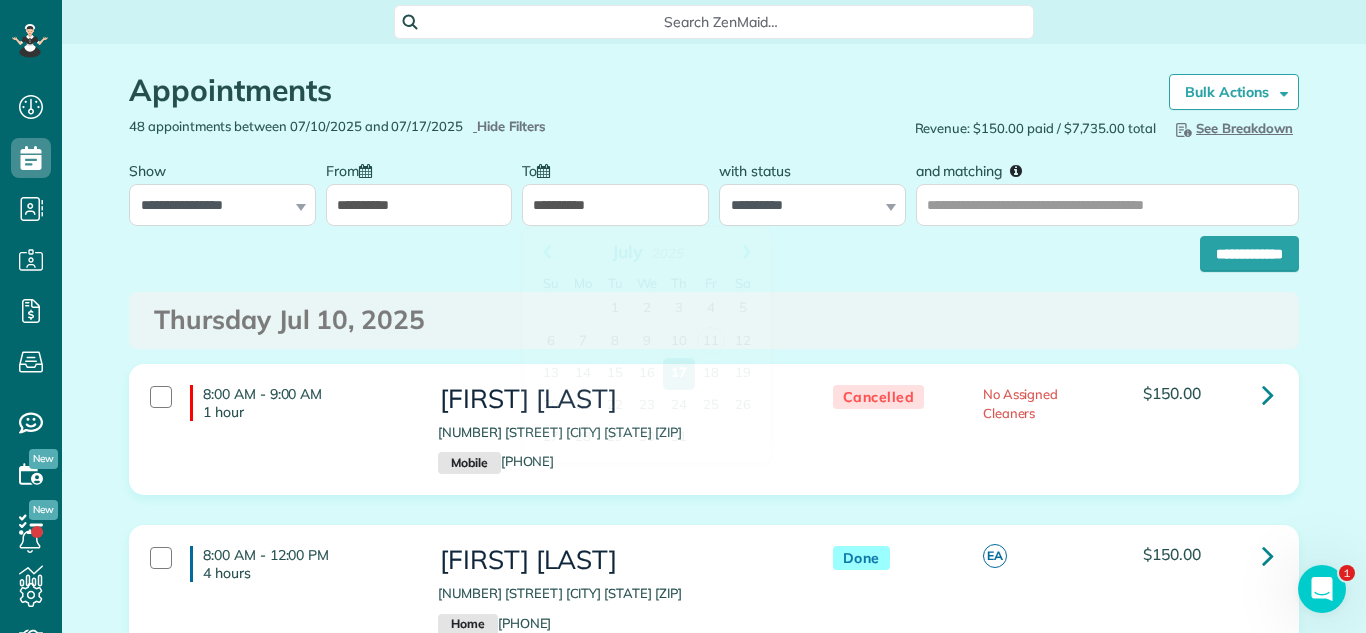 click on "**********" at bounding box center [615, 205] 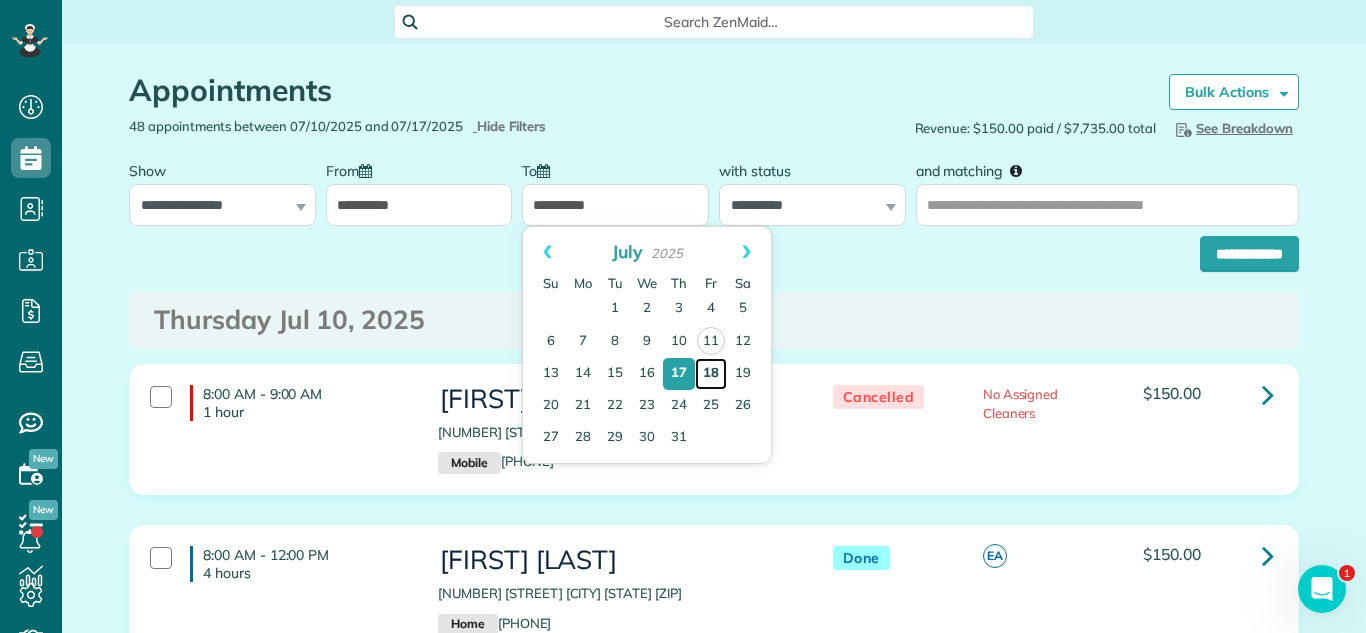 click on "18" at bounding box center (711, 374) 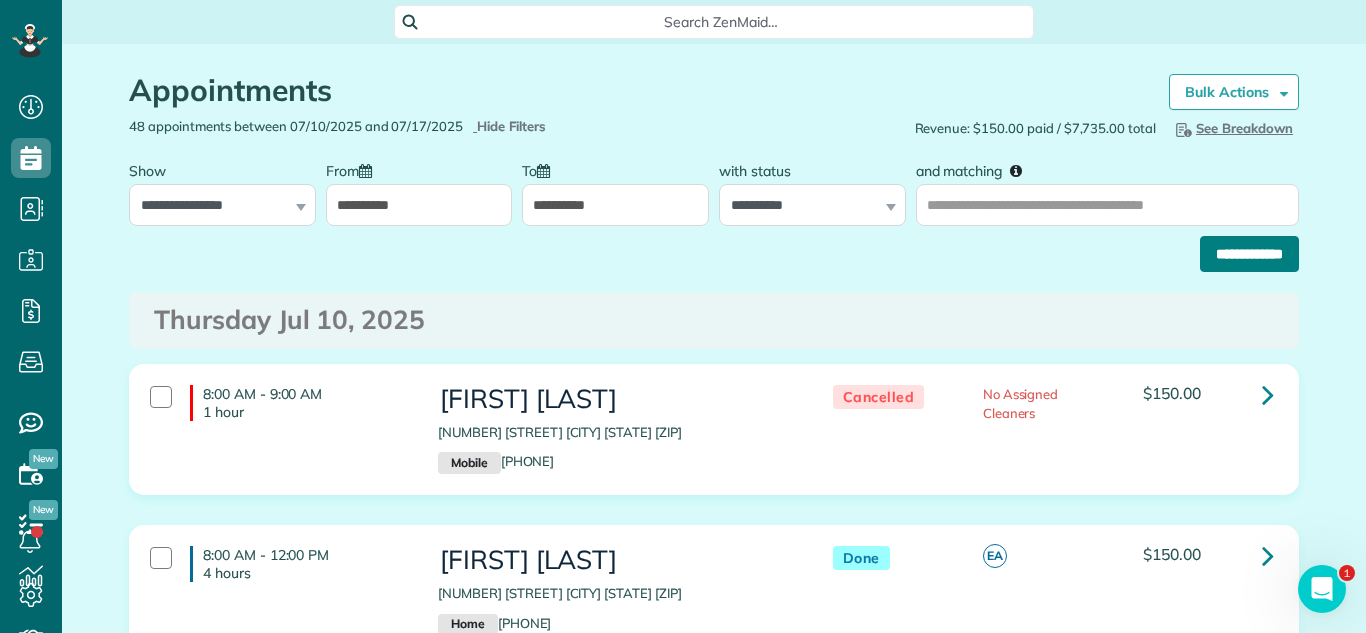 click on "**********" at bounding box center [1249, 254] 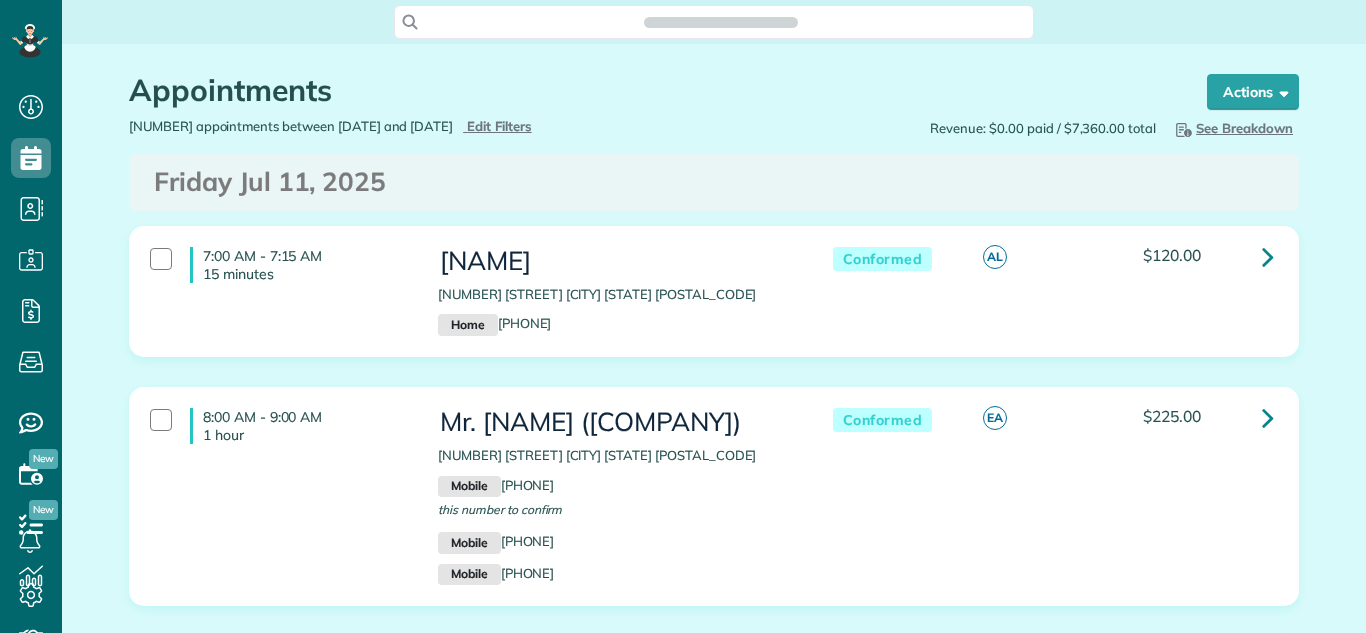 scroll, scrollTop: 0, scrollLeft: 0, axis: both 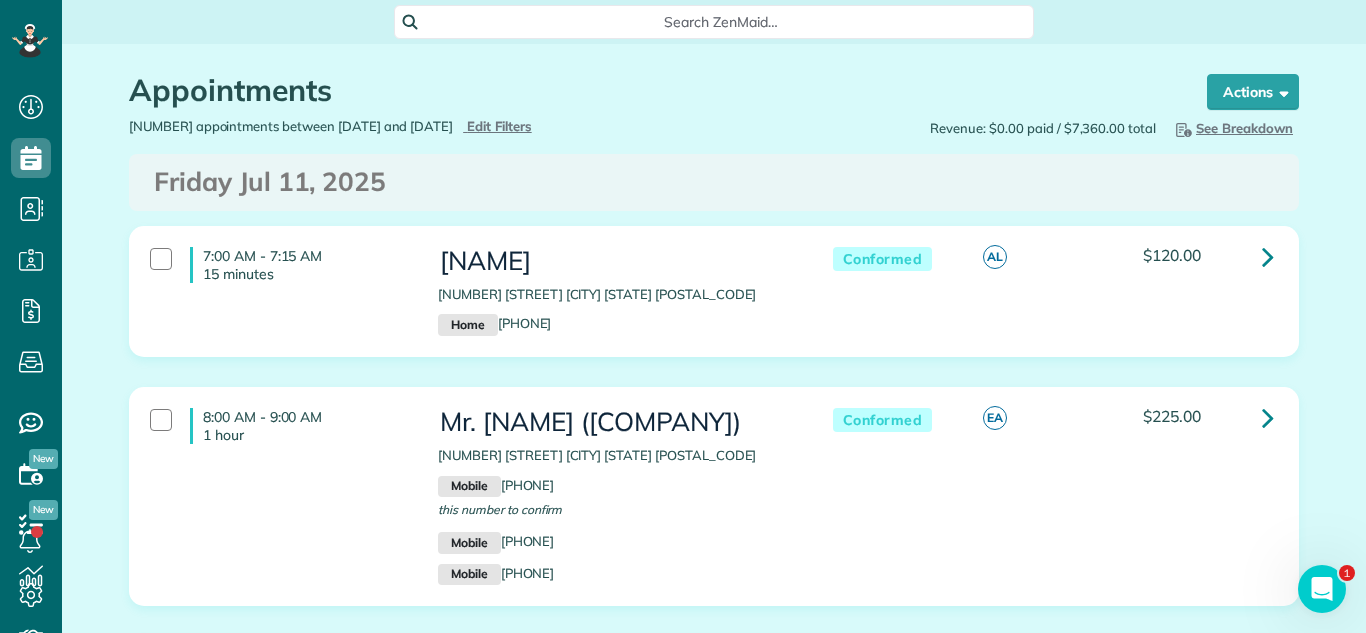 click on "[TIME] - [TIME]
[DURATION]
[NAME]
[NUMBER] [STREET] [CITY] [STATE] [POSTAL_CODE]
Home
[PHONE]
Conformed
AL
$120.00" at bounding box center (714, 306) 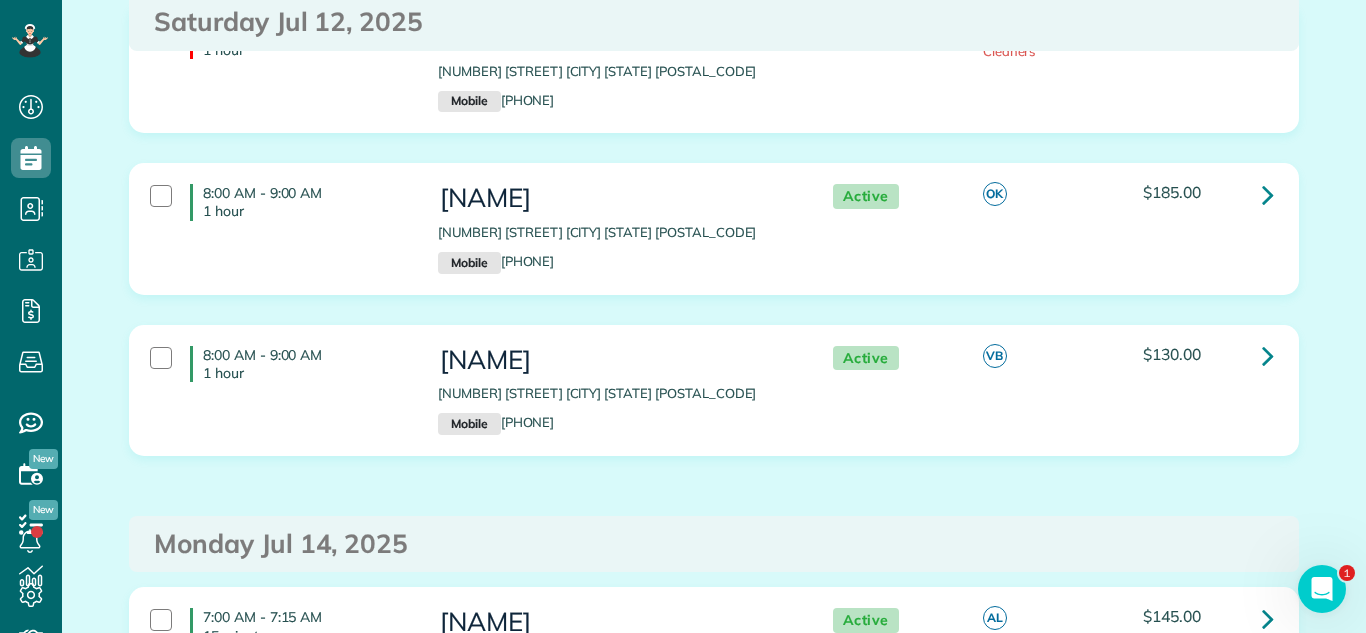 scroll, scrollTop: 1782, scrollLeft: 0, axis: vertical 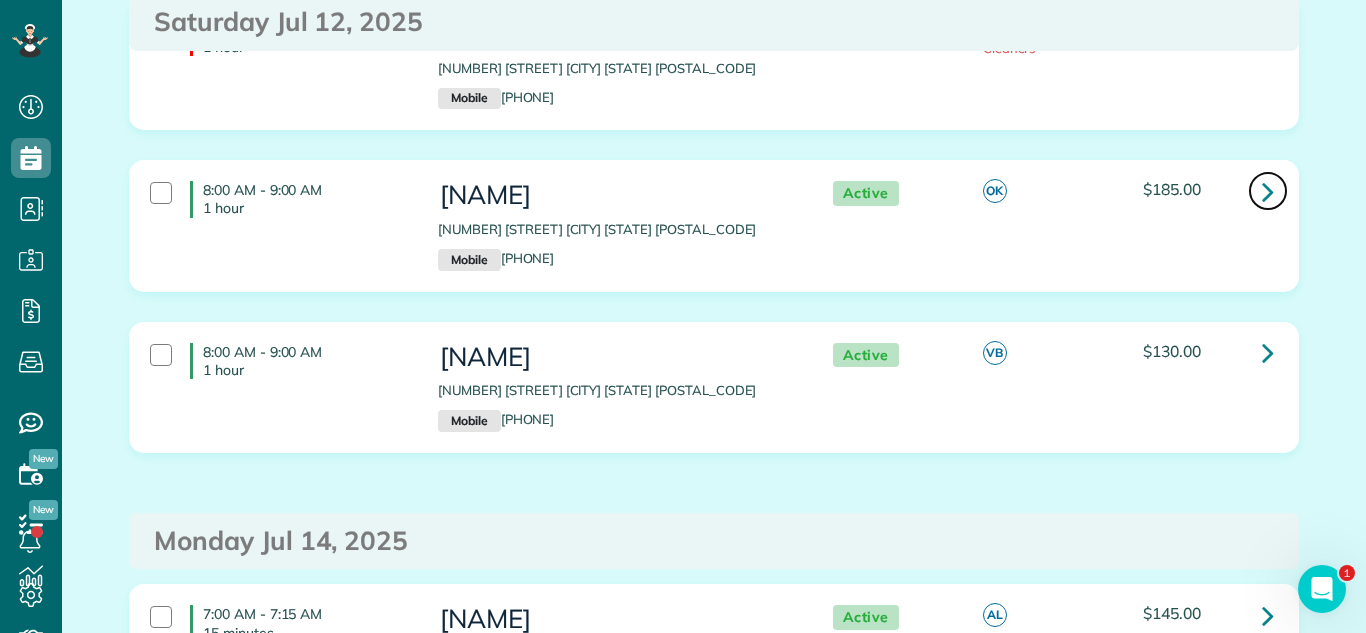 click at bounding box center (1268, 191) 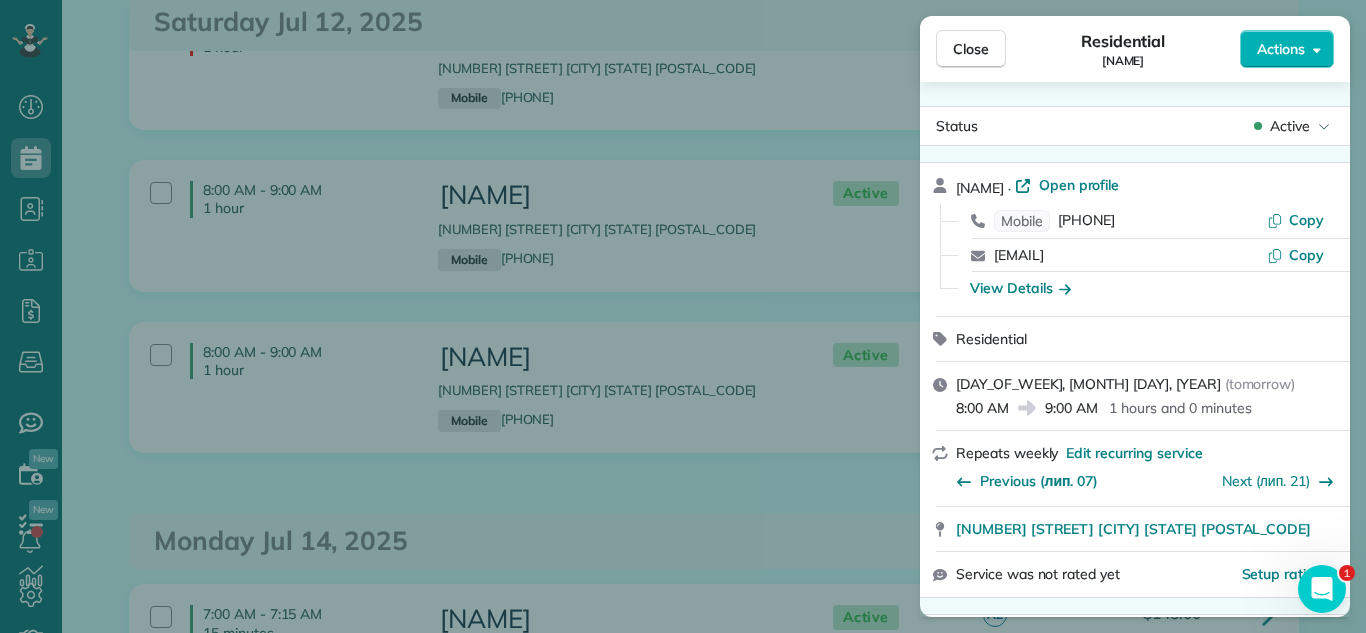 click on "Active" at bounding box center [1290, 126] 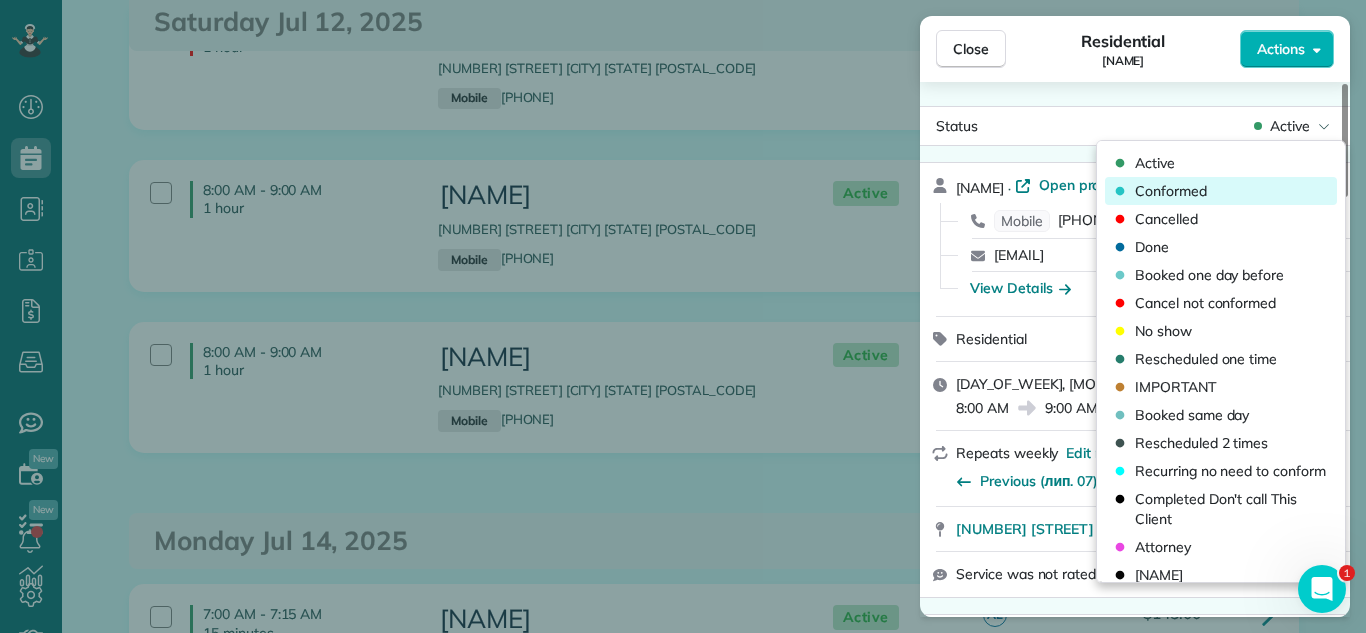 click on "Conformed" at bounding box center (1171, 191) 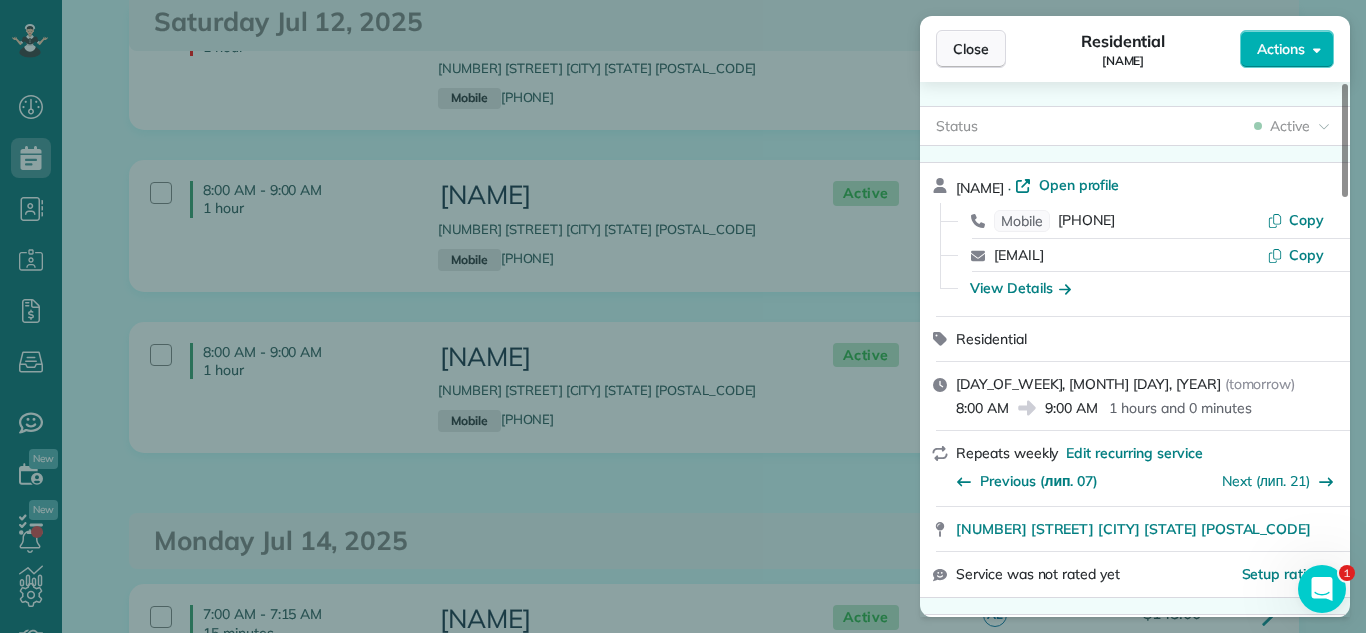 click on "Close" at bounding box center [971, 49] 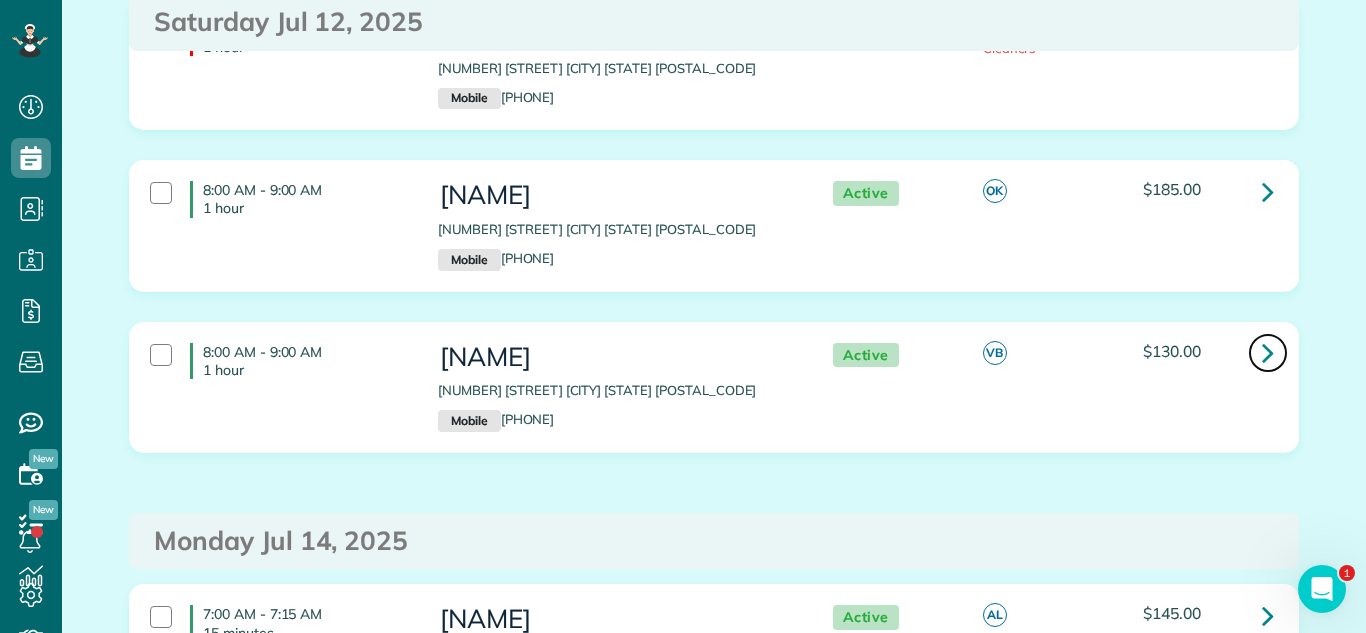 click at bounding box center [1268, 353] 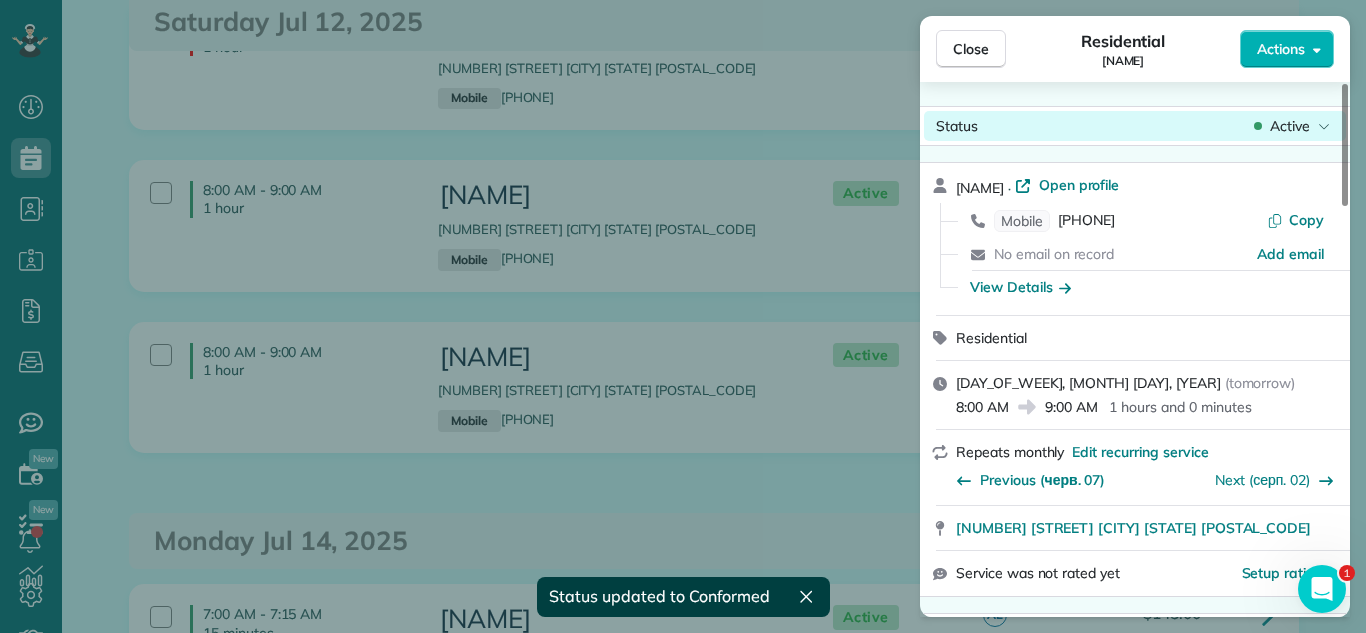 click on "Active" at bounding box center (1292, 126) 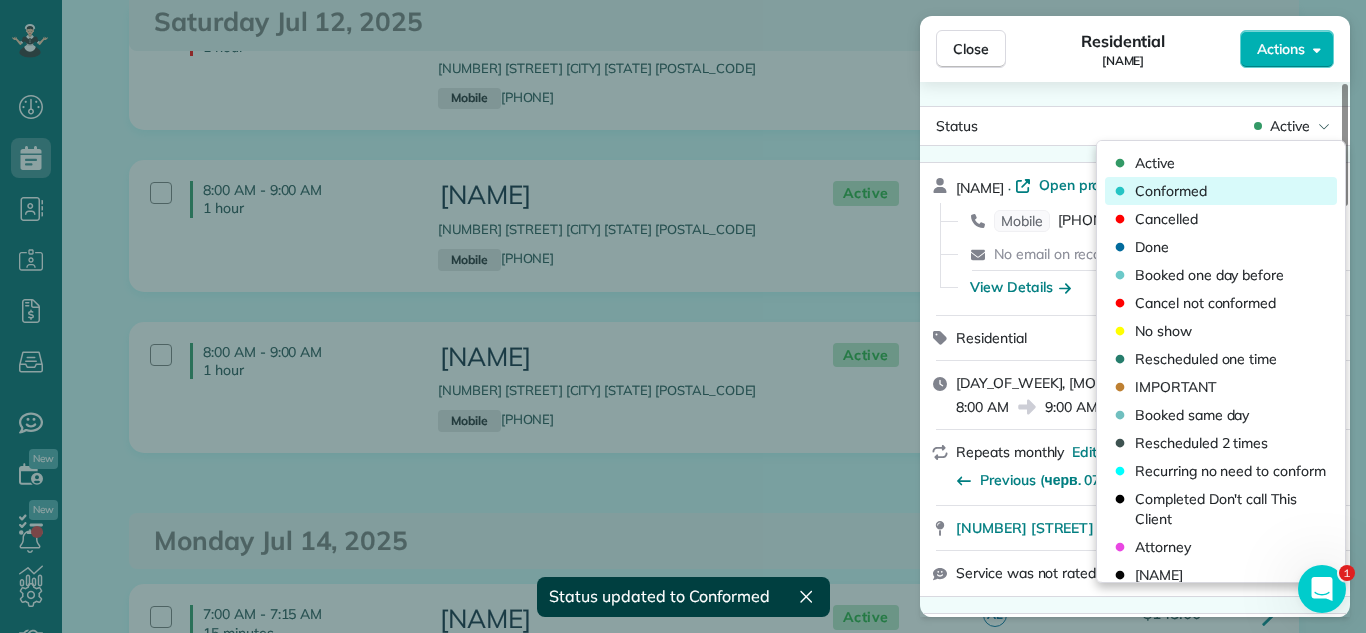 click on "Conformed" at bounding box center [1171, 191] 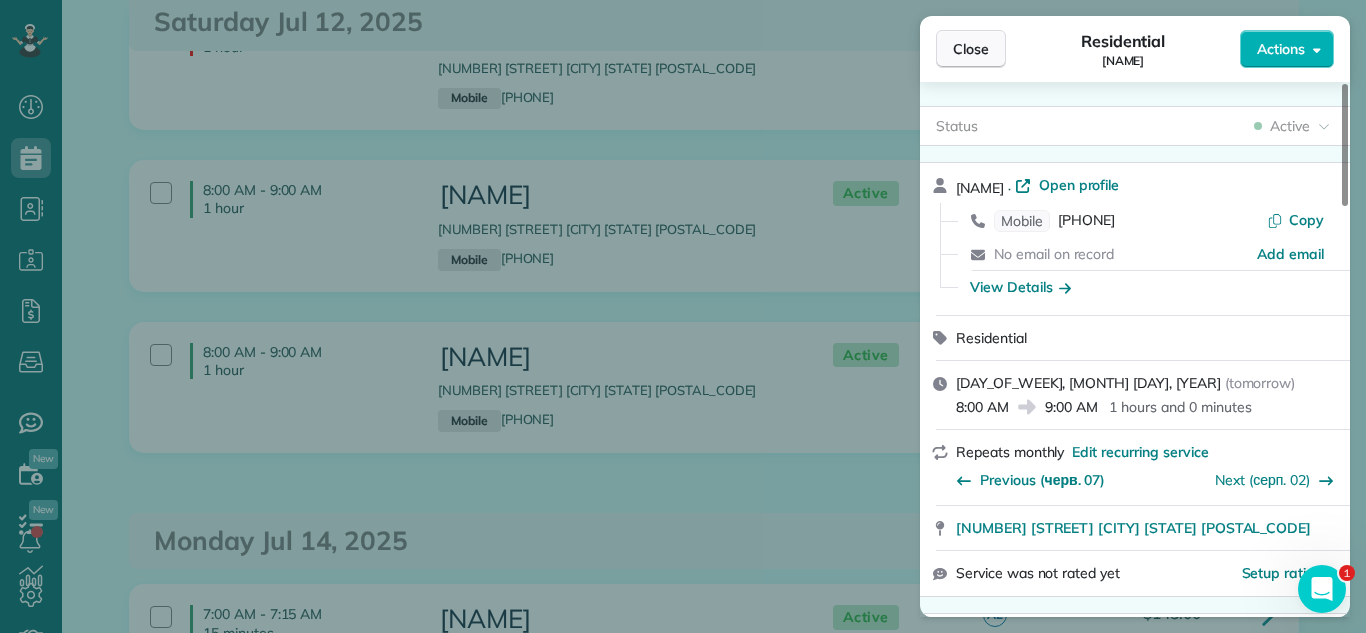 click on "Close" at bounding box center (971, 49) 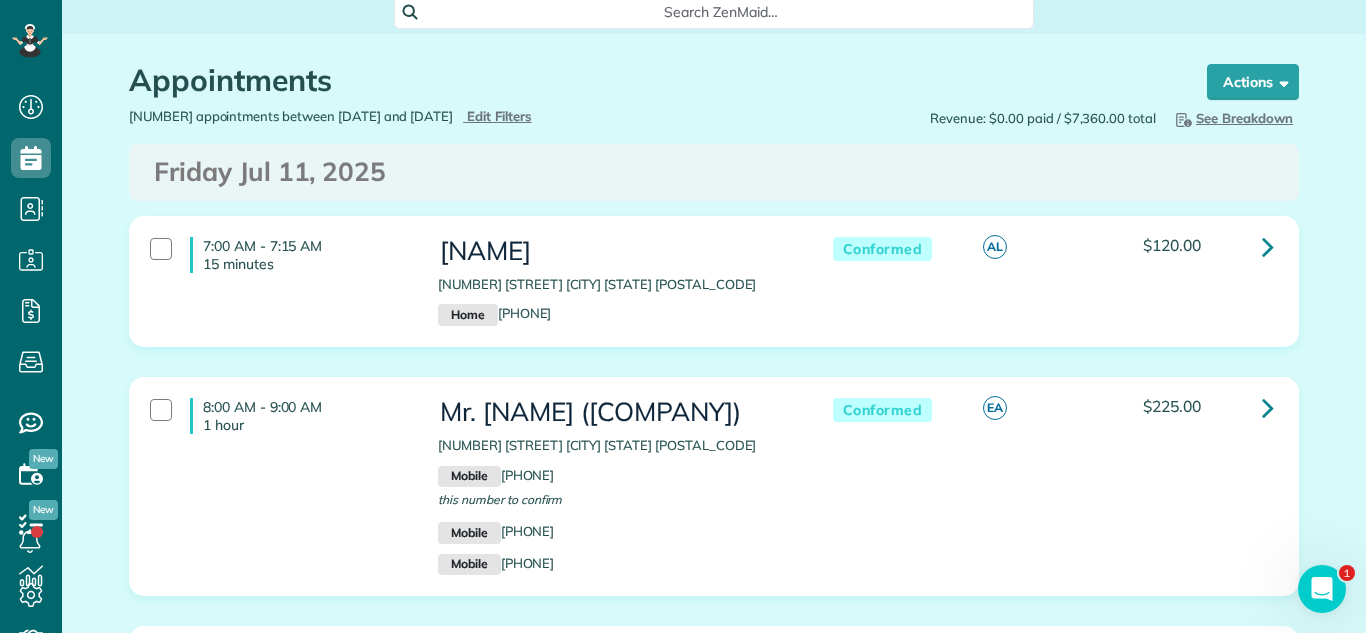 scroll, scrollTop: 0, scrollLeft: 0, axis: both 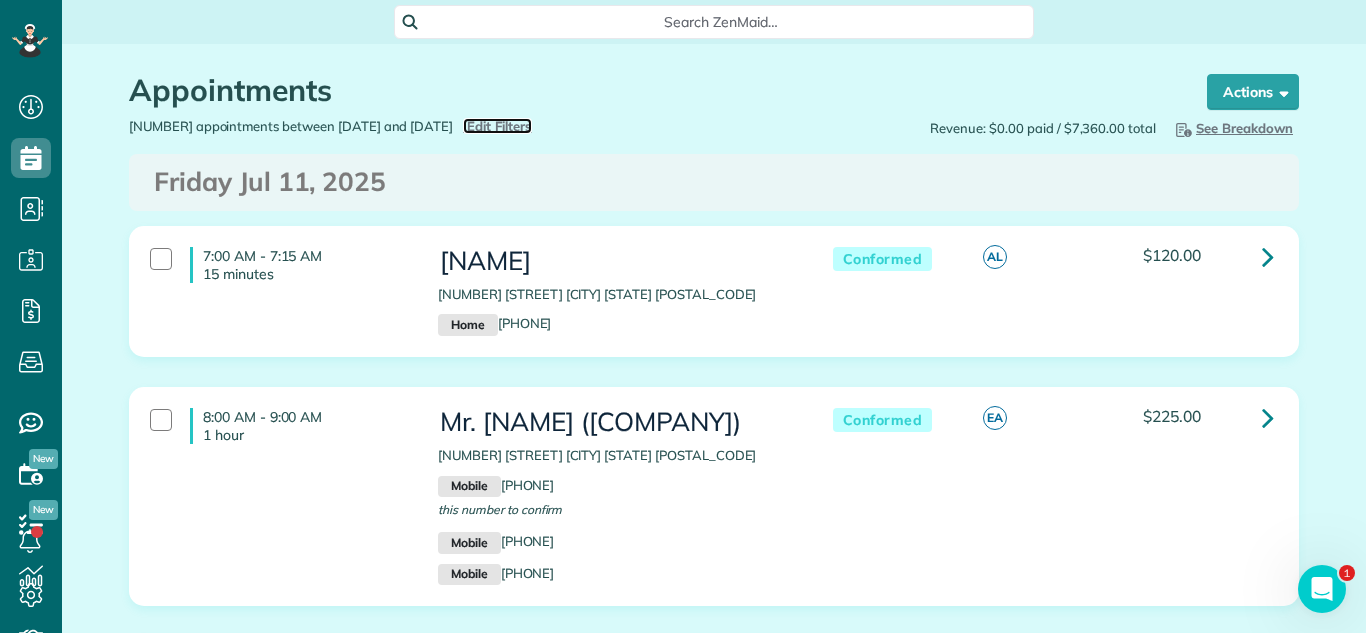 click on "Edit Filters" at bounding box center (499, 126) 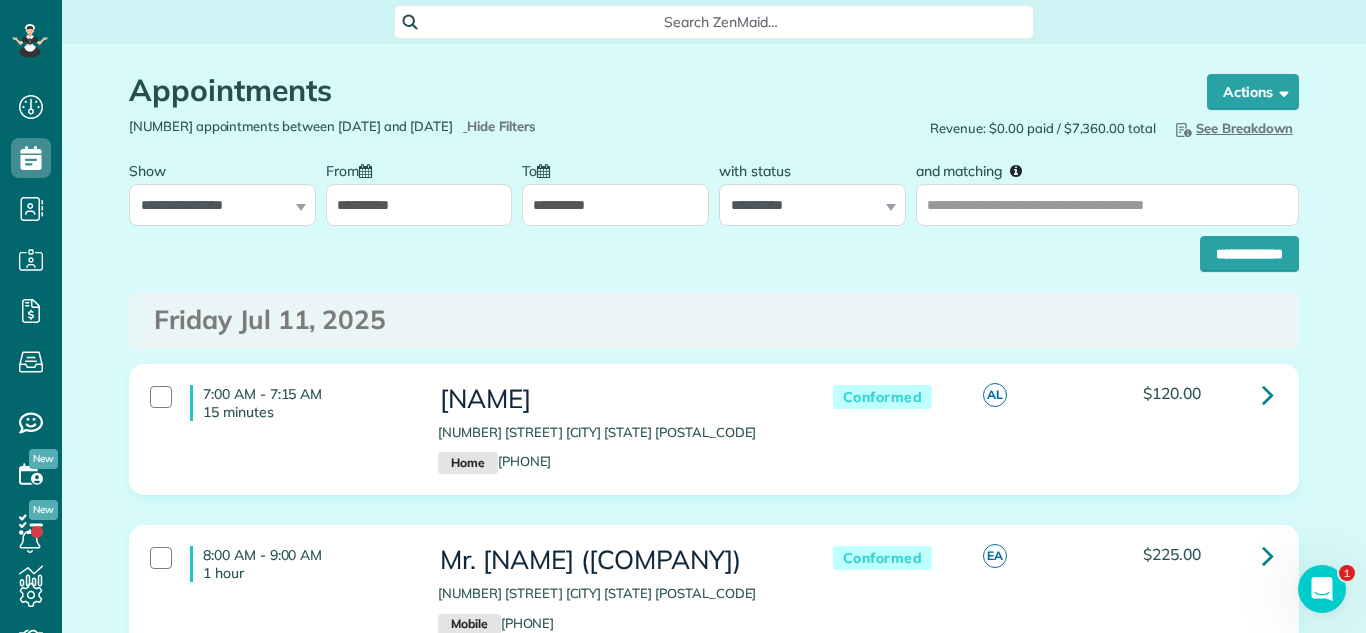 click on "**********" at bounding box center (714, 249) 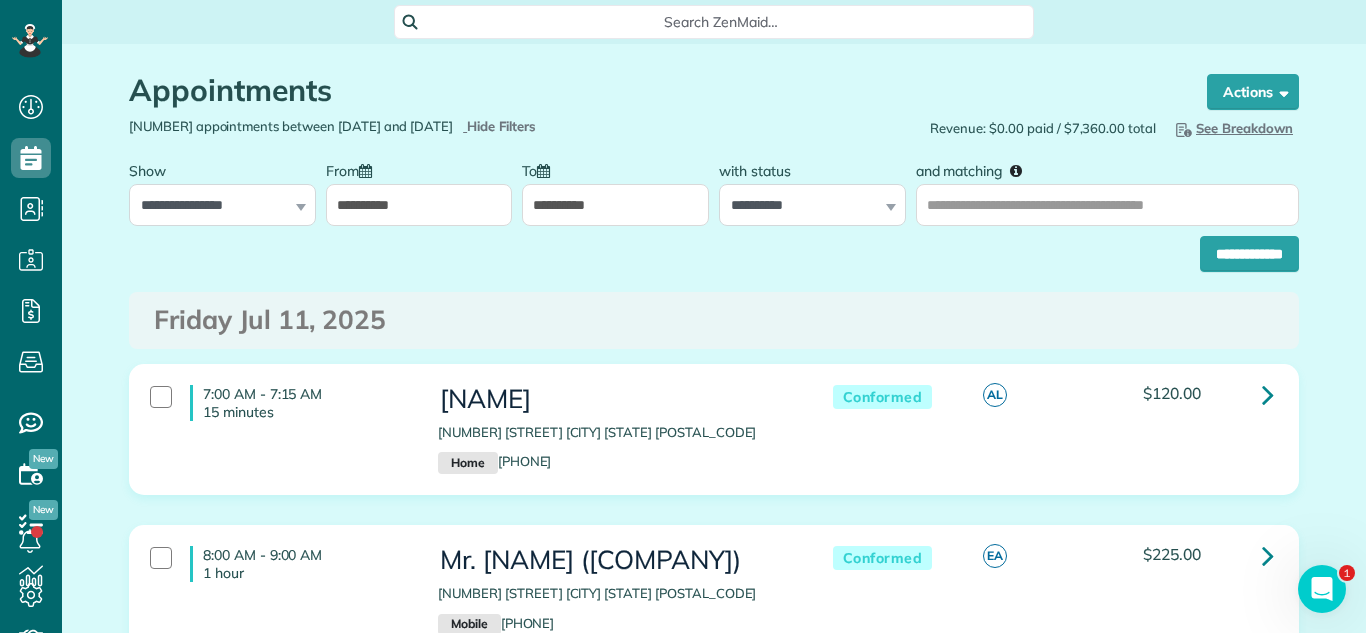 click on "**********" at bounding box center (419, 205) 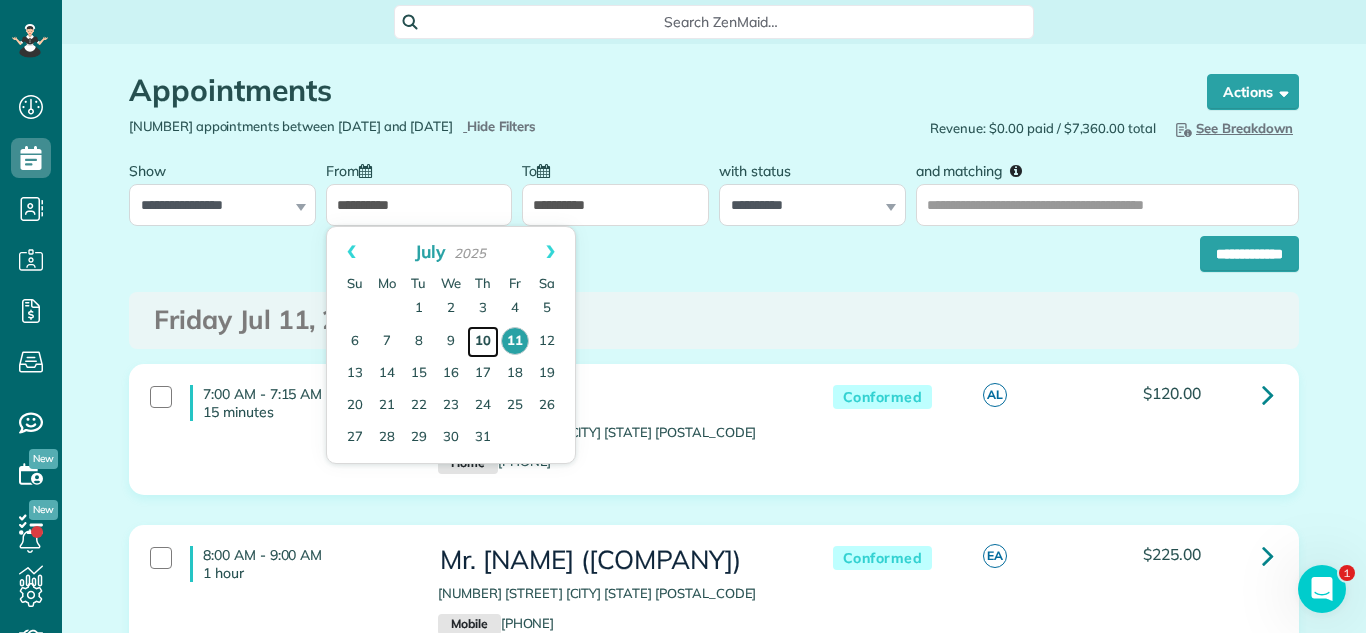 click on "10" at bounding box center [483, 342] 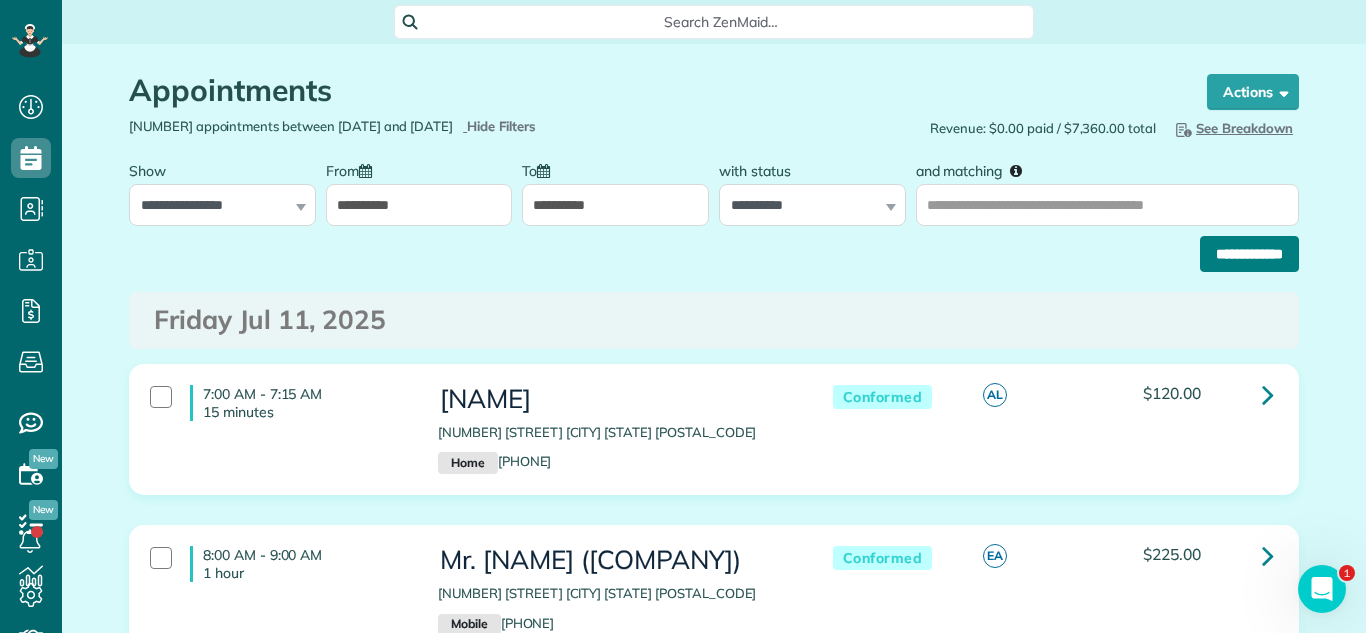 click on "**********" at bounding box center (1249, 254) 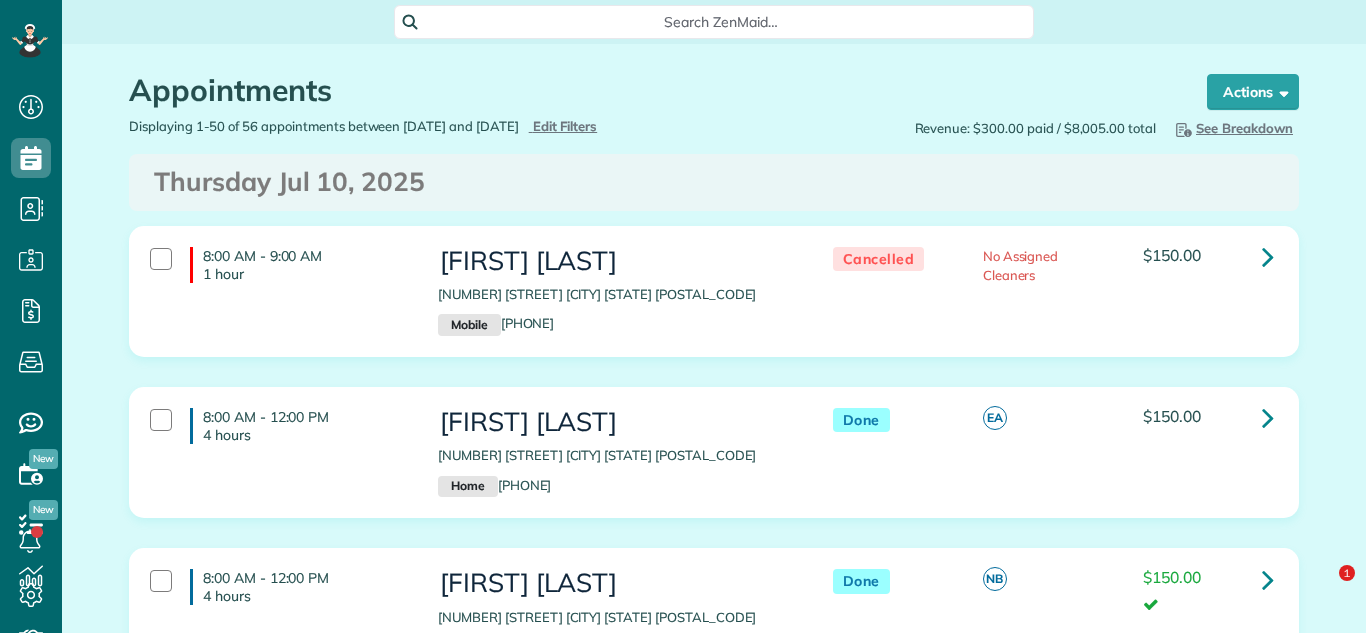 scroll, scrollTop: 0, scrollLeft: 0, axis: both 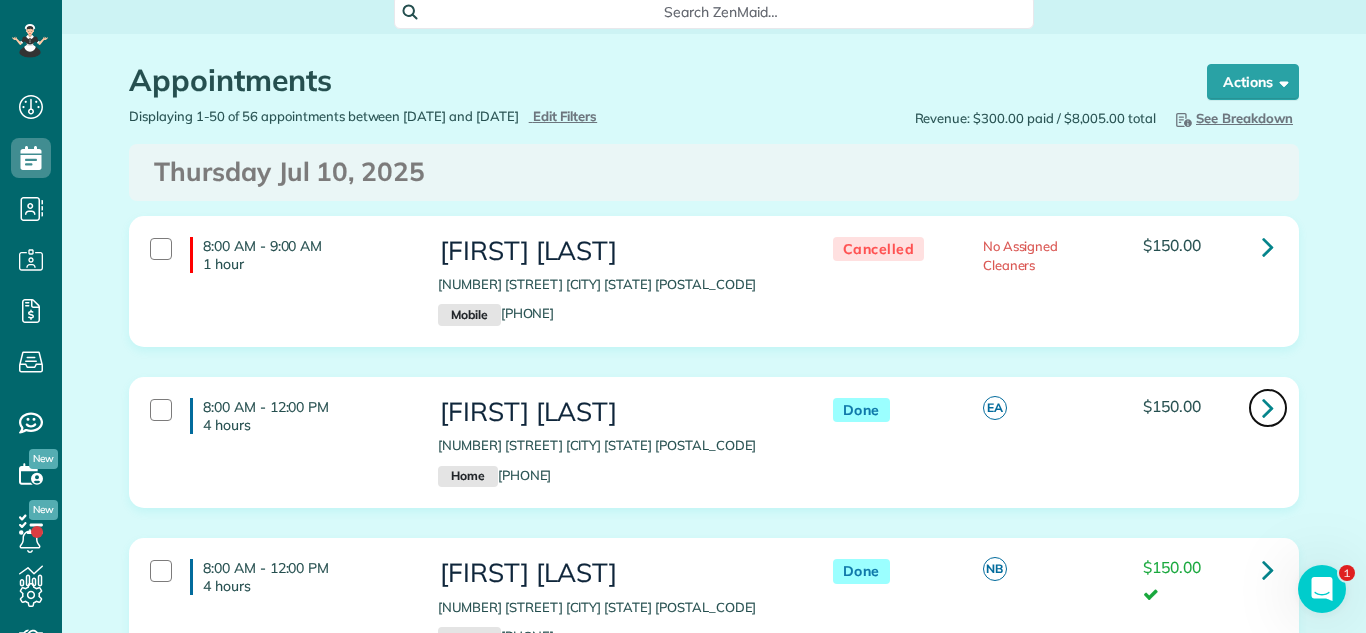 click at bounding box center [1268, 408] 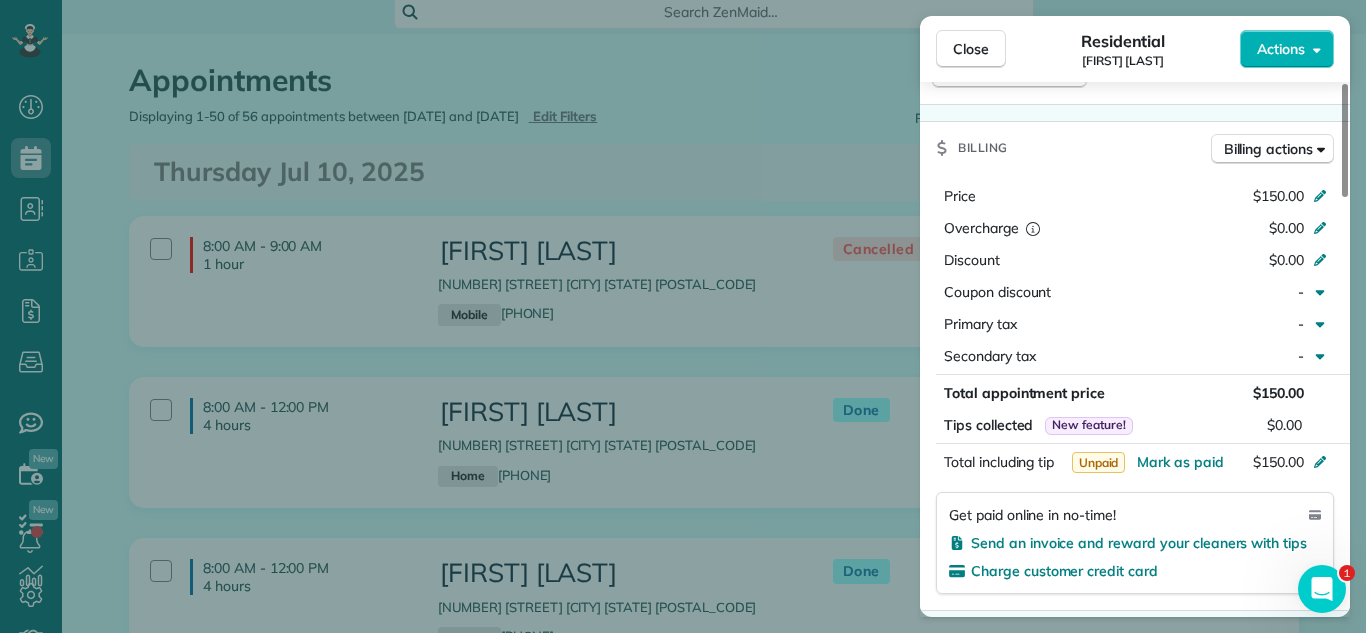 scroll, scrollTop: 844, scrollLeft: 0, axis: vertical 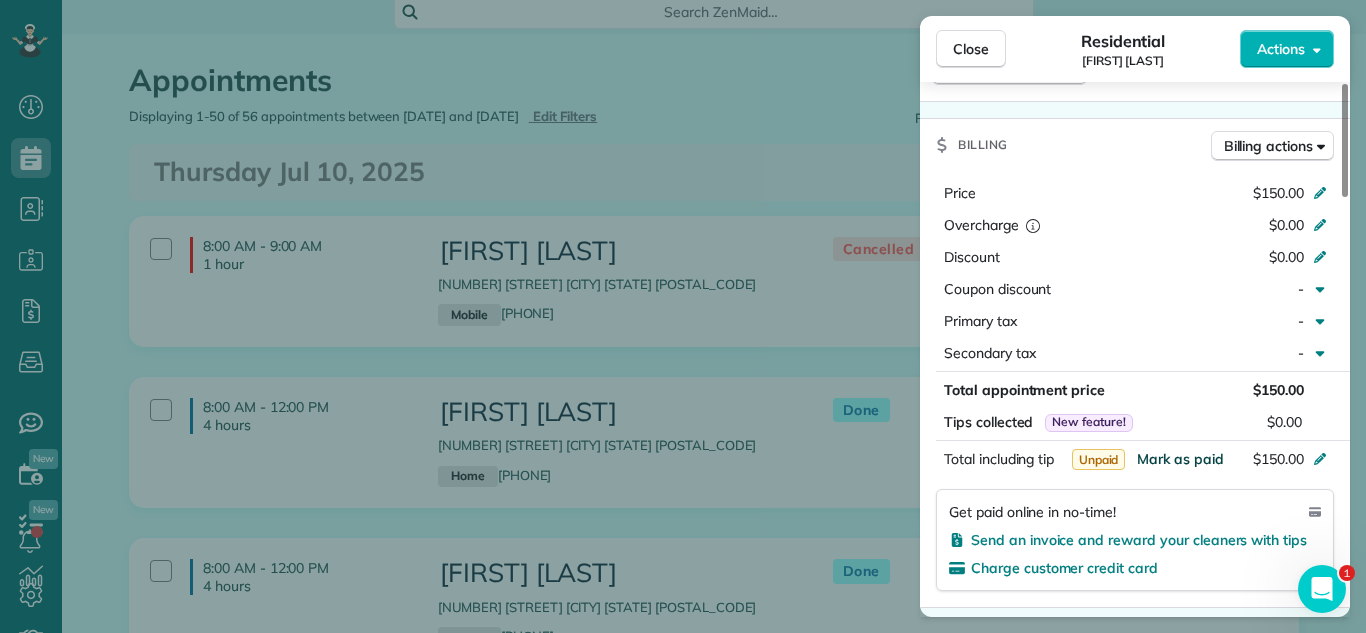 click on "Mark as paid" at bounding box center [1180, 459] 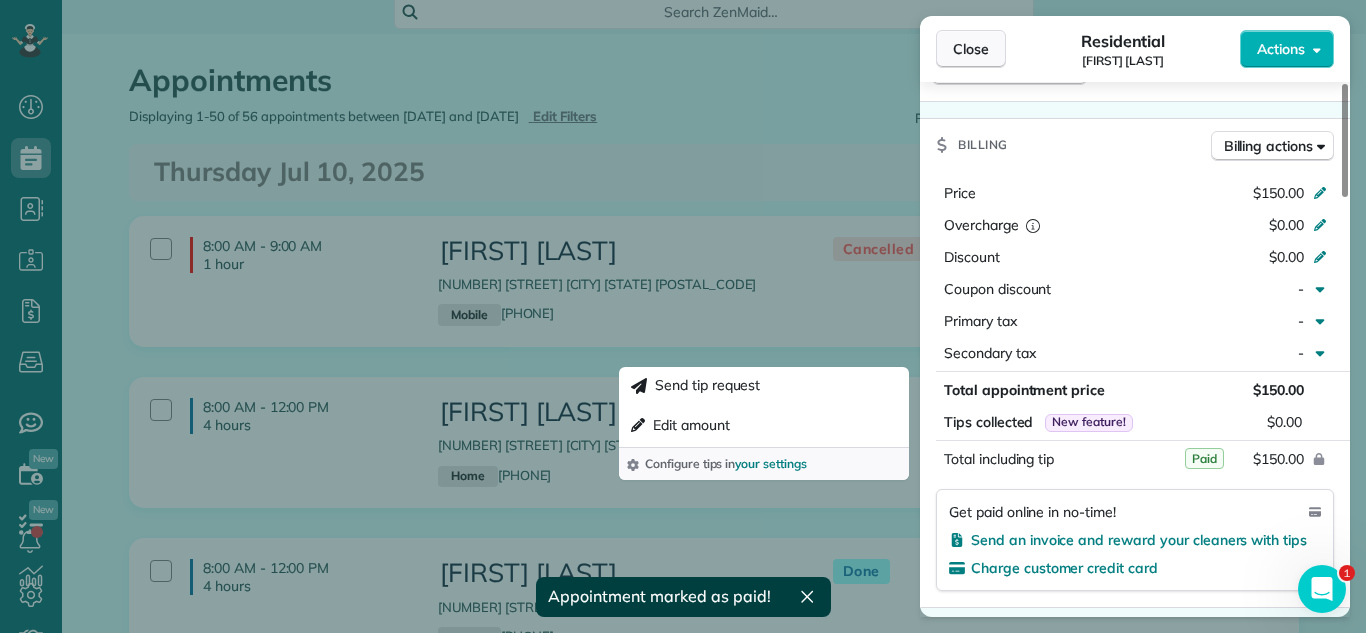 click on "Close" at bounding box center [971, 49] 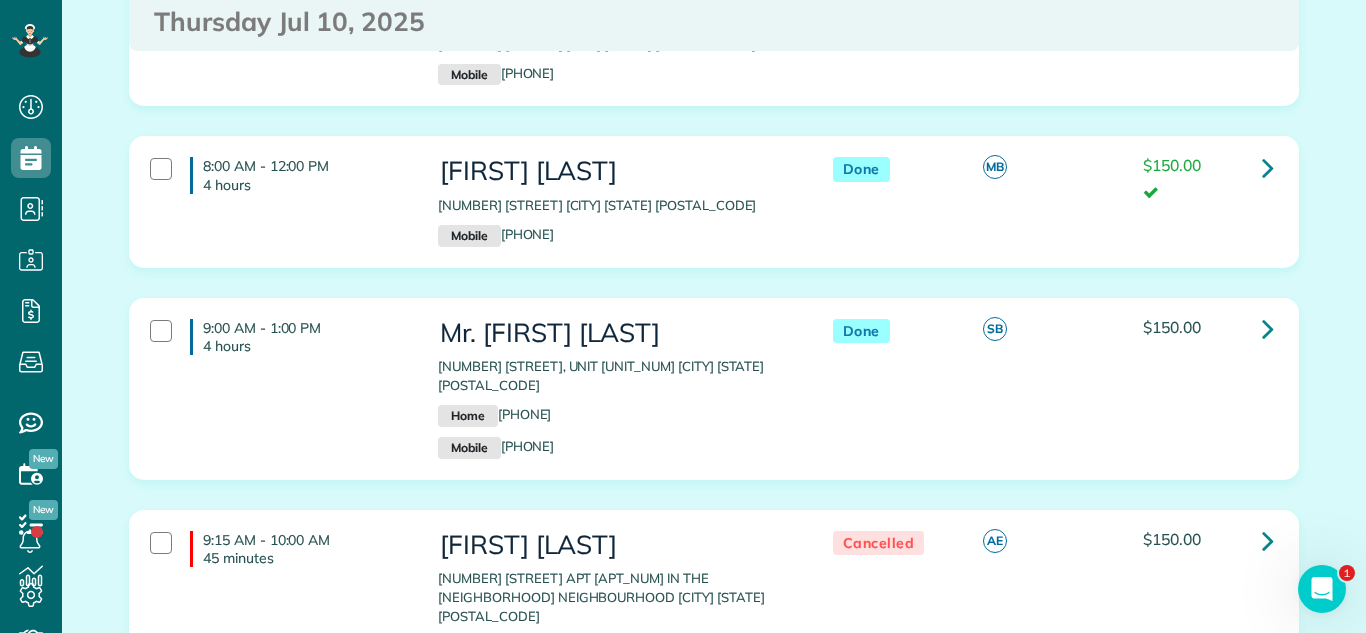 scroll, scrollTop: 574, scrollLeft: 0, axis: vertical 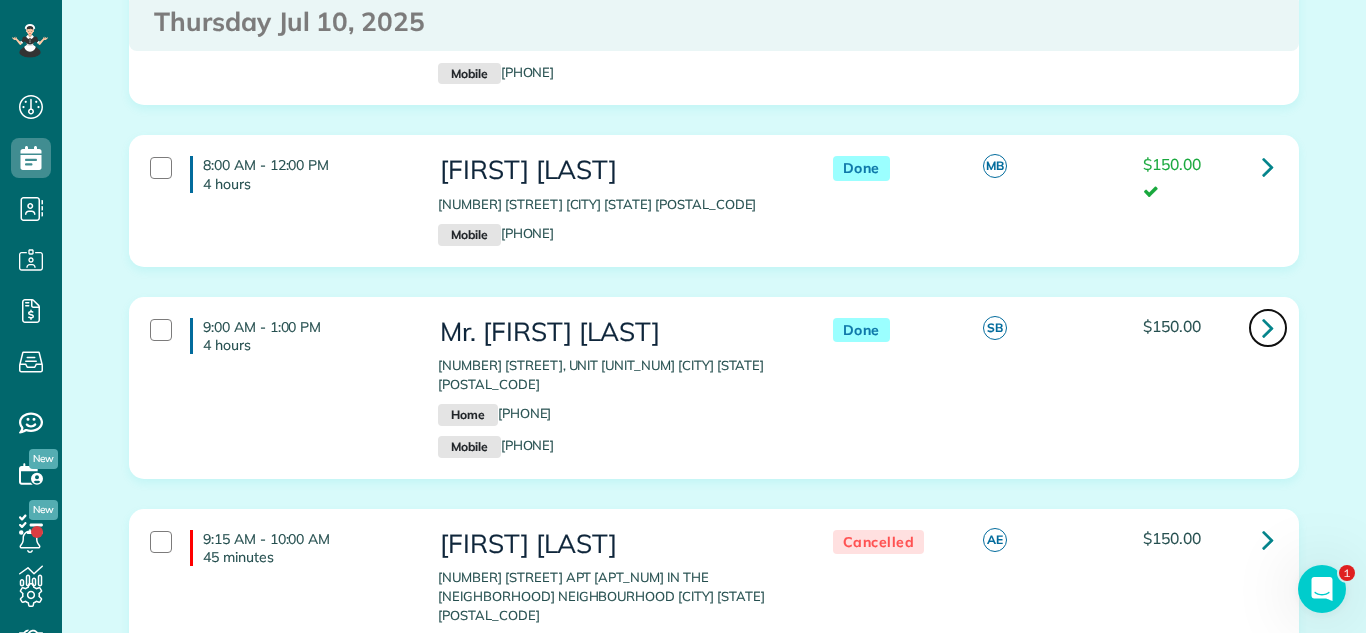 click at bounding box center (1268, 328) 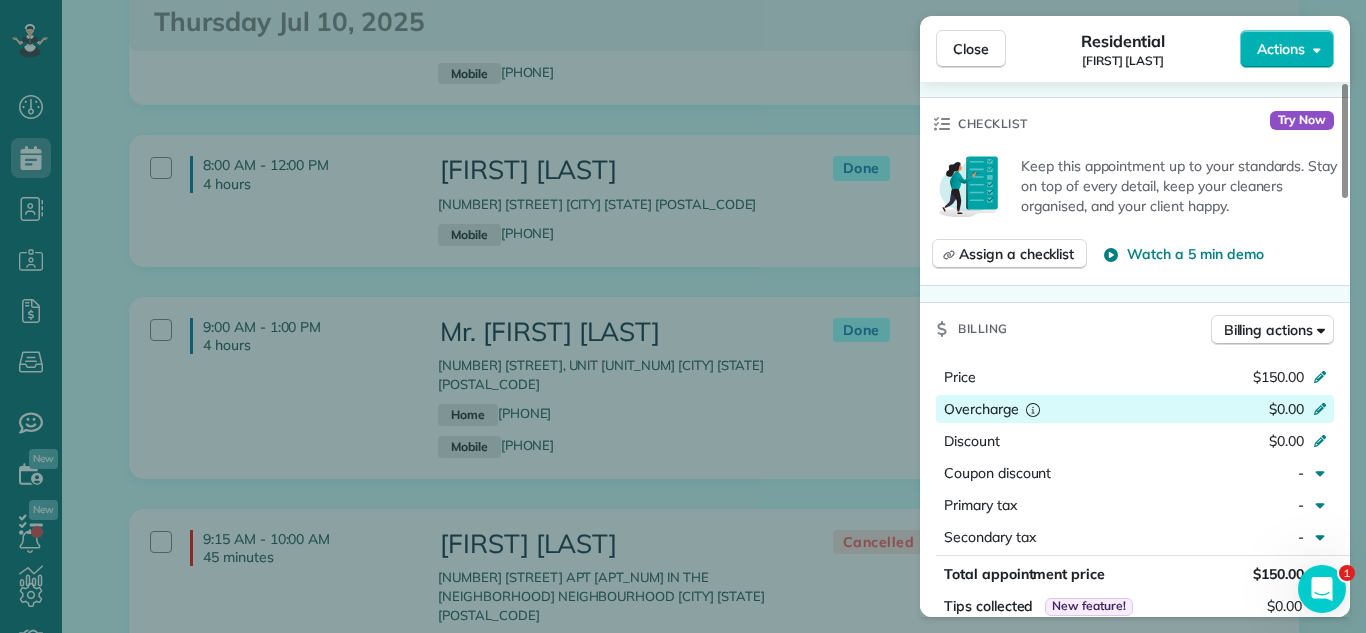scroll, scrollTop: 922, scrollLeft: 0, axis: vertical 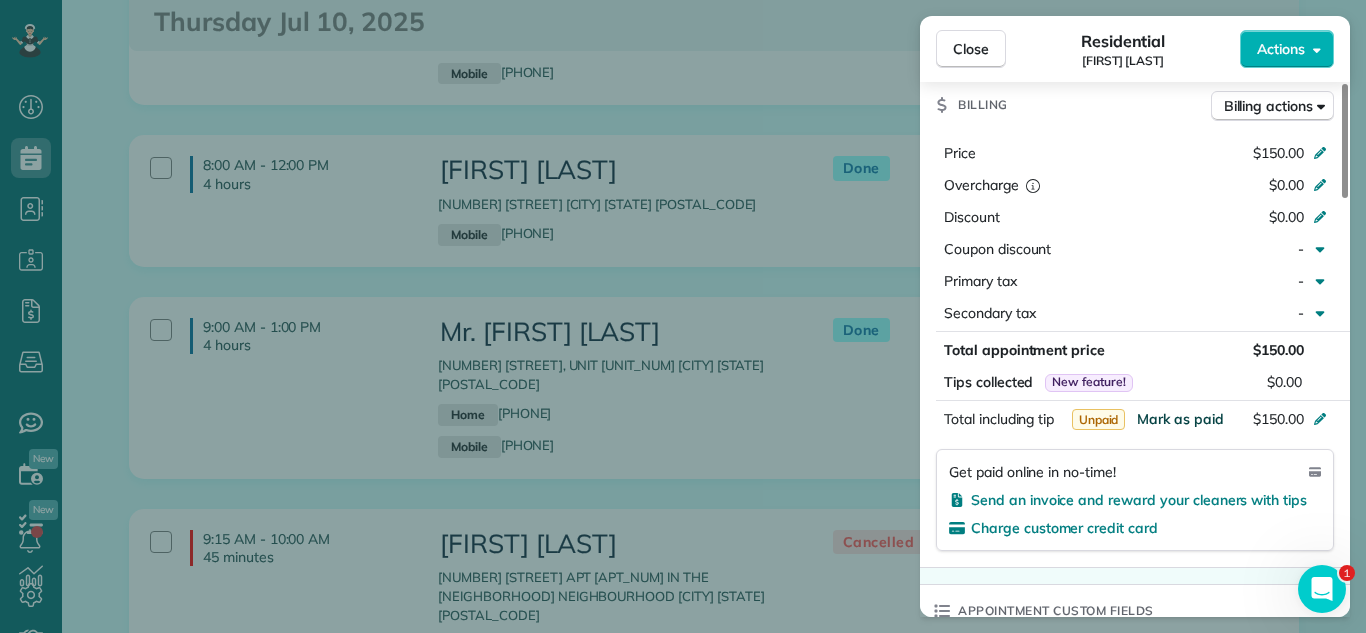 click on "Mark as paid" at bounding box center (1180, 419) 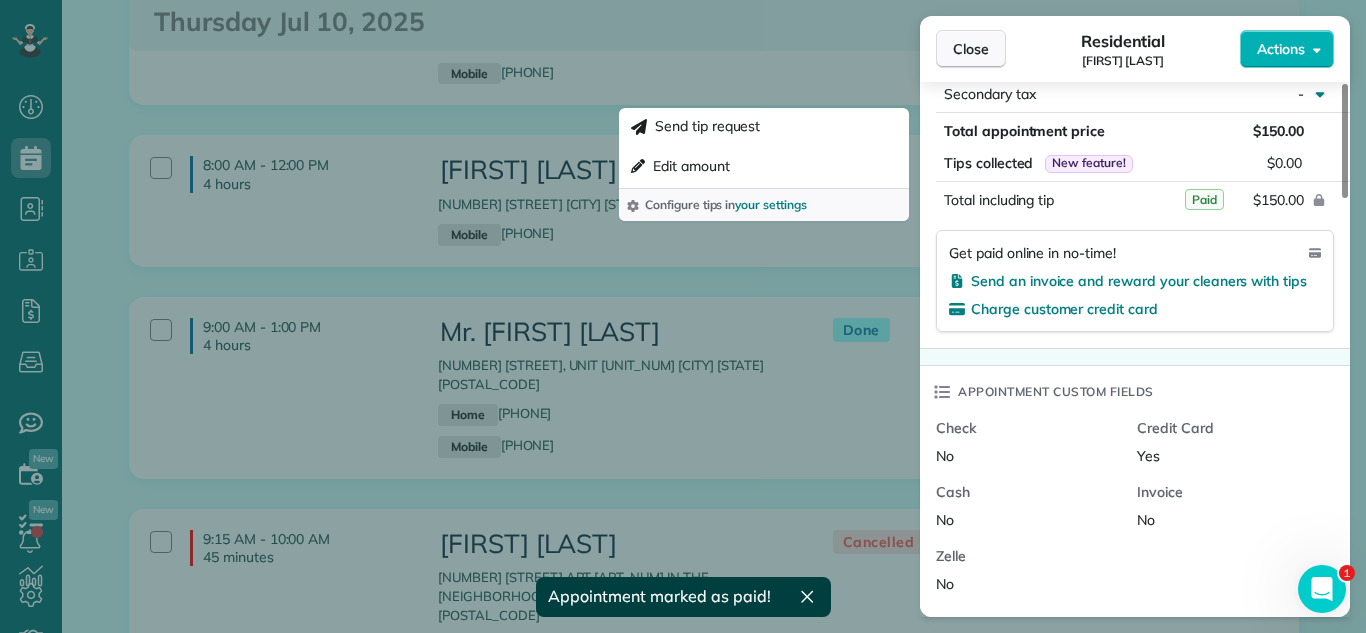 scroll, scrollTop: 1139, scrollLeft: 0, axis: vertical 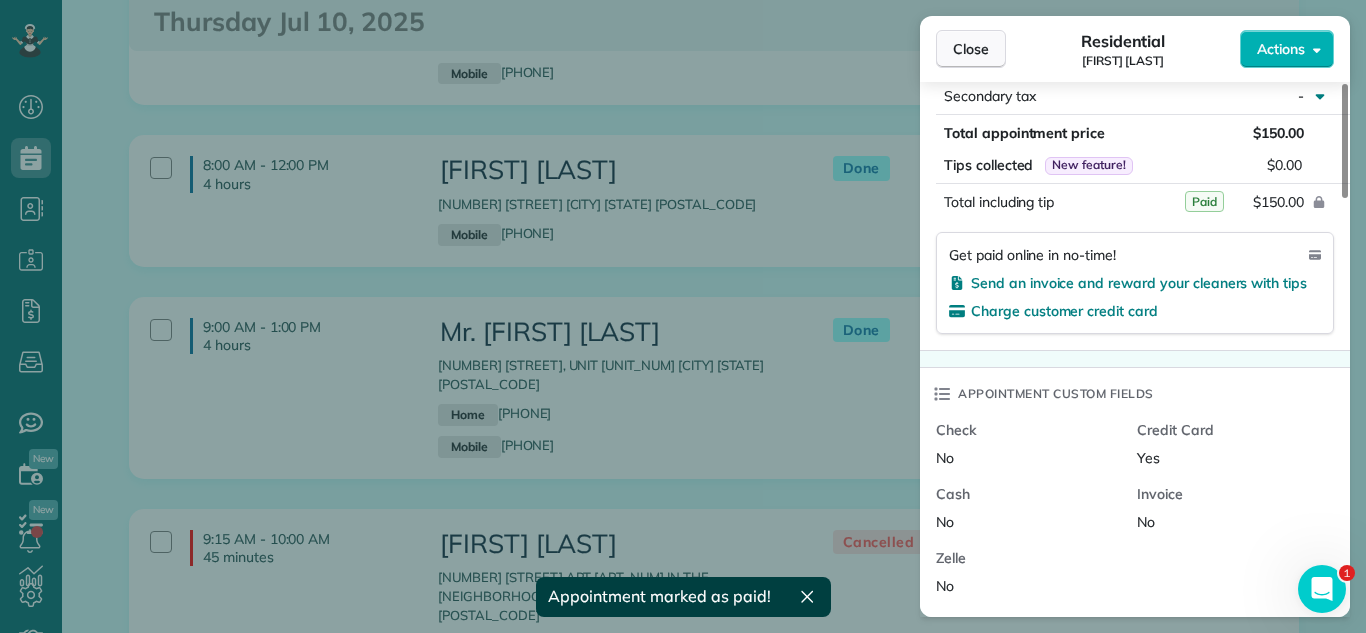 click on "Close" at bounding box center [971, 49] 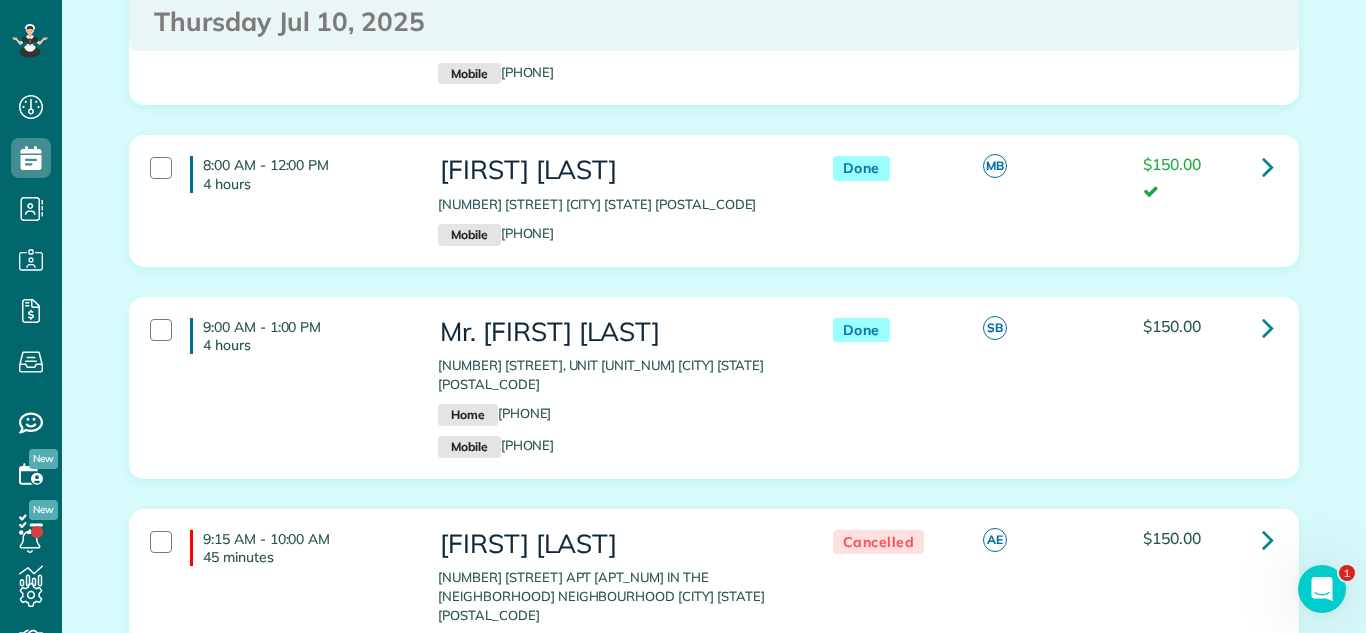 drag, startPoint x: 442, startPoint y: 362, endPoint x: 492, endPoint y: 383, distance: 54.230988 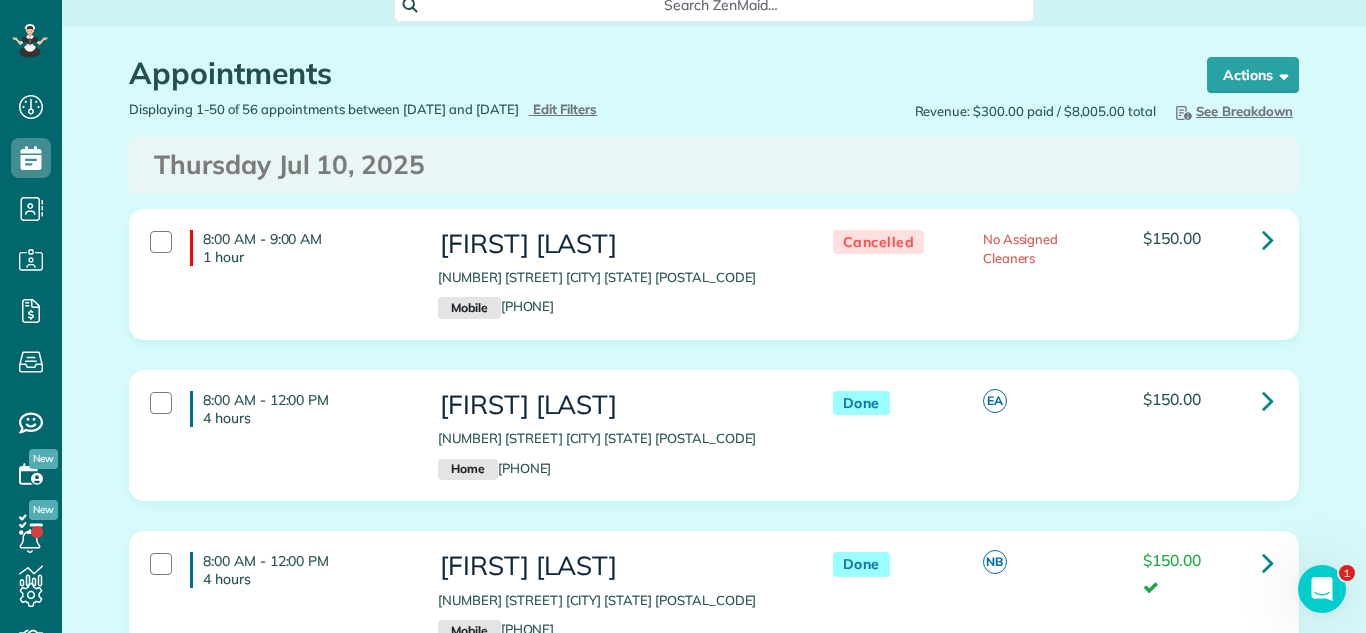 scroll, scrollTop: 0, scrollLeft: 0, axis: both 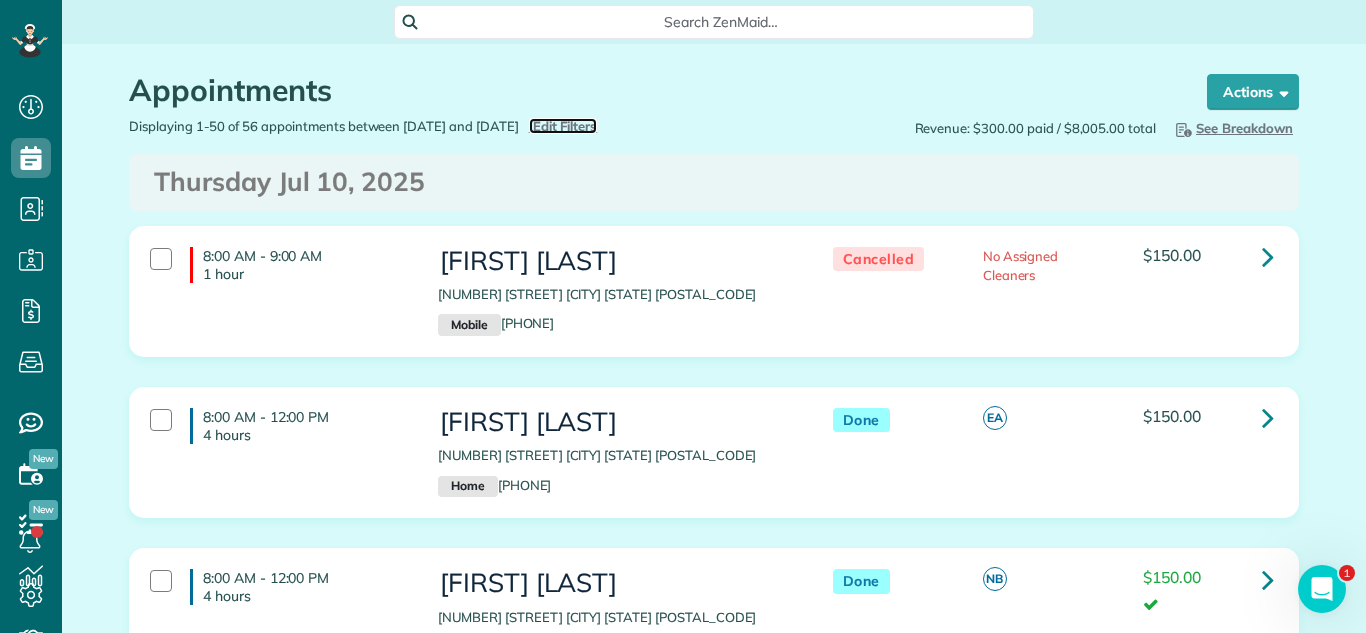 click on "Edit Filters" at bounding box center (565, 126) 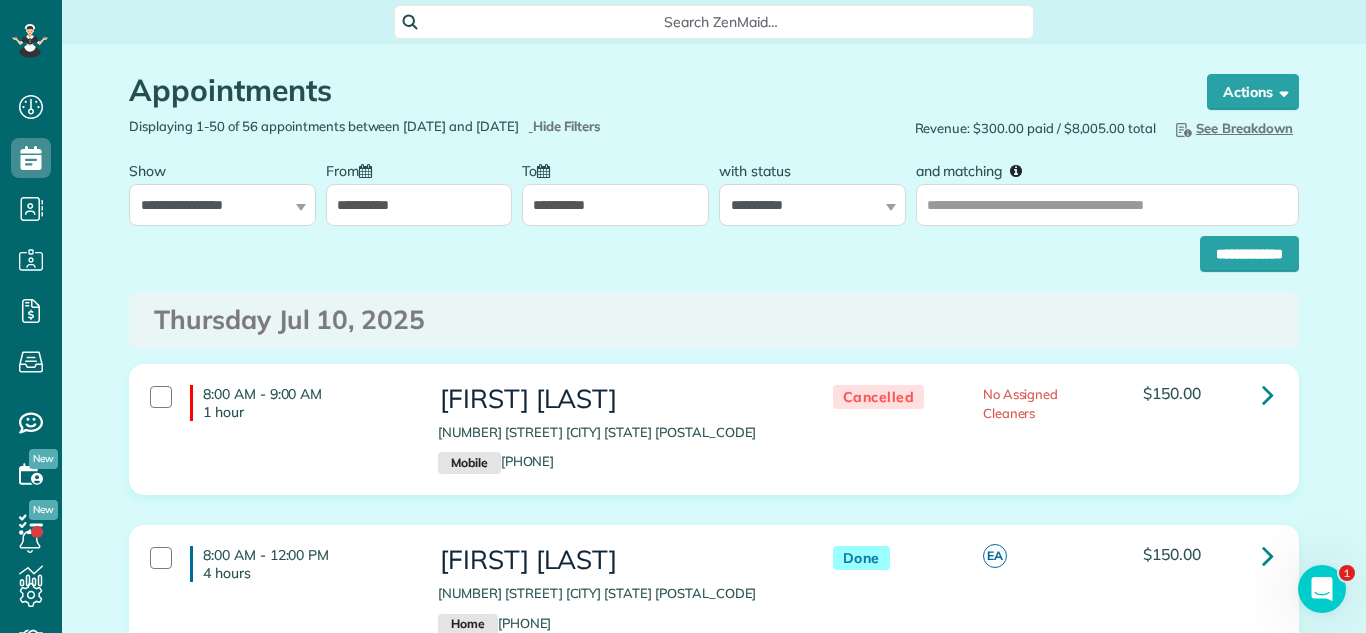 click on "**********" at bounding box center [419, 205] 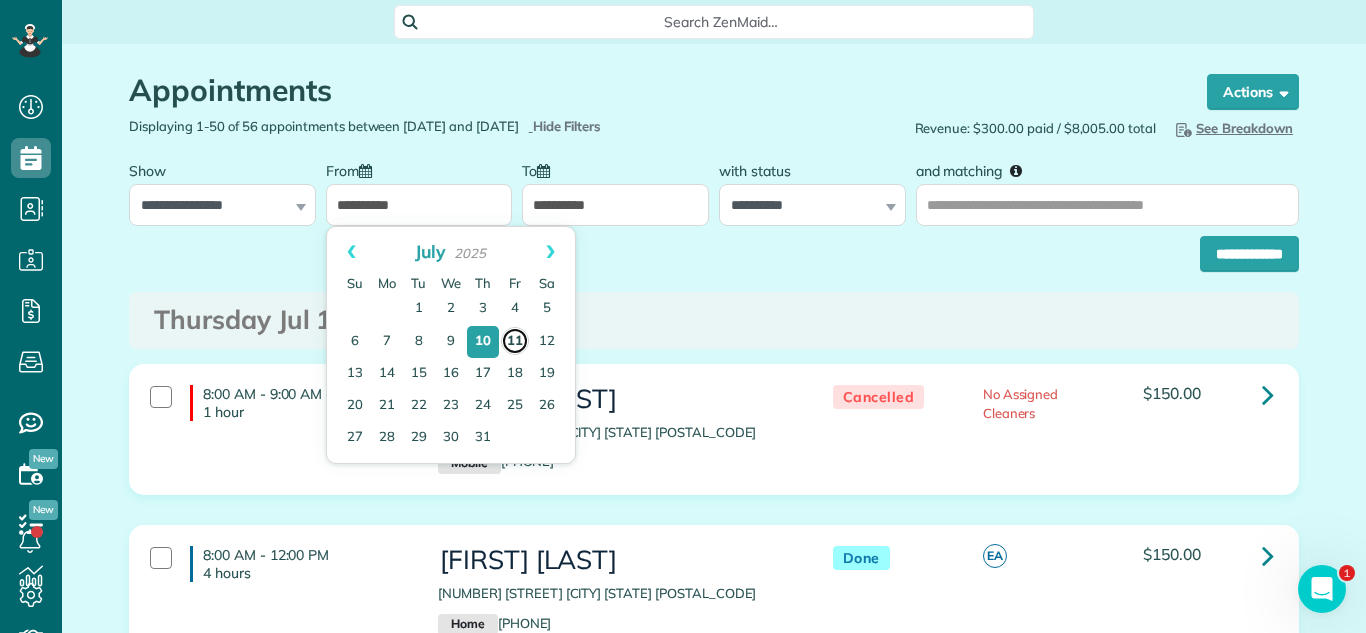 click on "11" at bounding box center (515, 341) 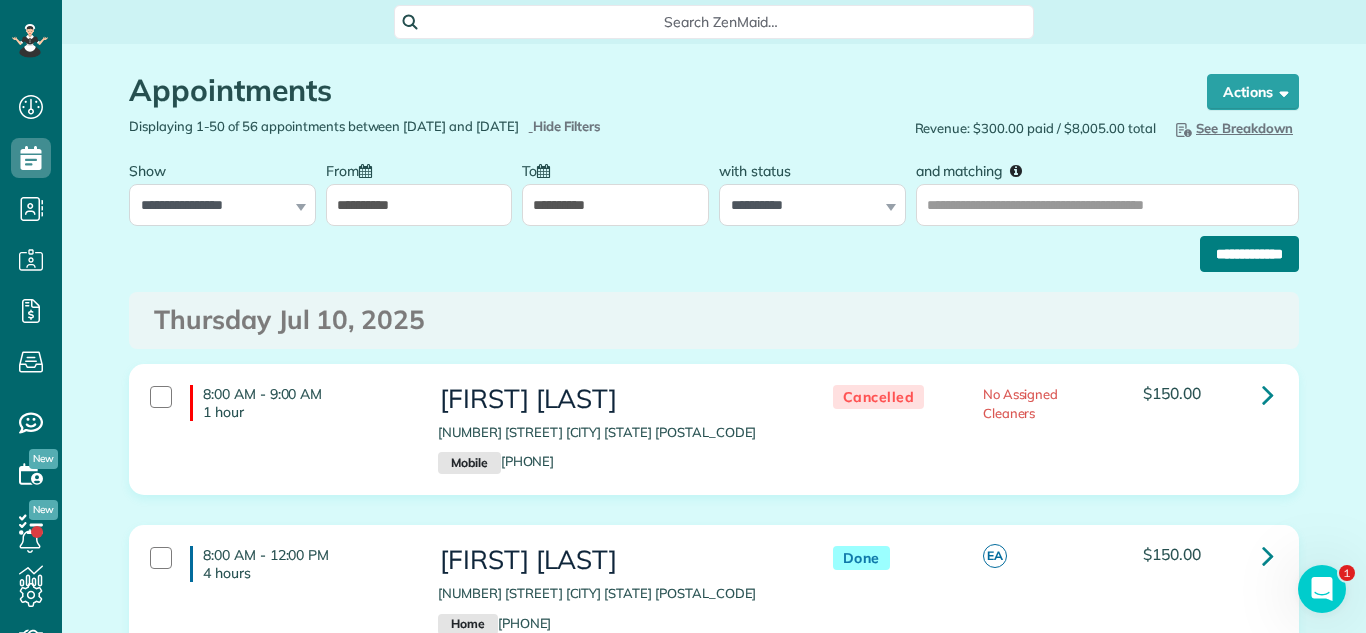 click on "**********" at bounding box center [1249, 254] 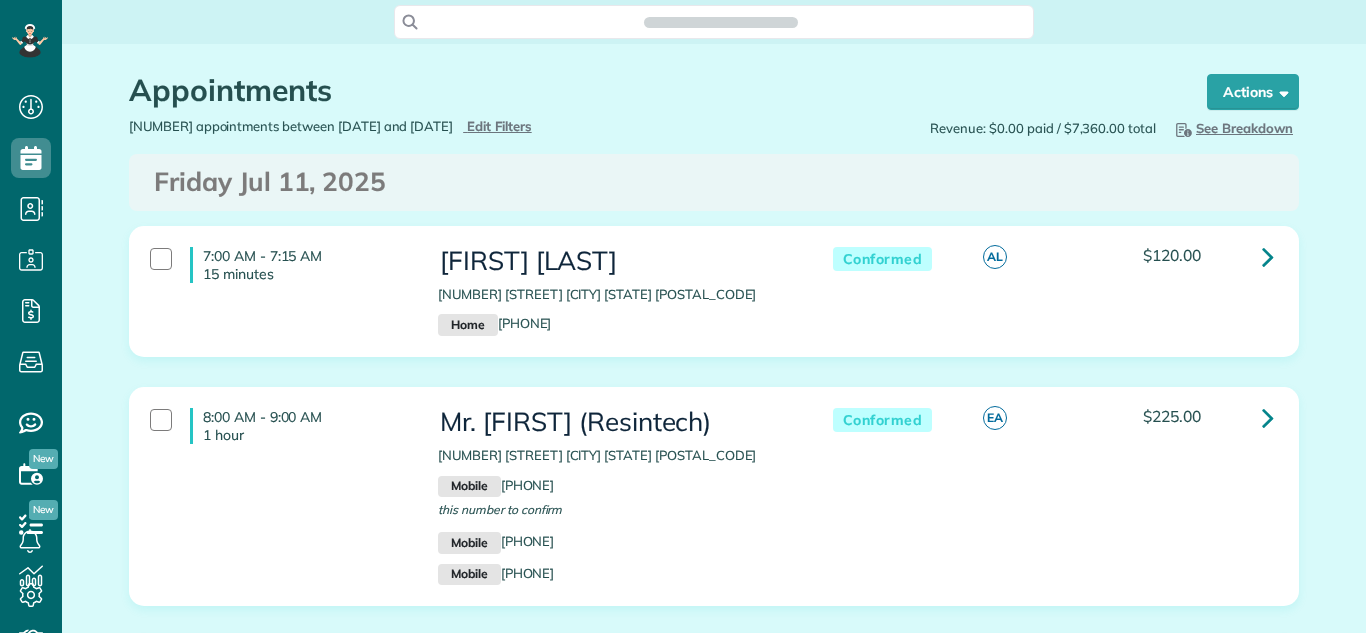 scroll, scrollTop: 0, scrollLeft: 0, axis: both 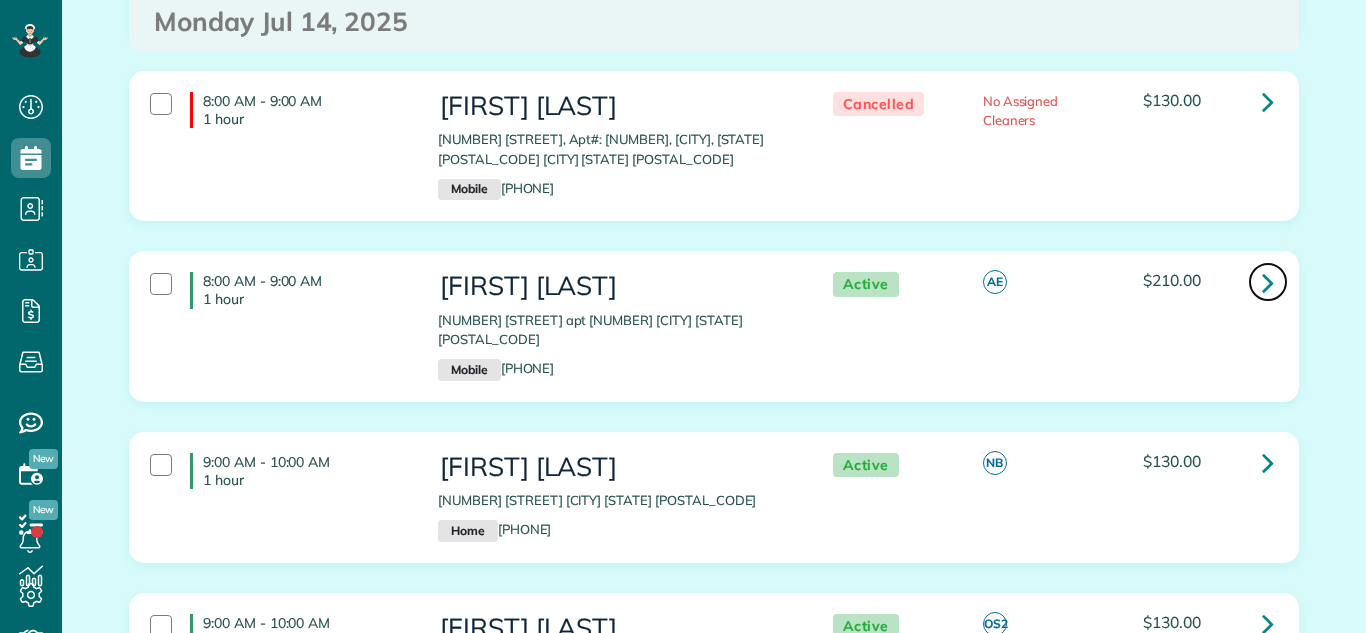 click at bounding box center [1268, 282] 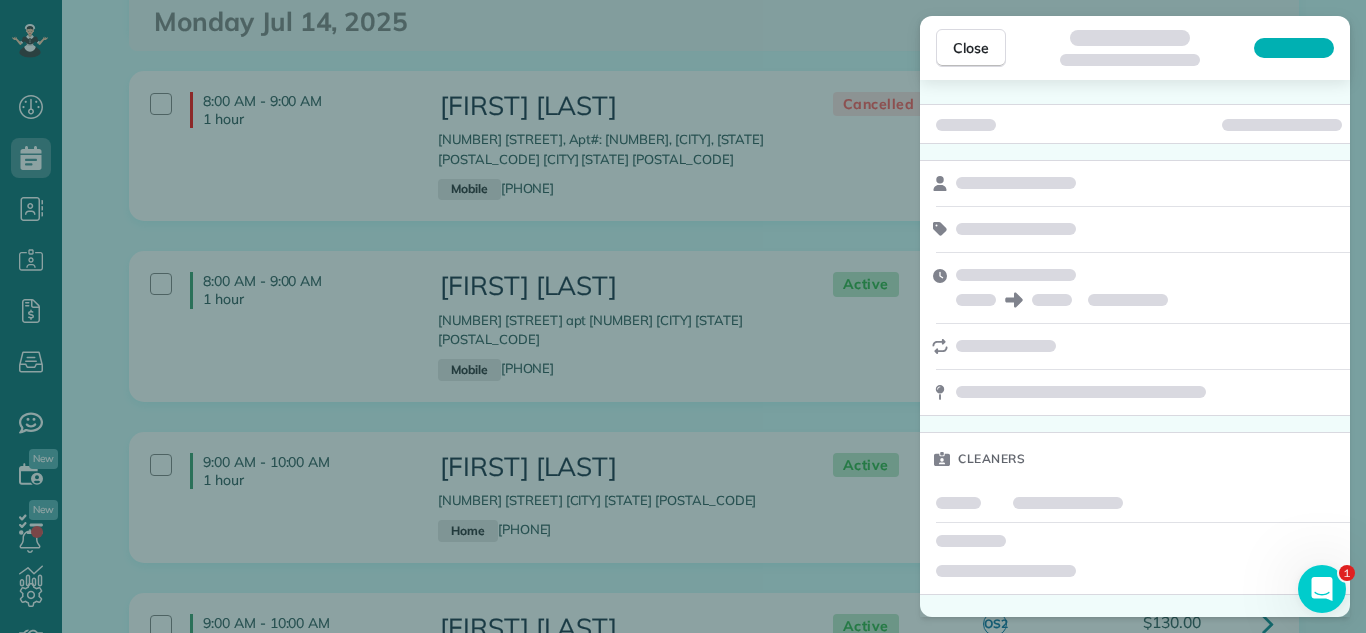scroll, scrollTop: 0, scrollLeft: 0, axis: both 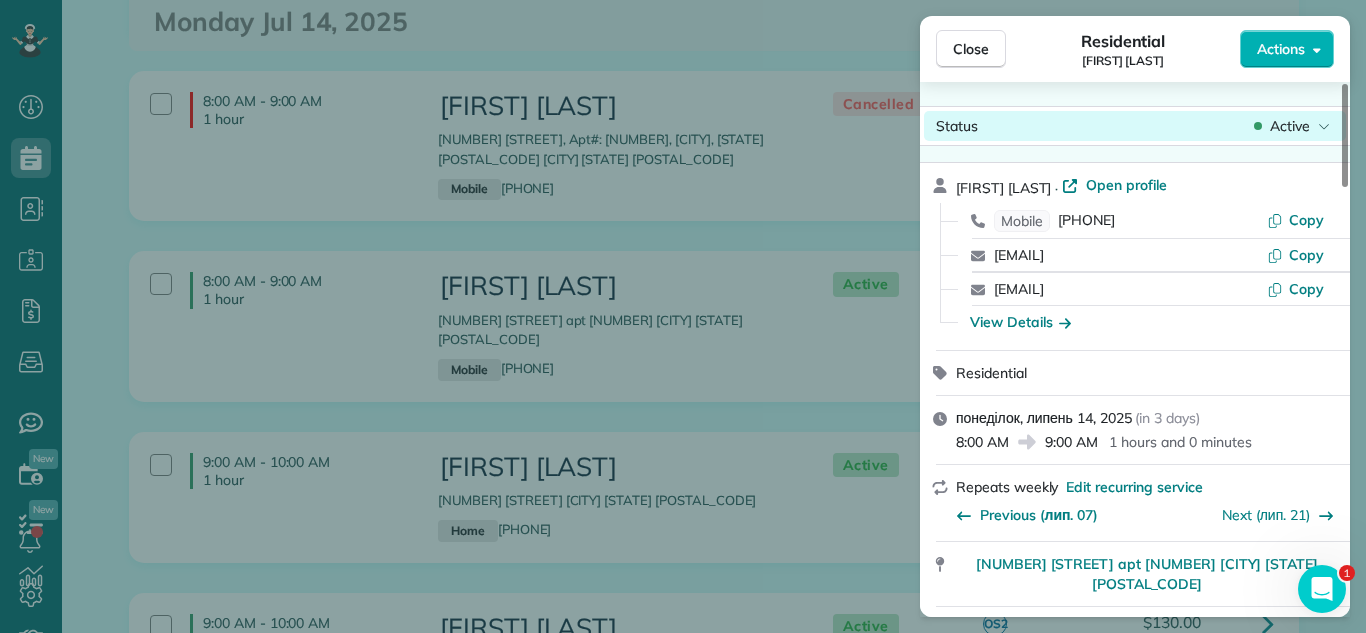 click on "Active" at bounding box center (1290, 126) 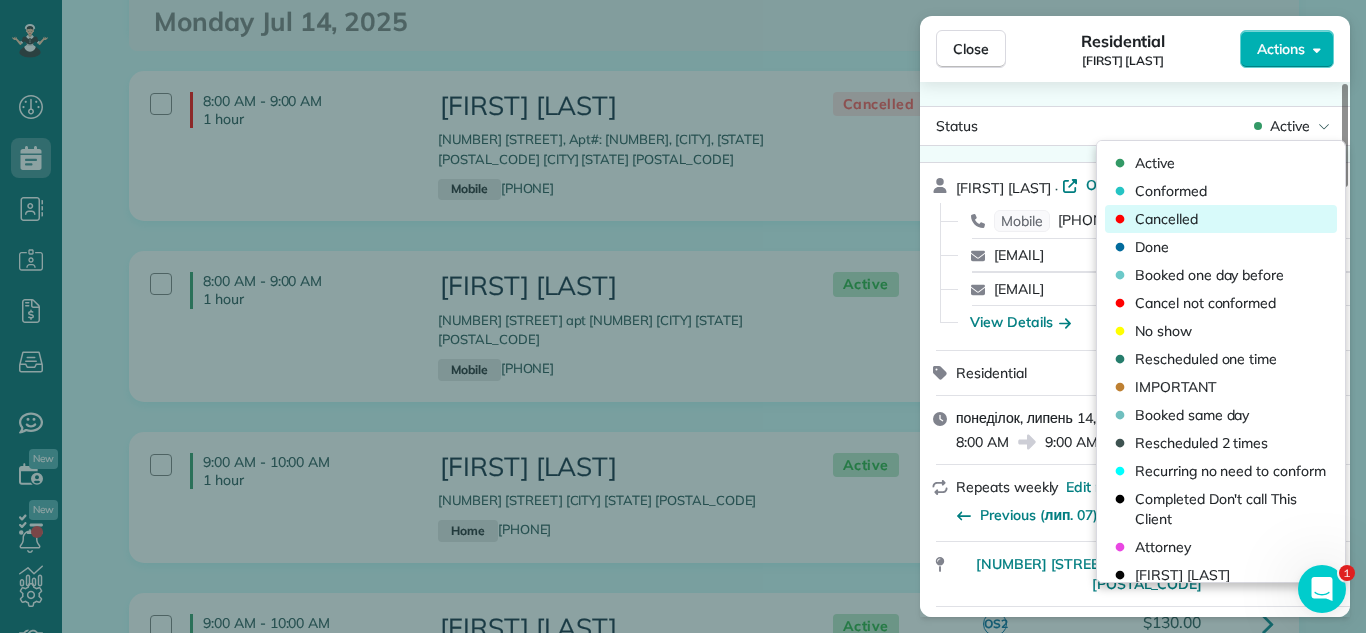 click on "Cancelled" at bounding box center [1166, 219] 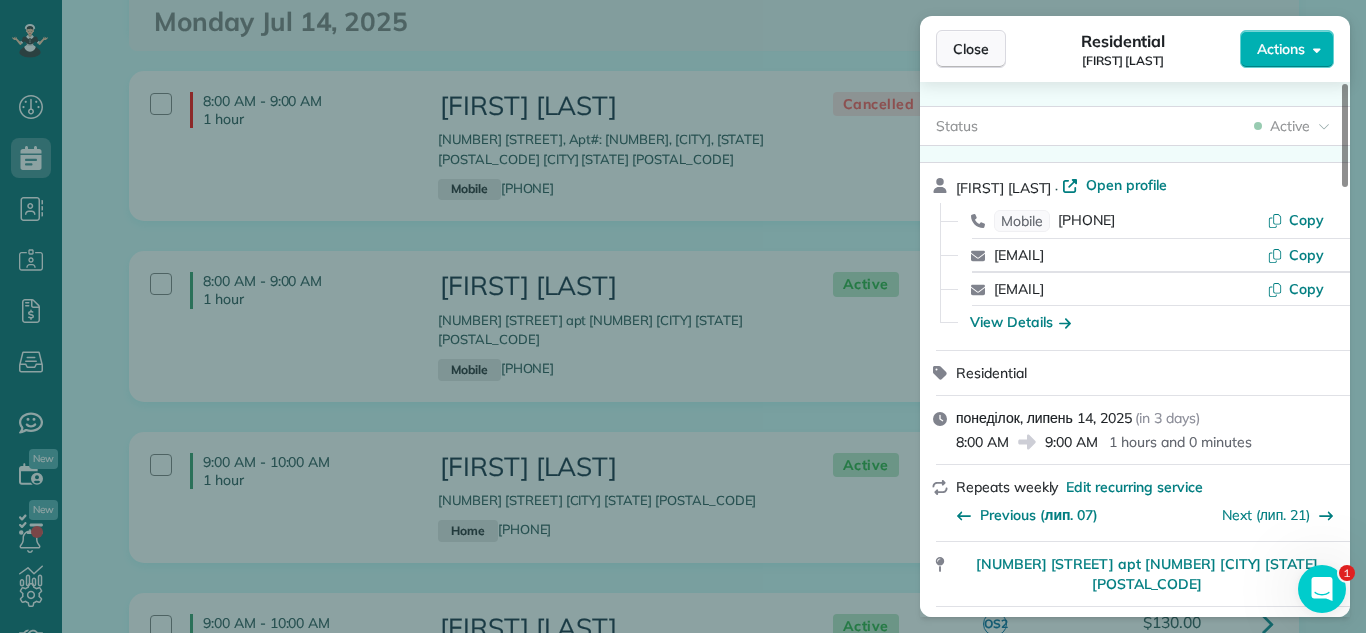 click on "Close" at bounding box center [971, 49] 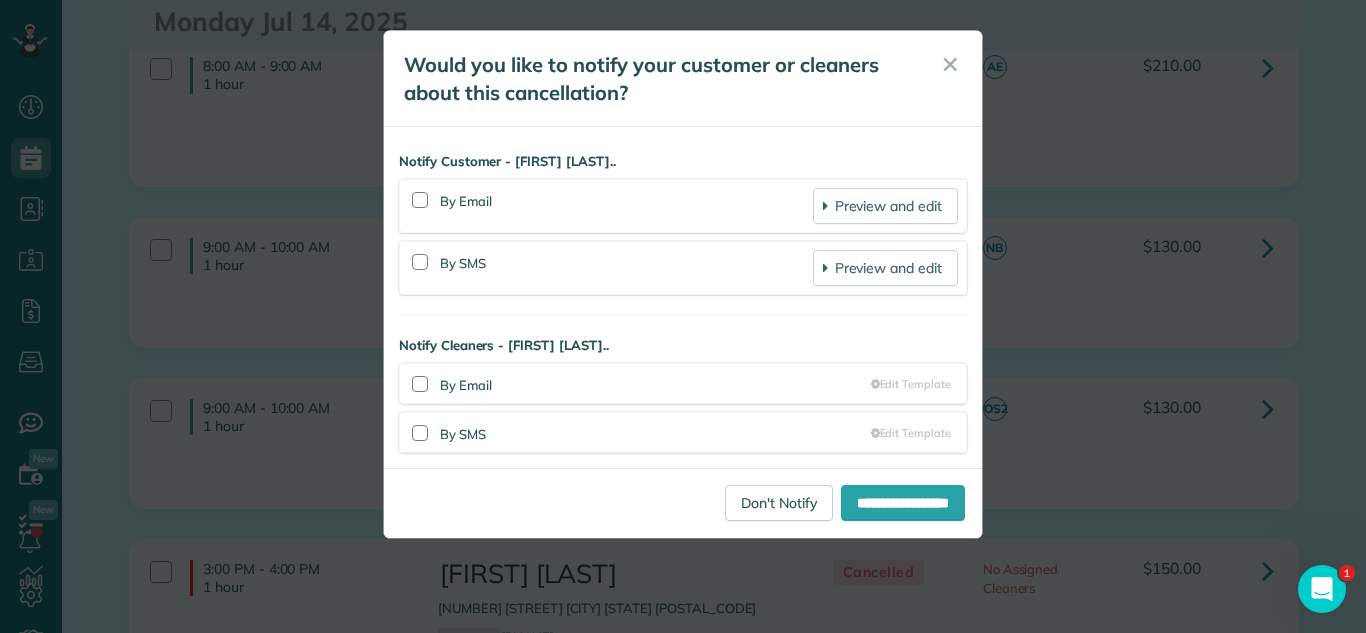 scroll, scrollTop: 3035, scrollLeft: 0, axis: vertical 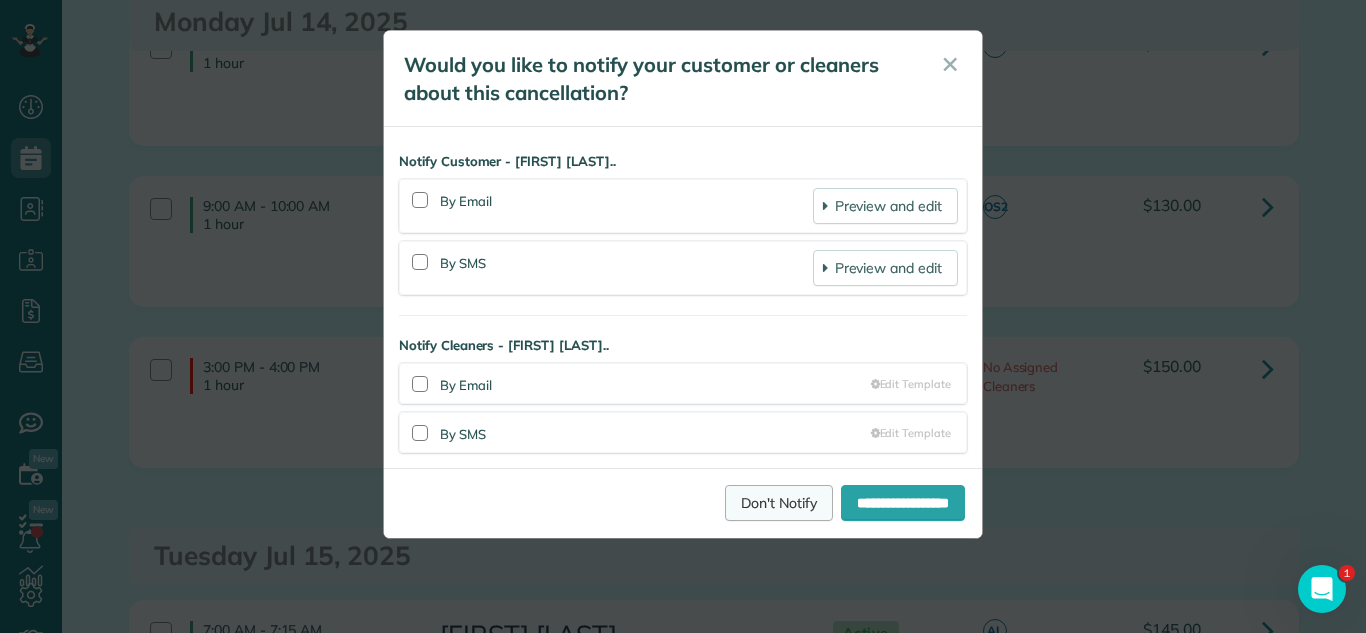 click on "Don't Notify" at bounding box center (779, 503) 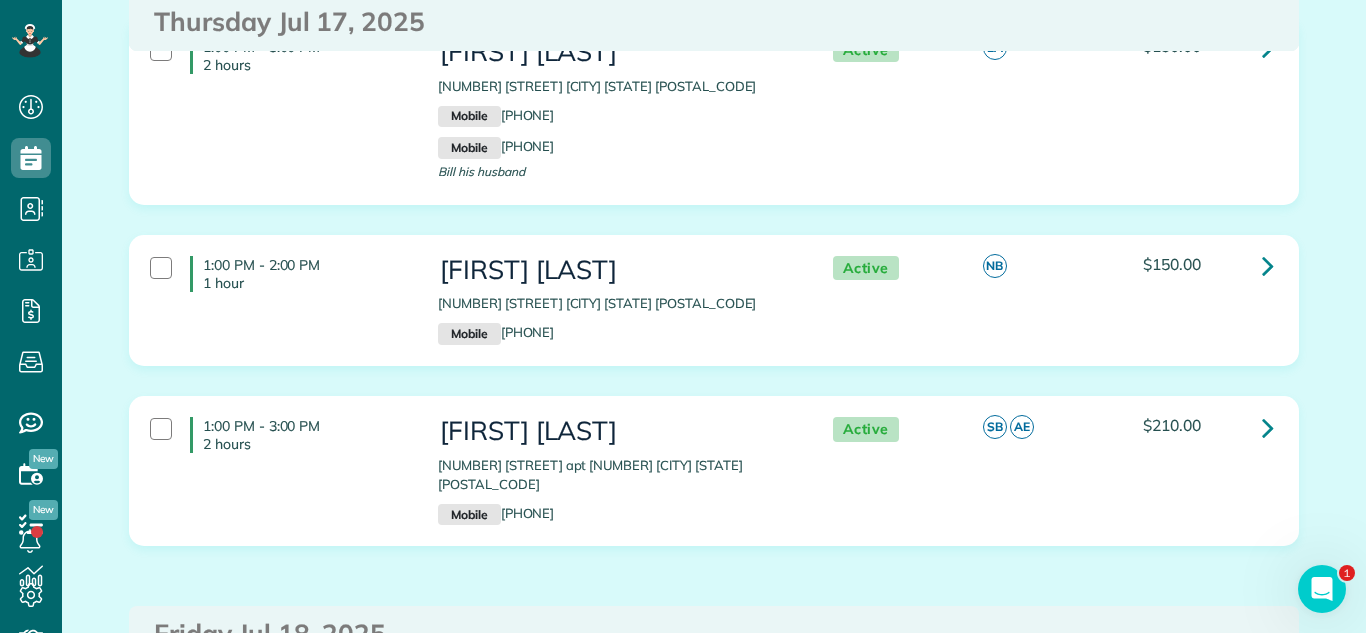 scroll, scrollTop: 6792, scrollLeft: 0, axis: vertical 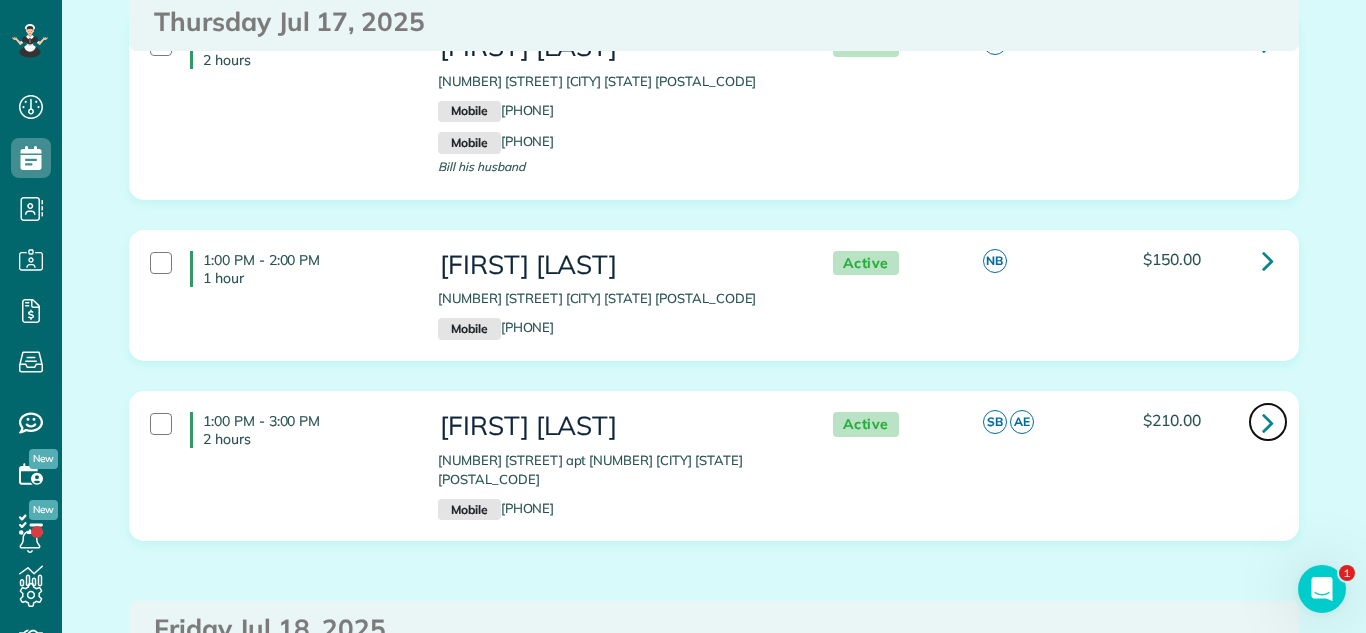 click at bounding box center (1268, 422) 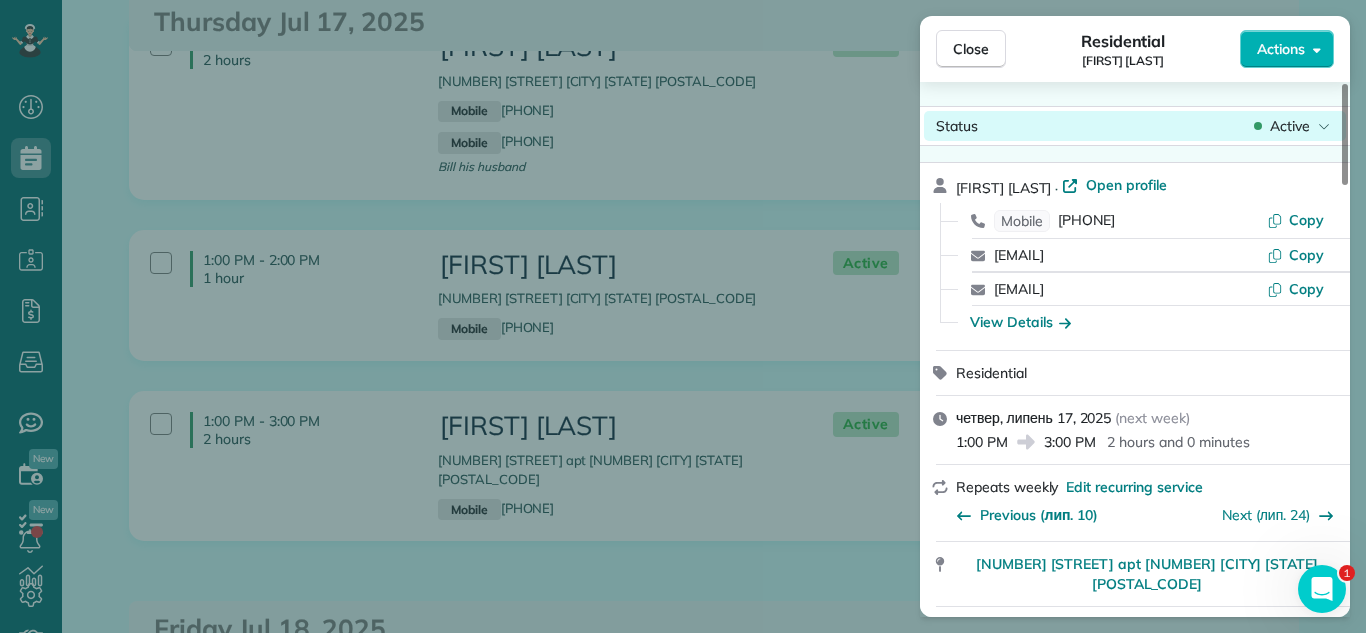 click on "Active" at bounding box center (1292, 126) 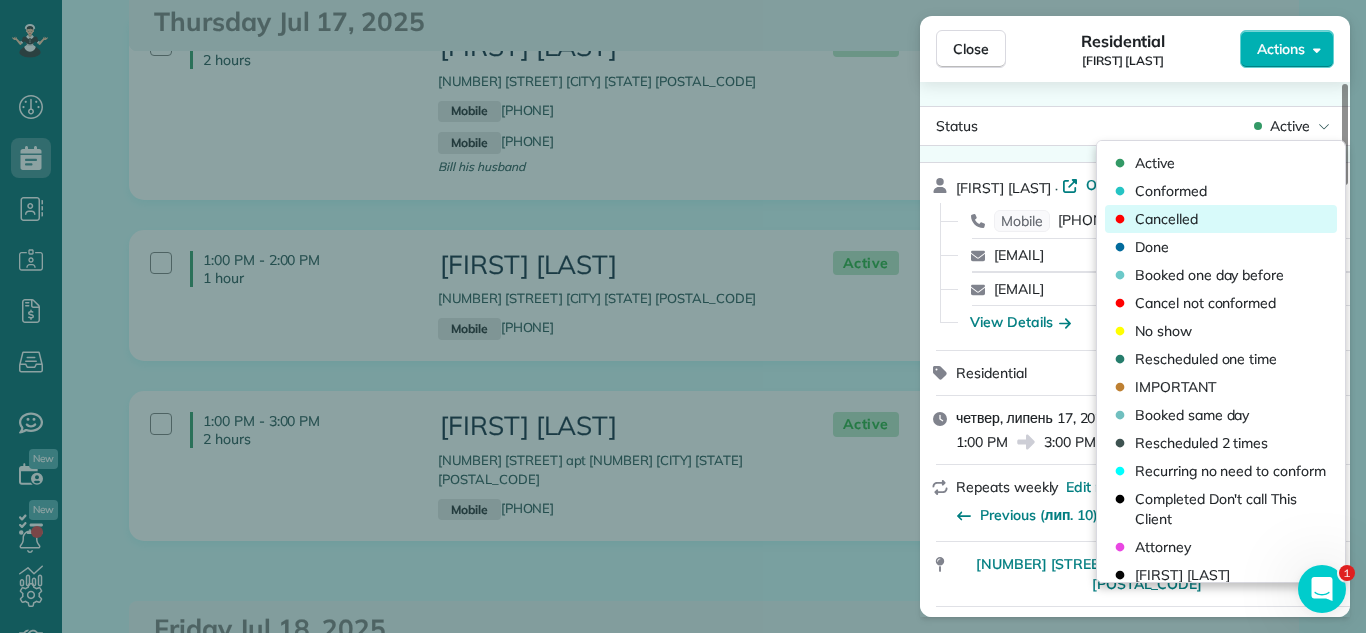 click on "Cancelled" at bounding box center (1166, 219) 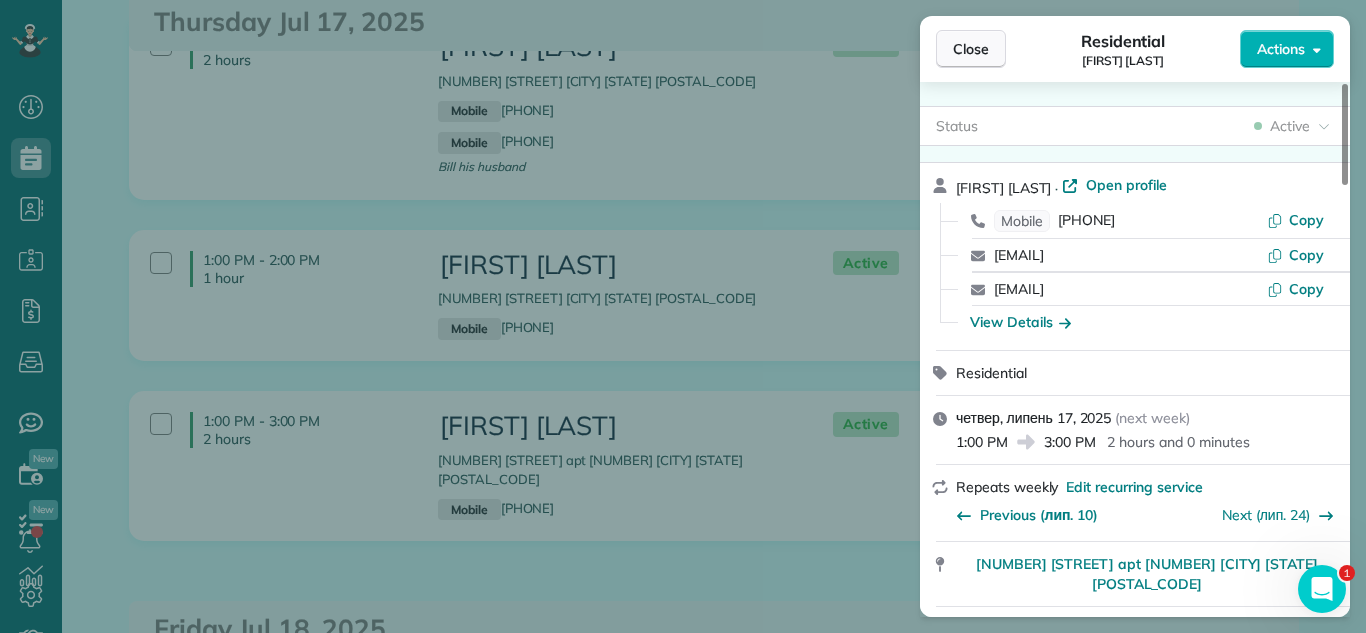 click on "Dashboard
Scheduling
Calendar View
List View
Dispatch View - Weekly scheduling (Beta)" at bounding box center (683, 316) 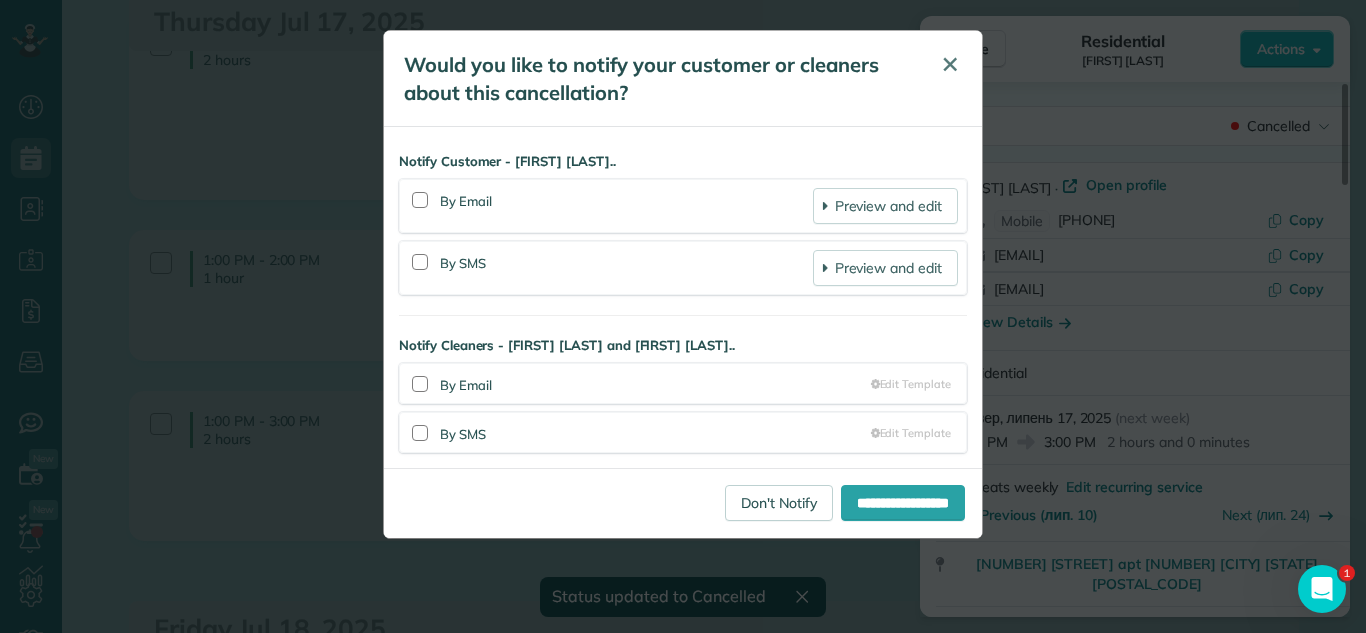 click on "✕" at bounding box center [950, 65] 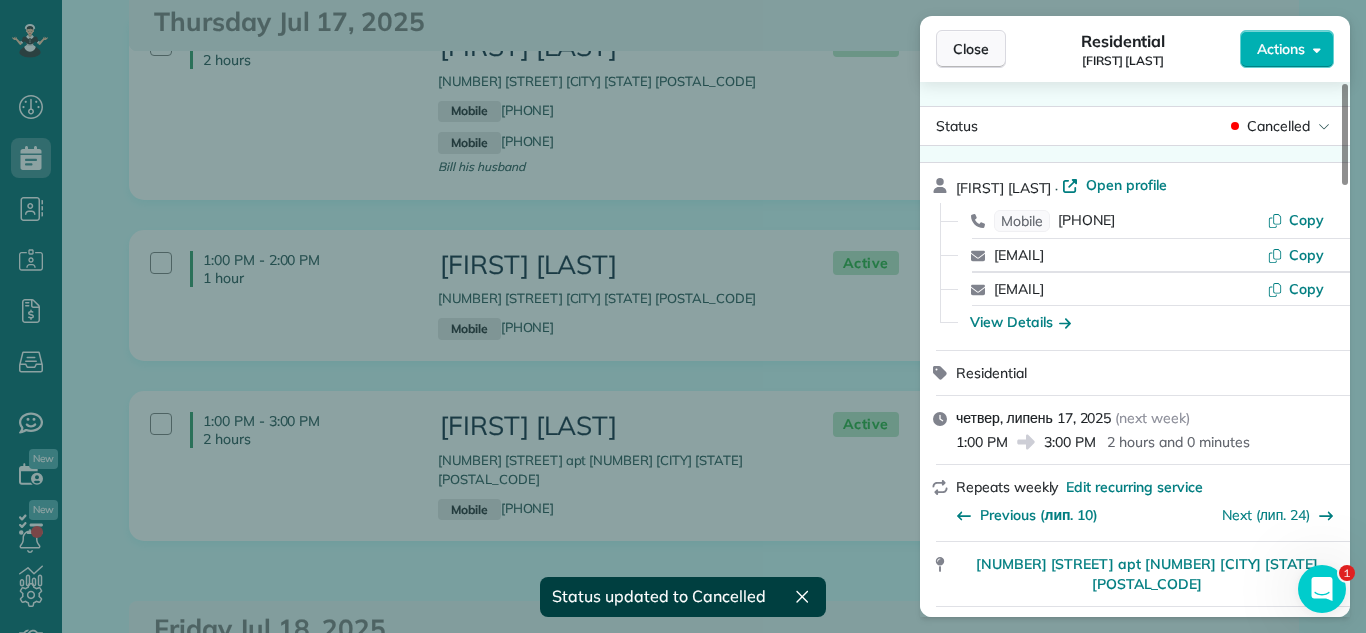 click on "Close" at bounding box center (971, 49) 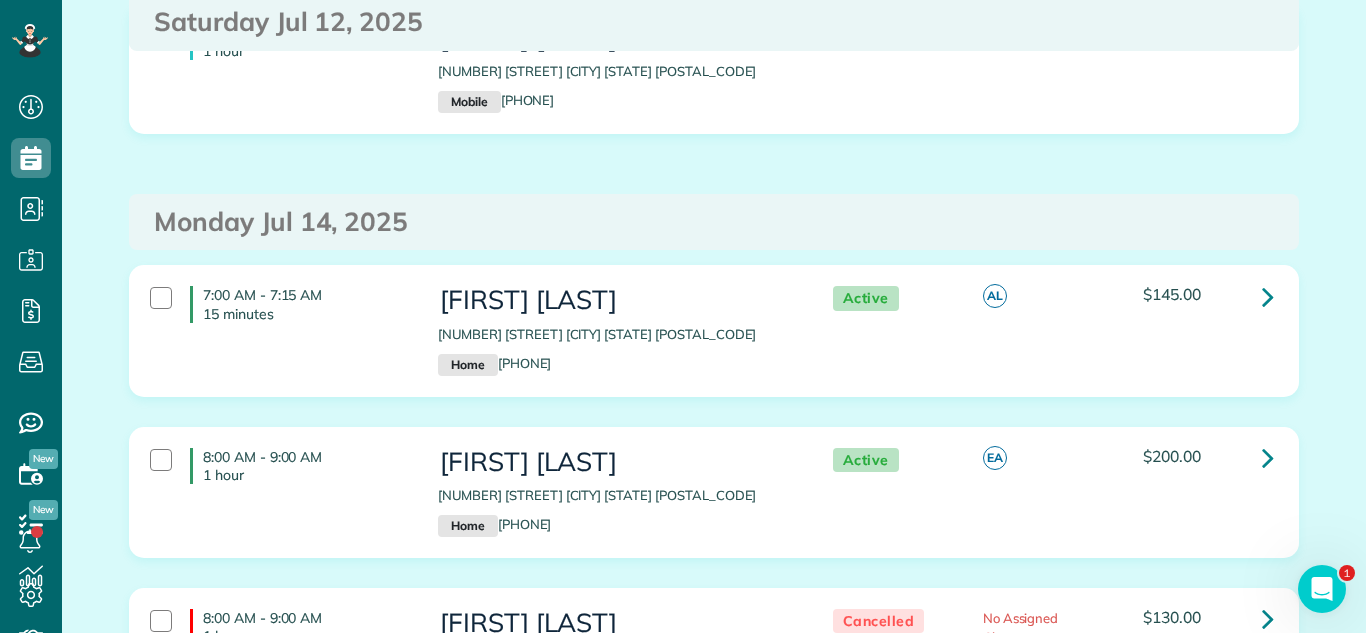 scroll, scrollTop: 2084, scrollLeft: 0, axis: vertical 